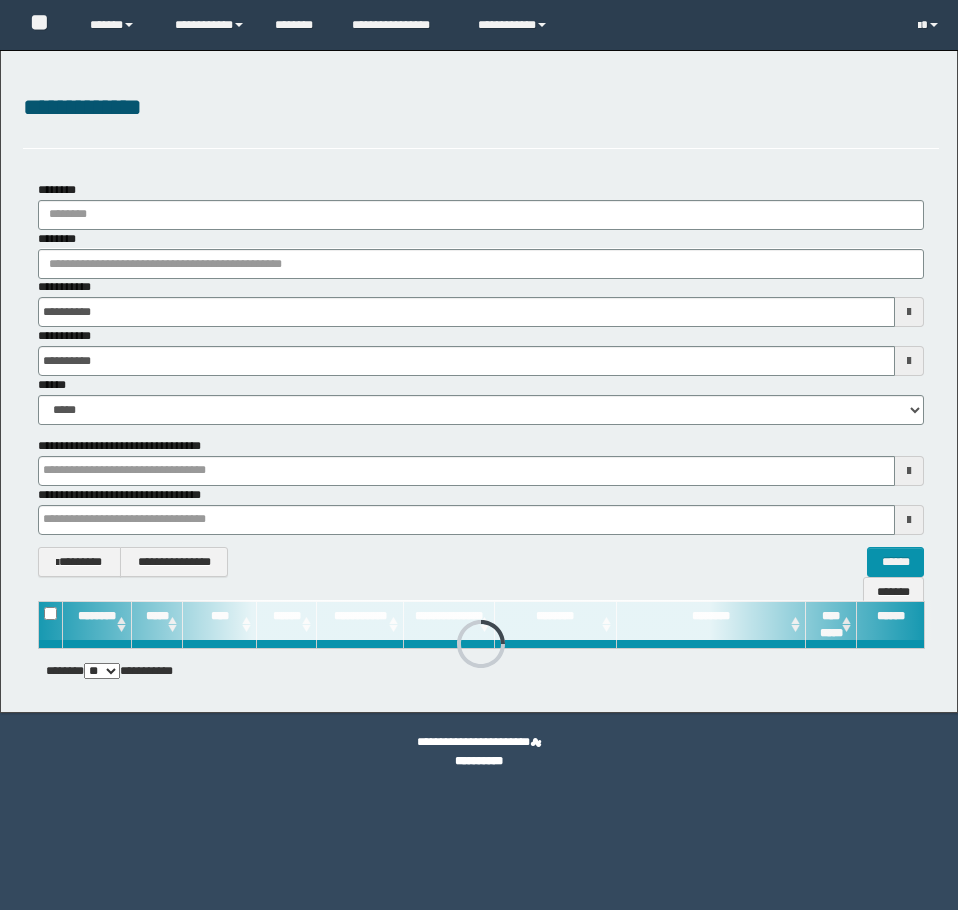 scroll, scrollTop: 0, scrollLeft: 0, axis: both 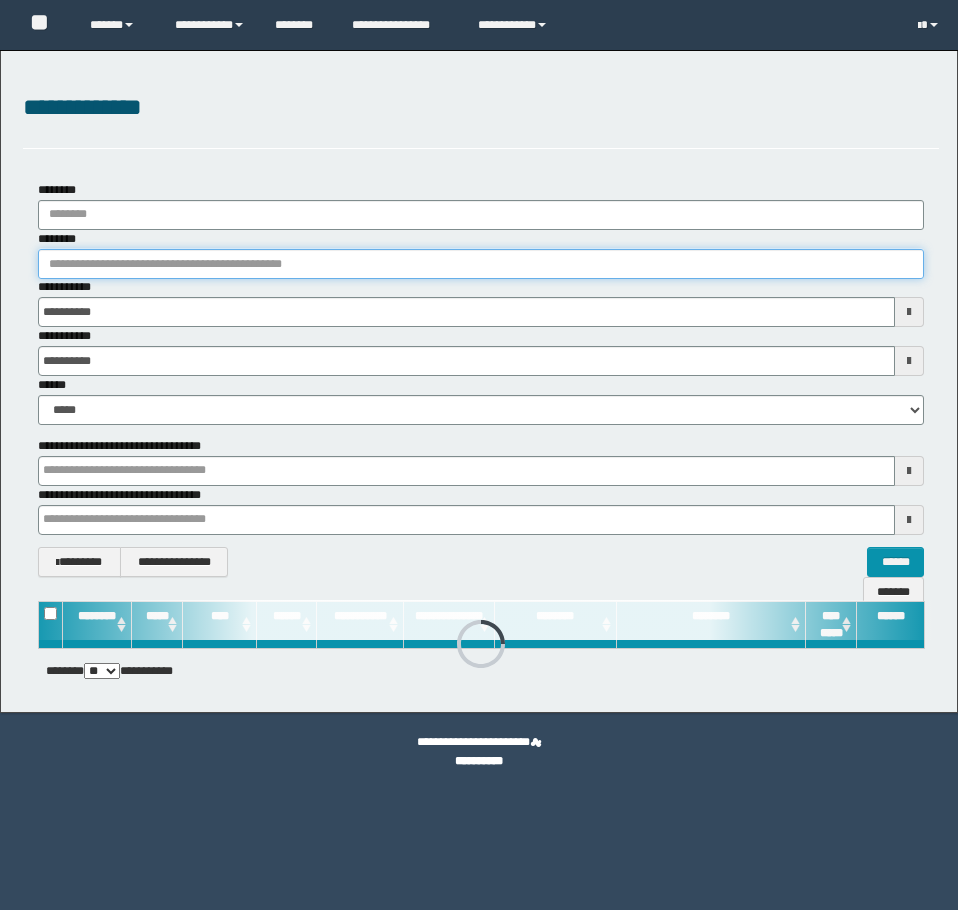 click on "********" at bounding box center (481, 264) 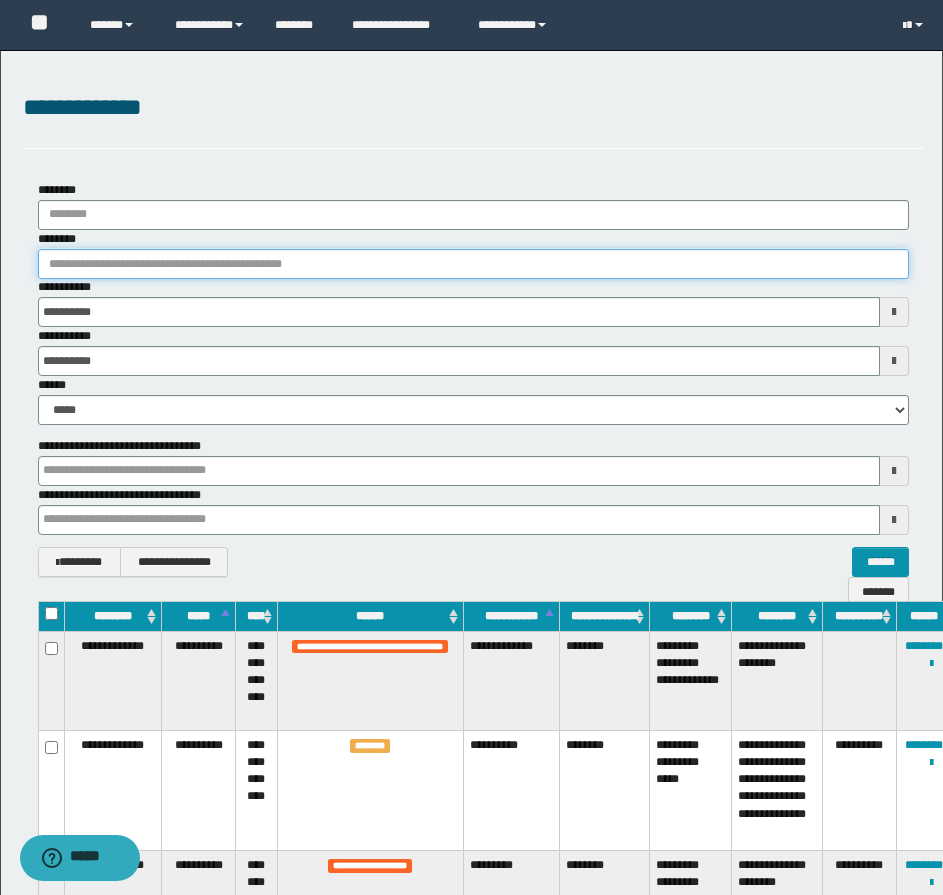 paste on "********" 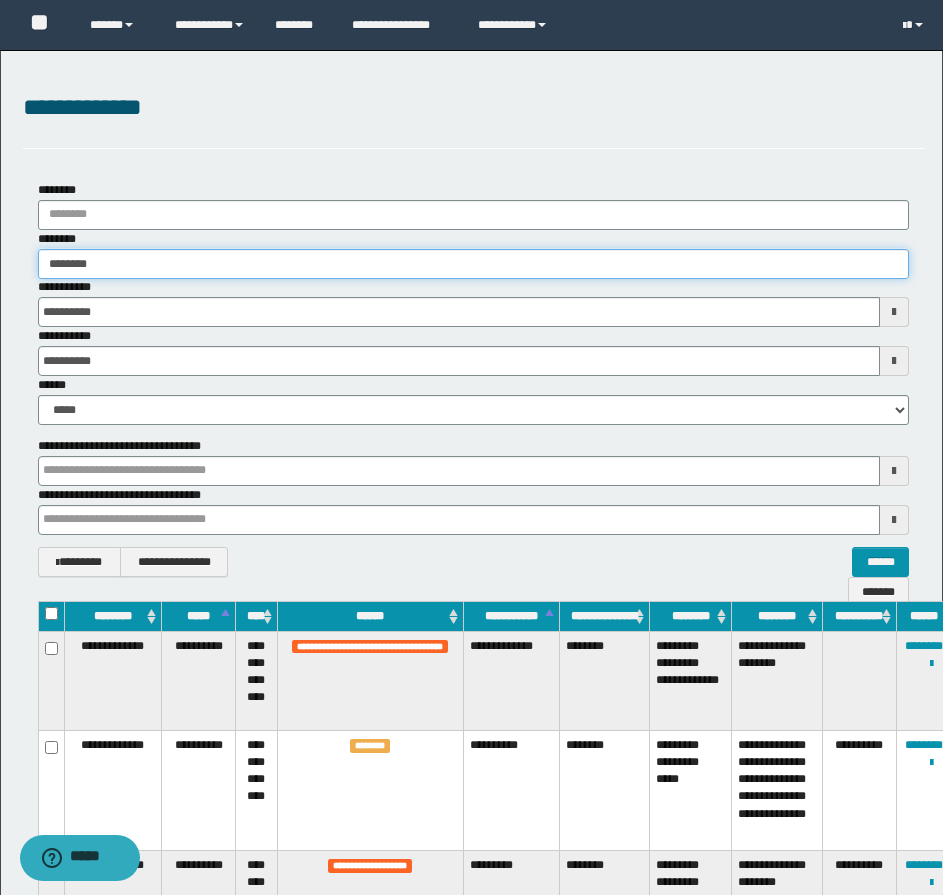 type on "********" 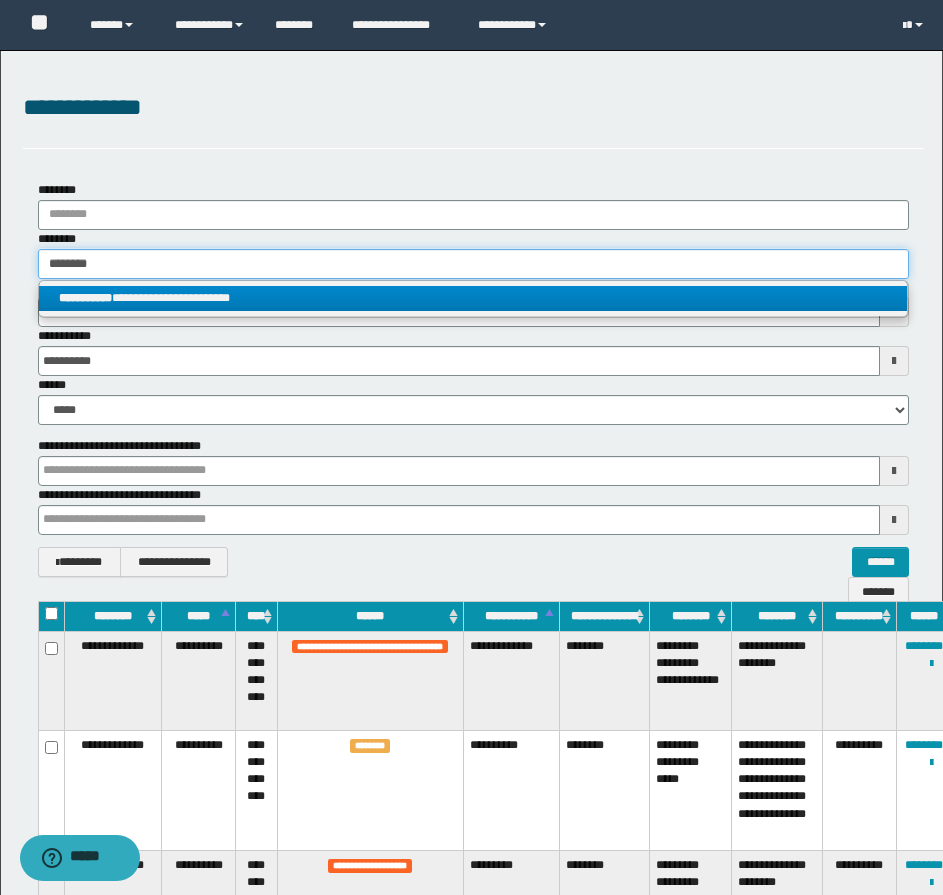 type on "********" 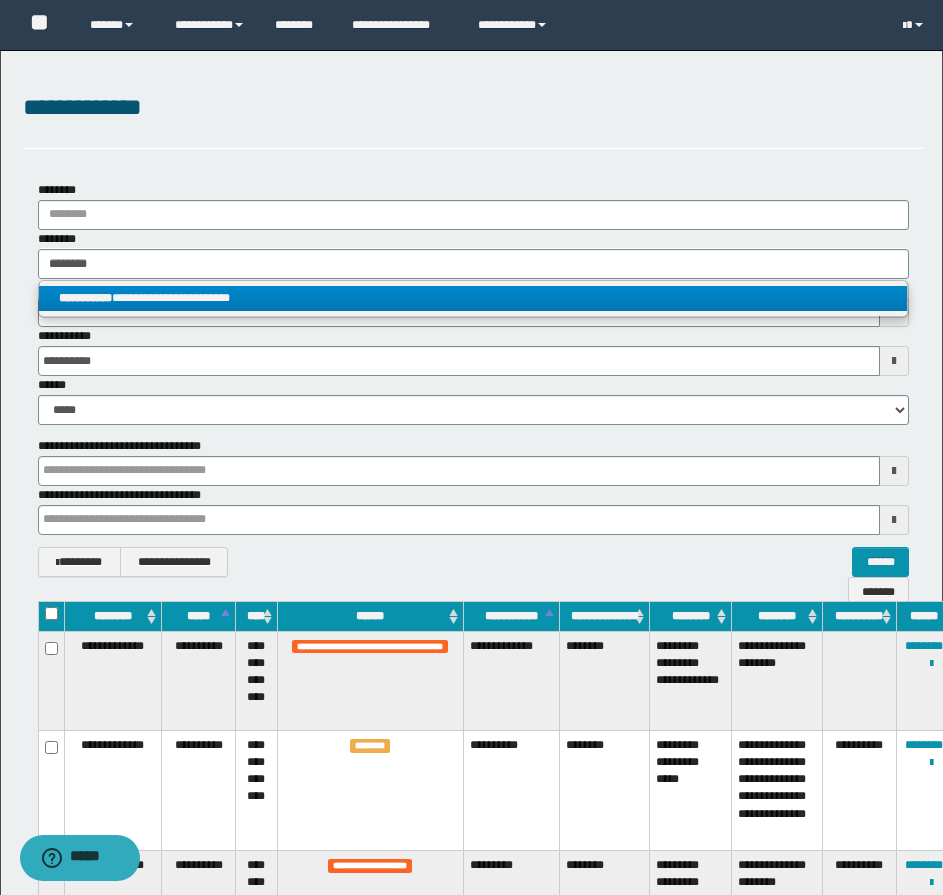 click on "**********" at bounding box center (473, 298) 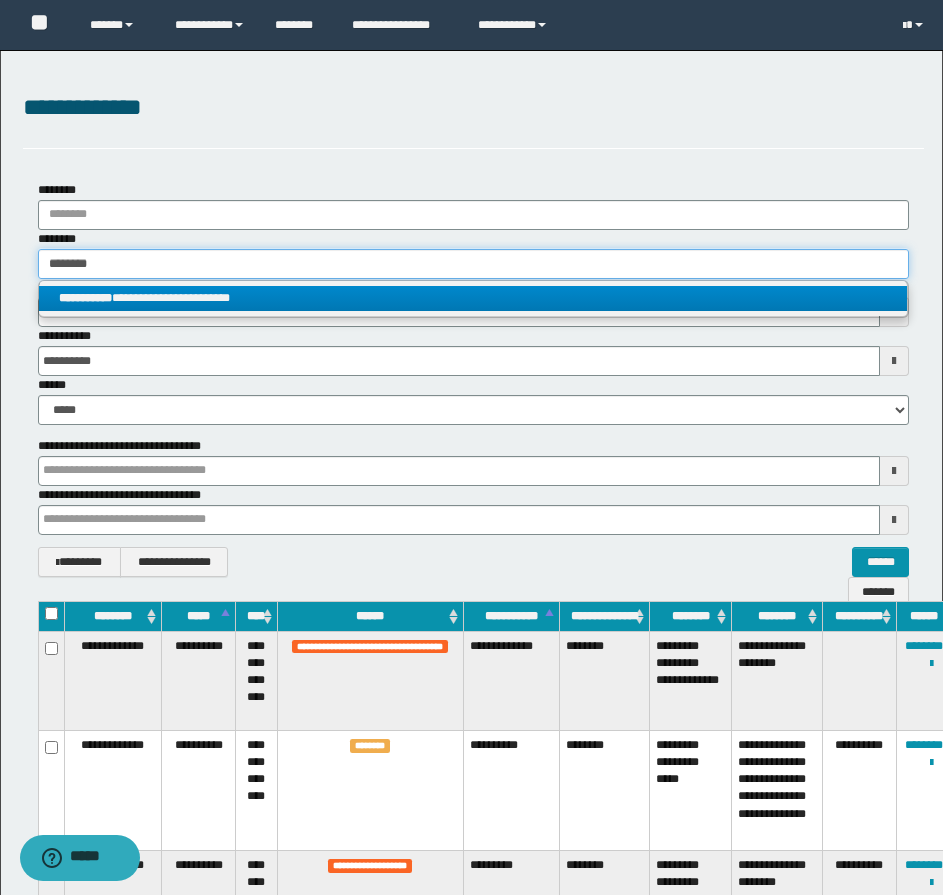 type 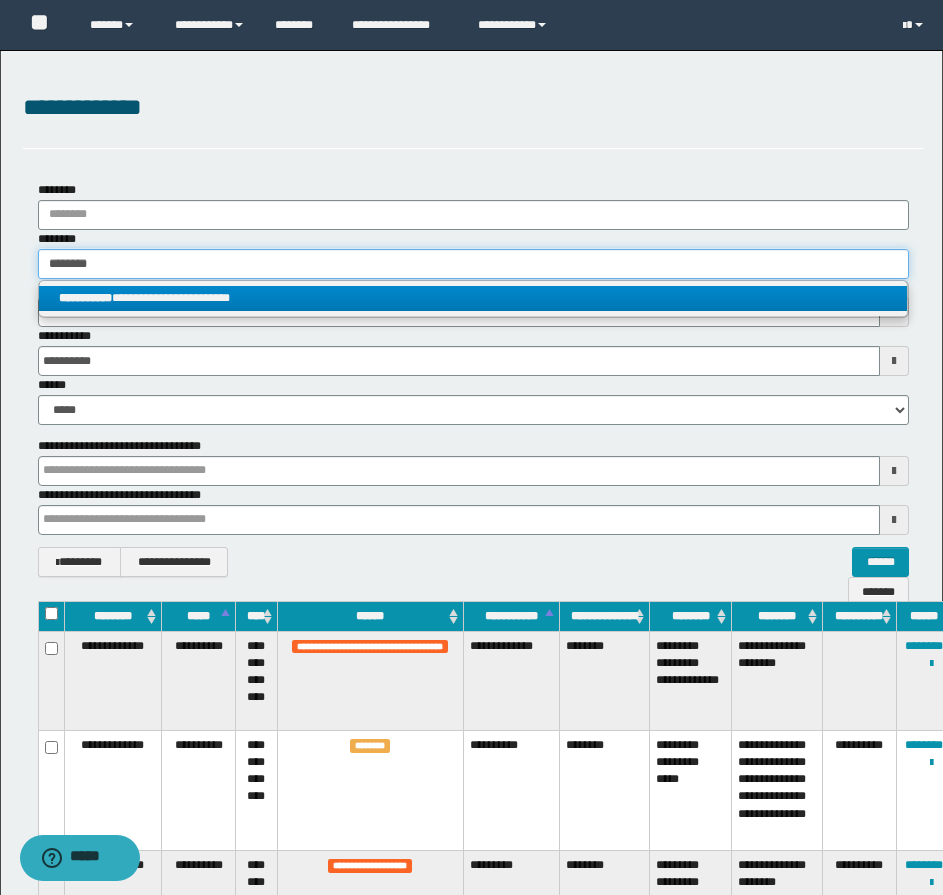 type on "**********" 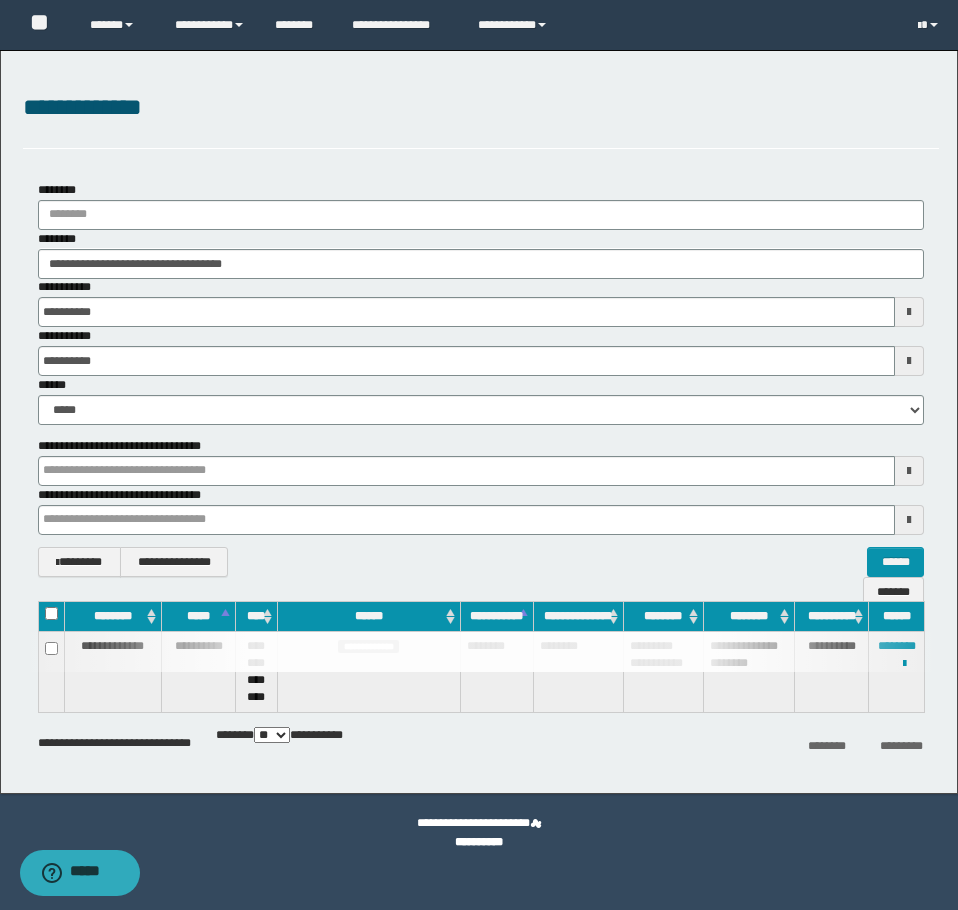 click at bounding box center [481, 652] 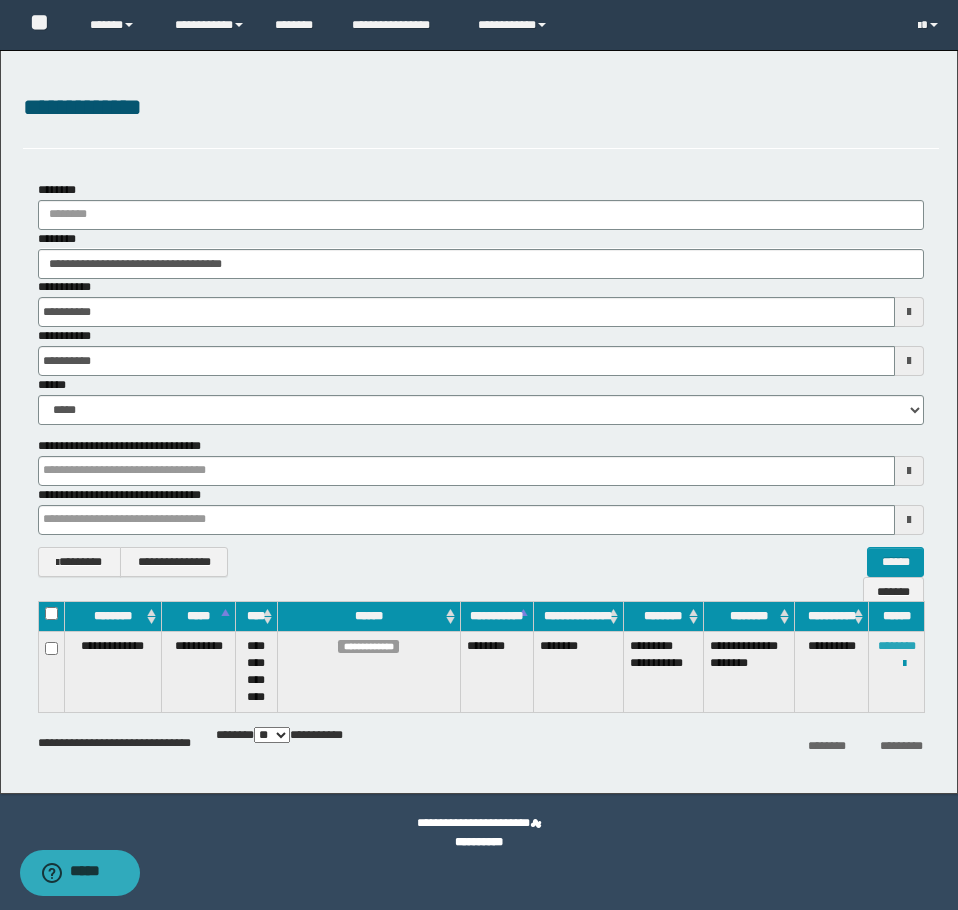 click on "********" at bounding box center [897, 646] 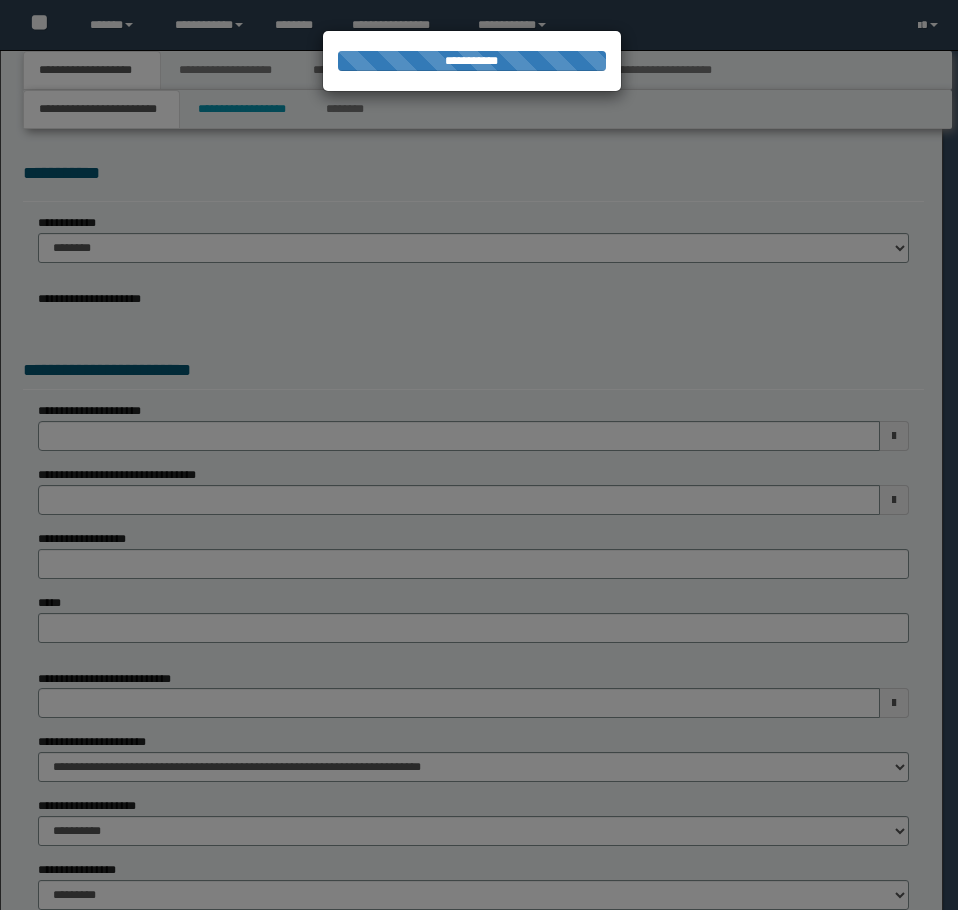 scroll, scrollTop: 0, scrollLeft: 0, axis: both 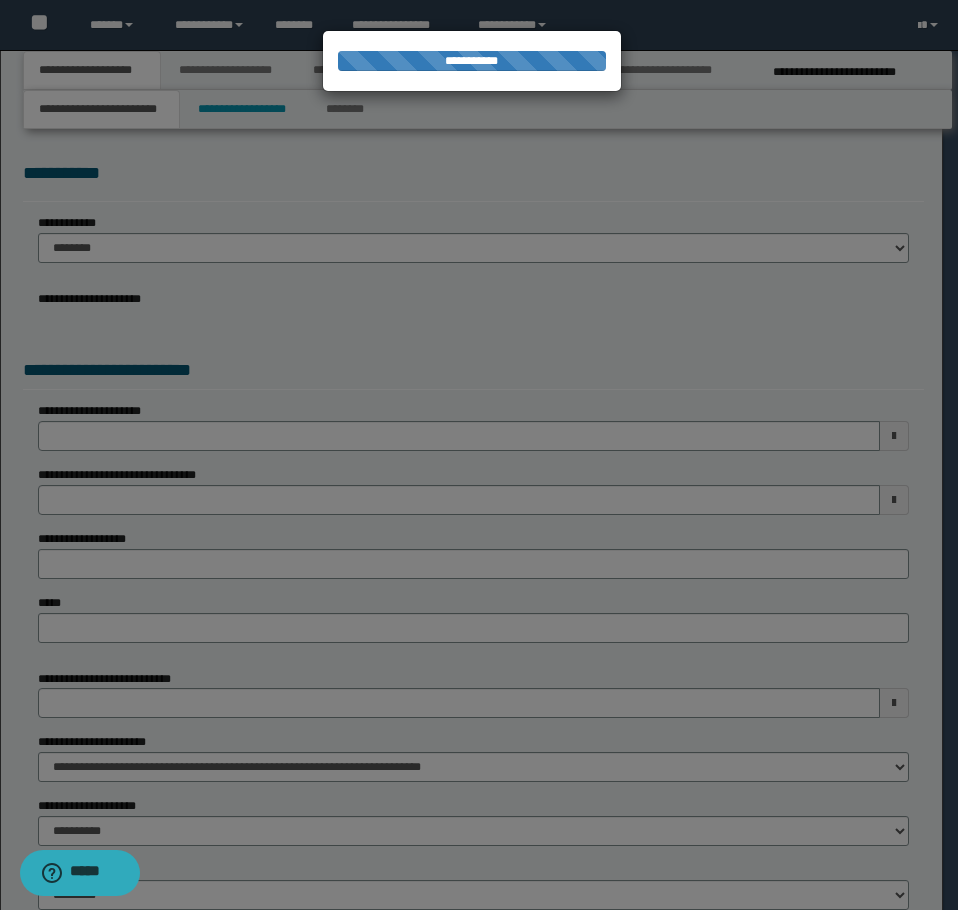 select on "*" 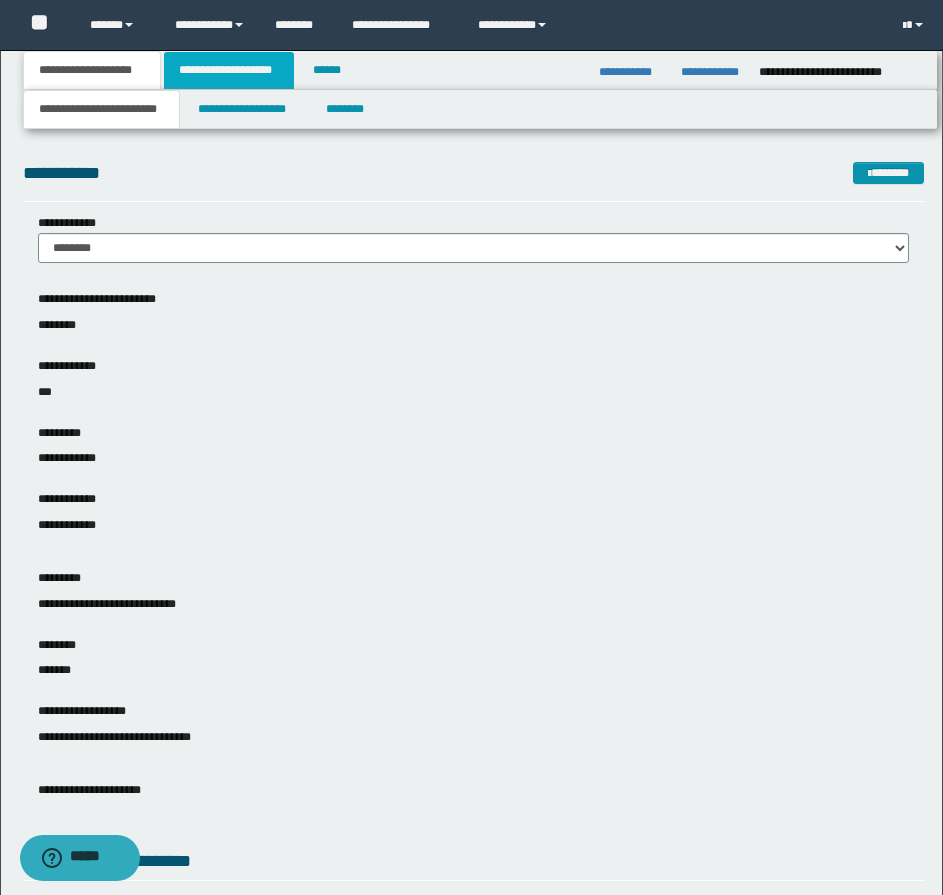 click on "**********" at bounding box center [229, 70] 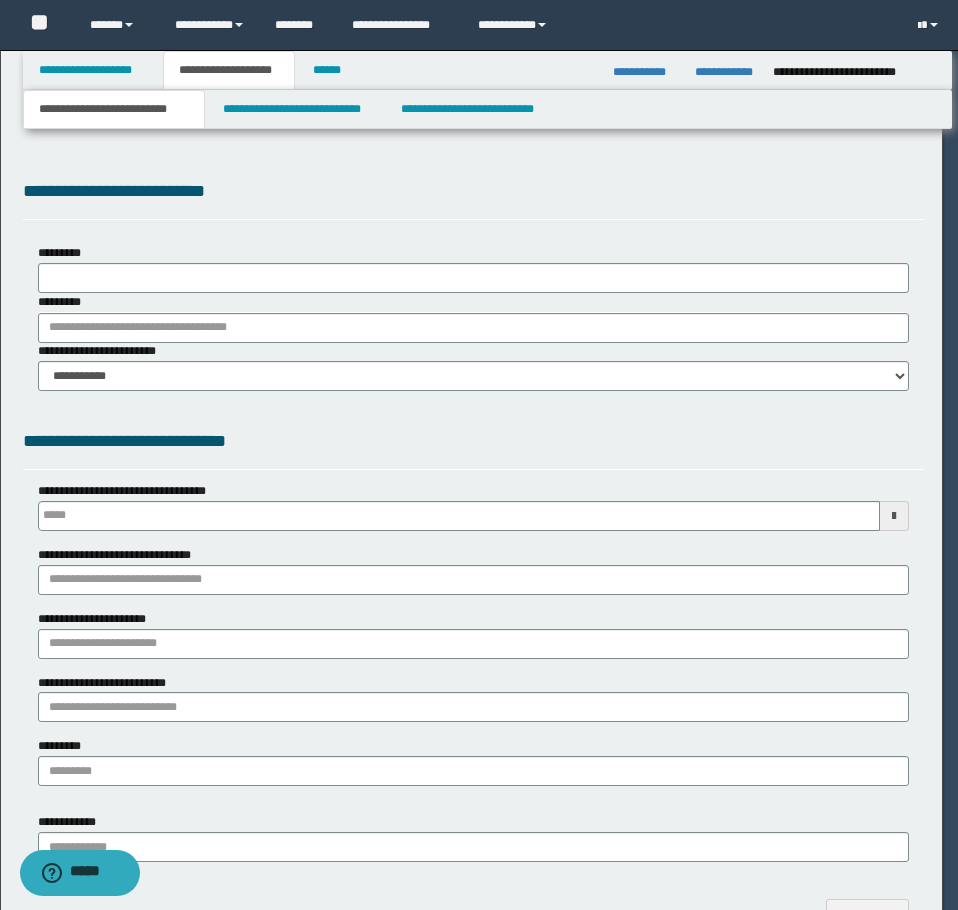 type 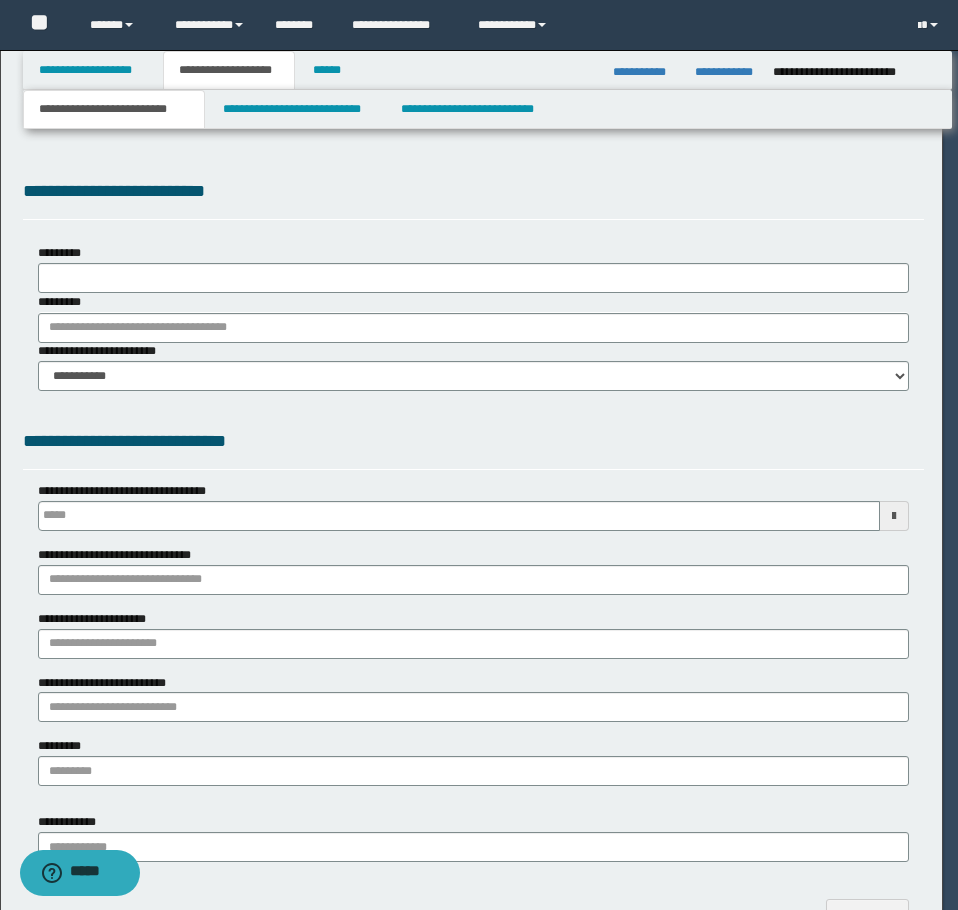 type on "**********" 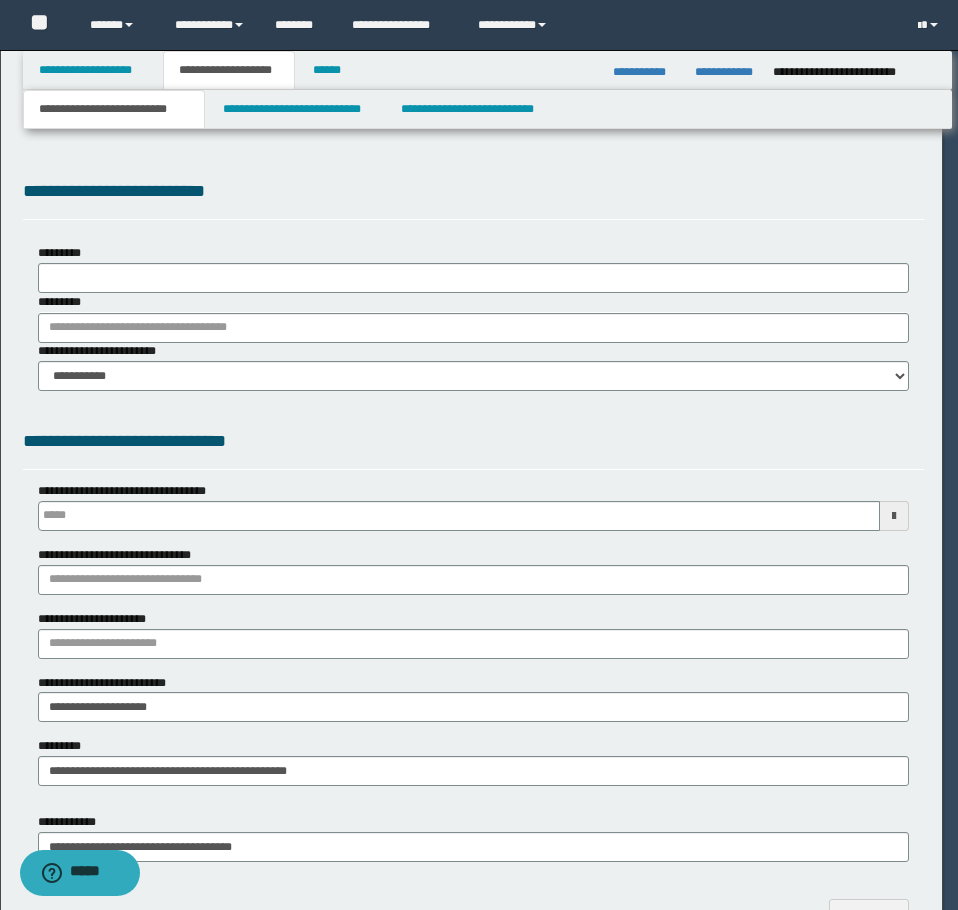 scroll, scrollTop: 0, scrollLeft: 0, axis: both 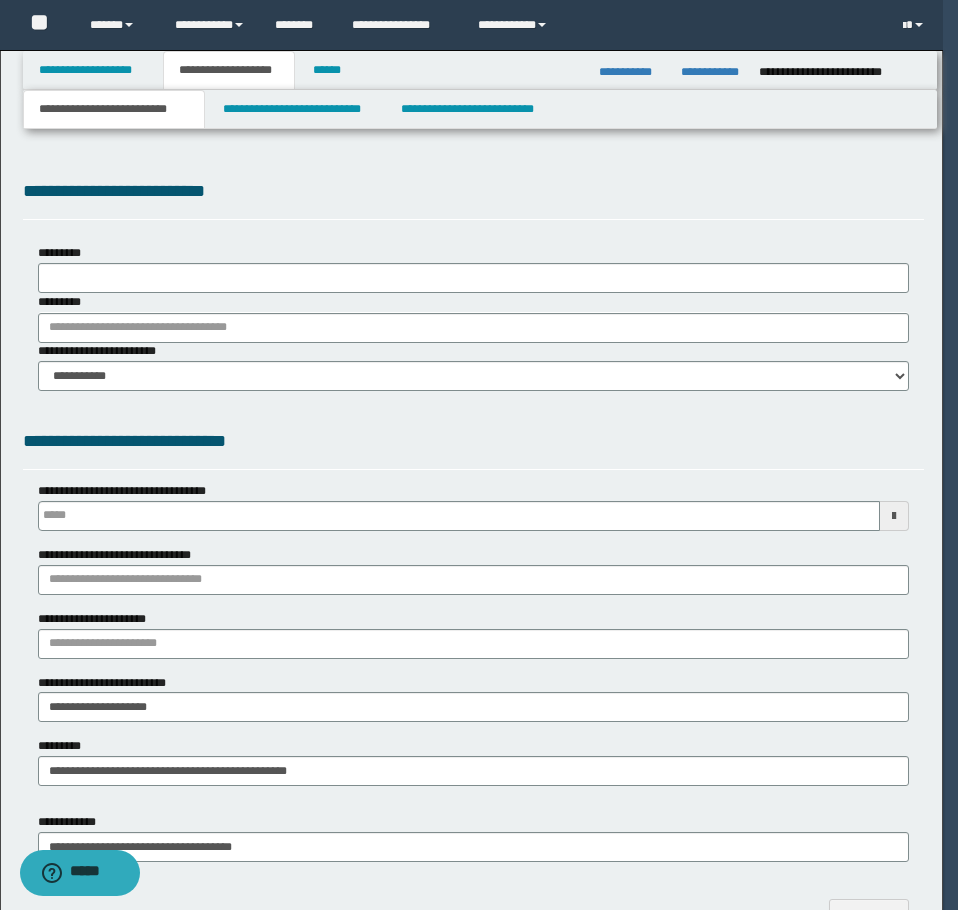 type on "*********" 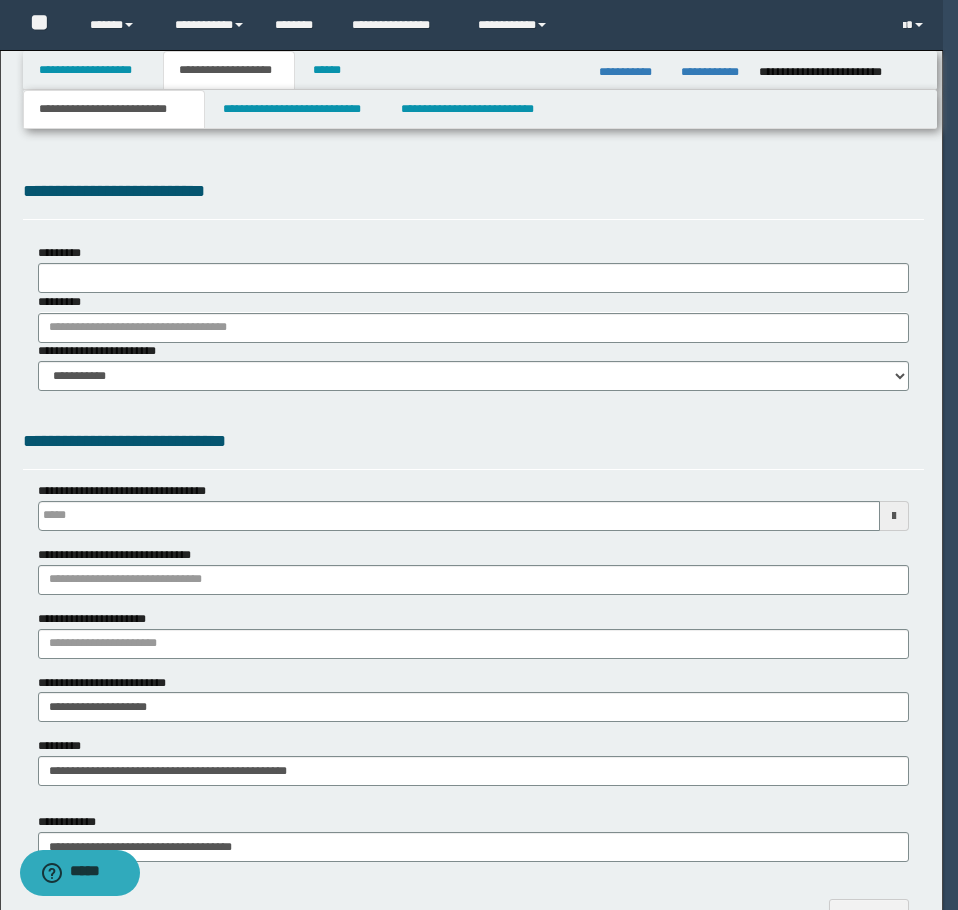 select on "*" 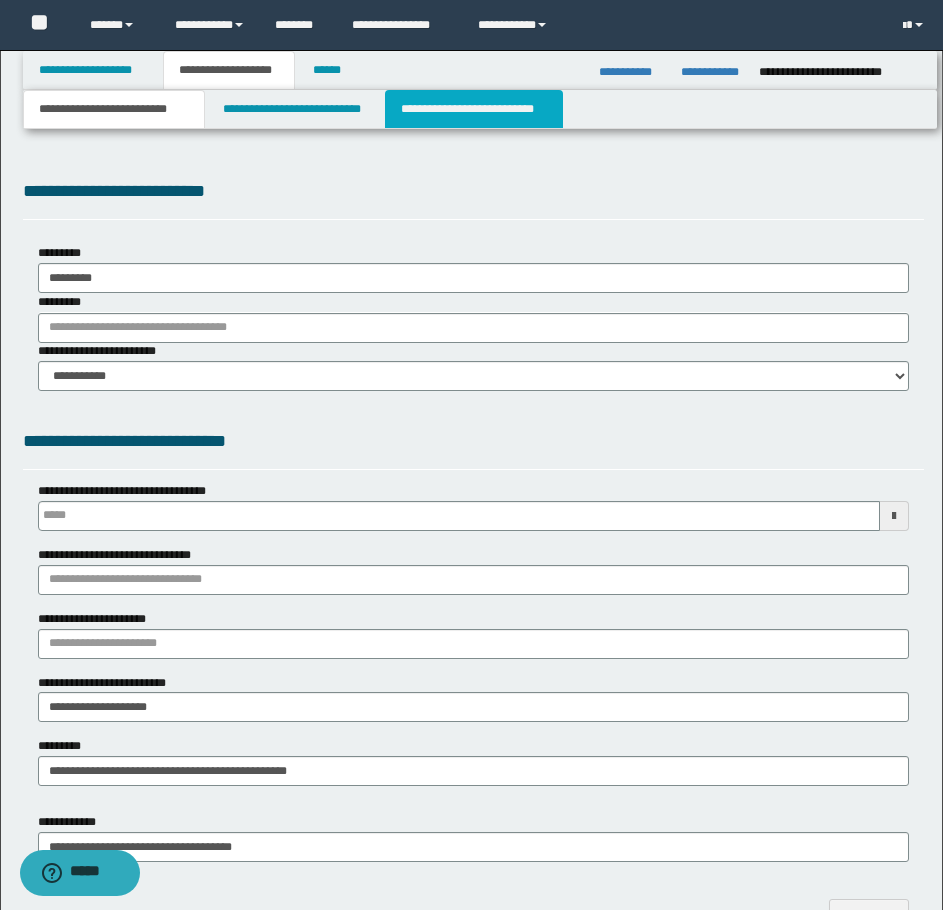 click on "**********" at bounding box center [474, 109] 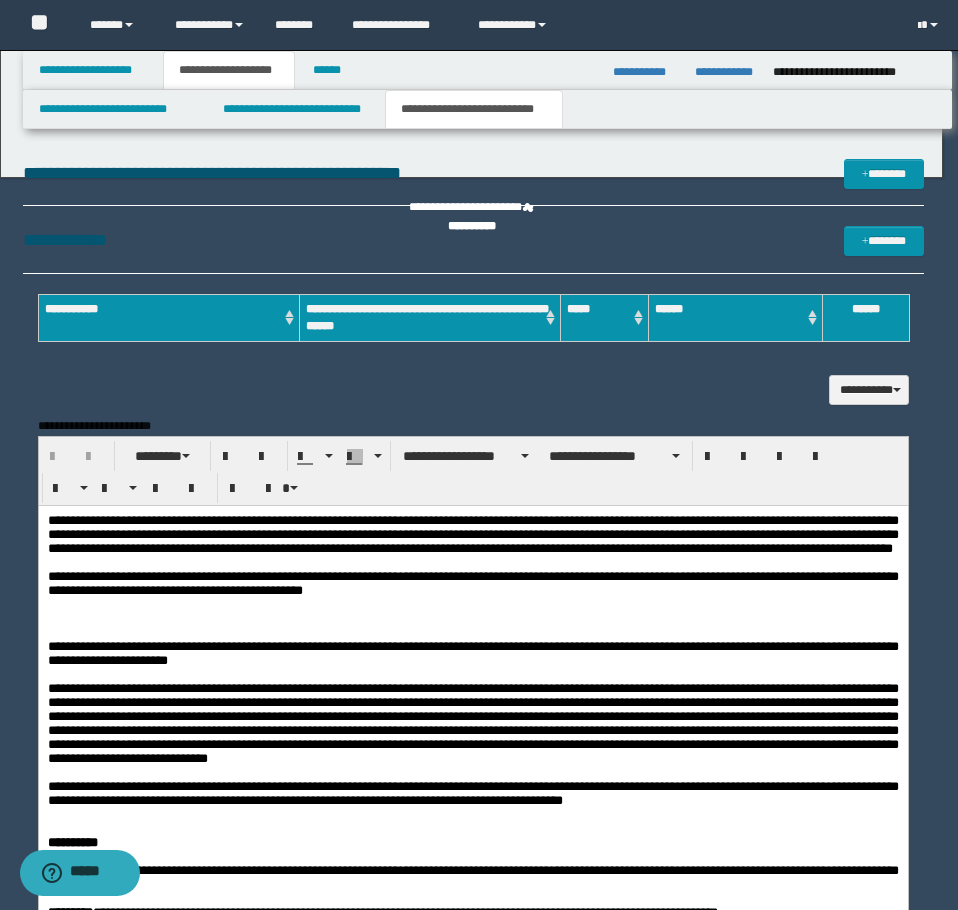 scroll, scrollTop: 0, scrollLeft: 0, axis: both 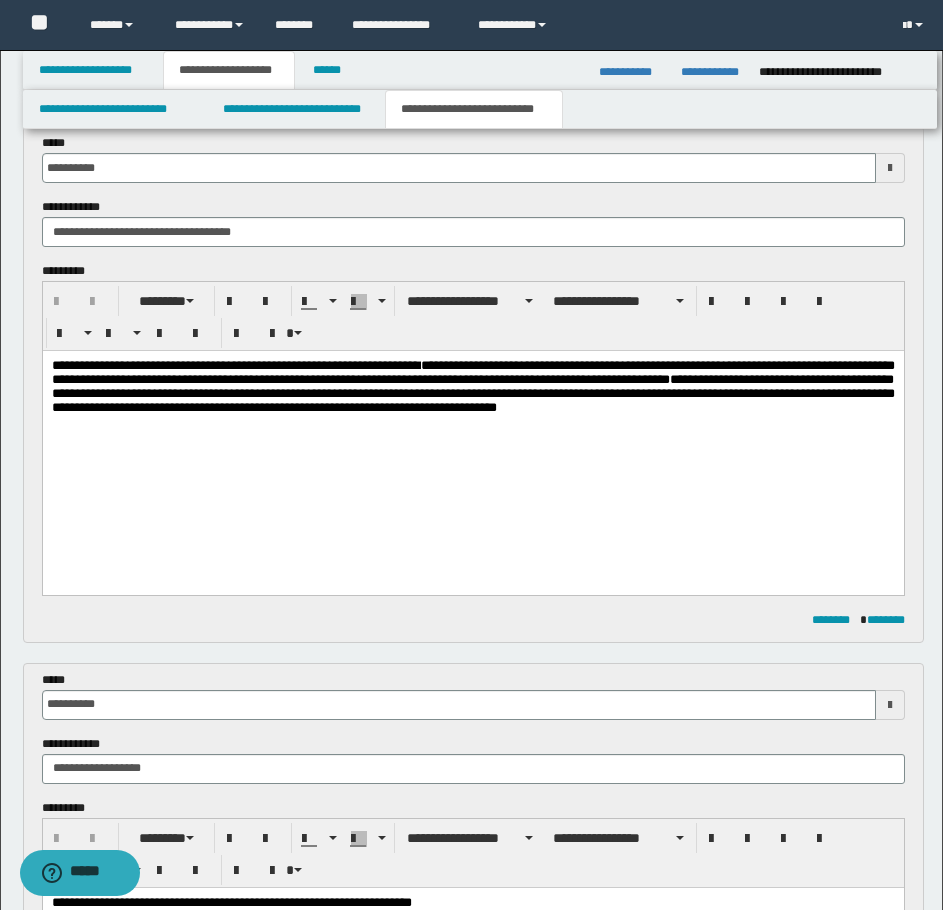 click on "**********" at bounding box center [472, 386] 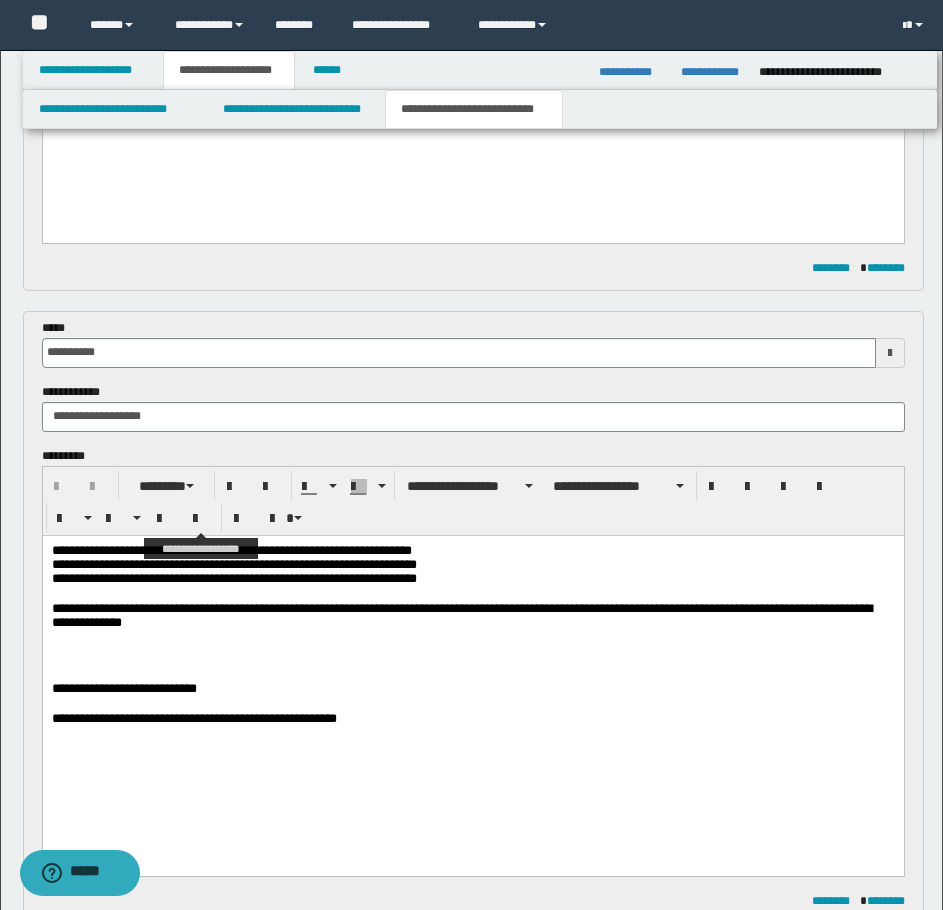scroll, scrollTop: 500, scrollLeft: 0, axis: vertical 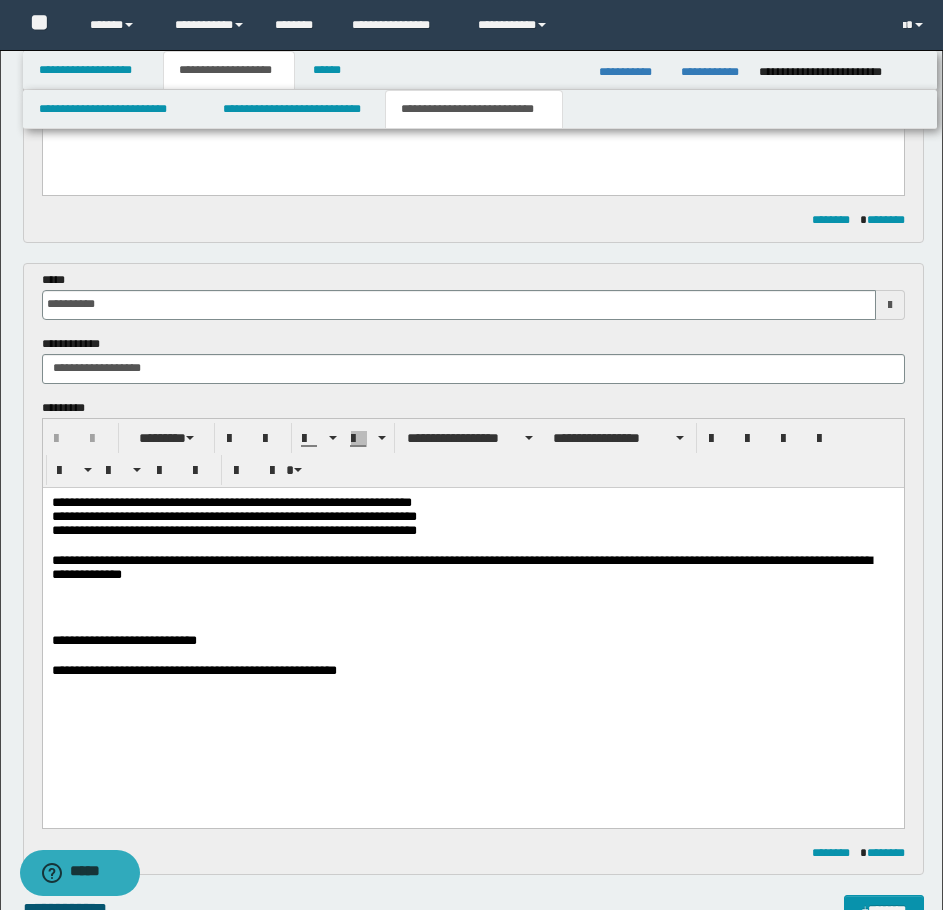 click on "**********" at bounding box center [472, 569] 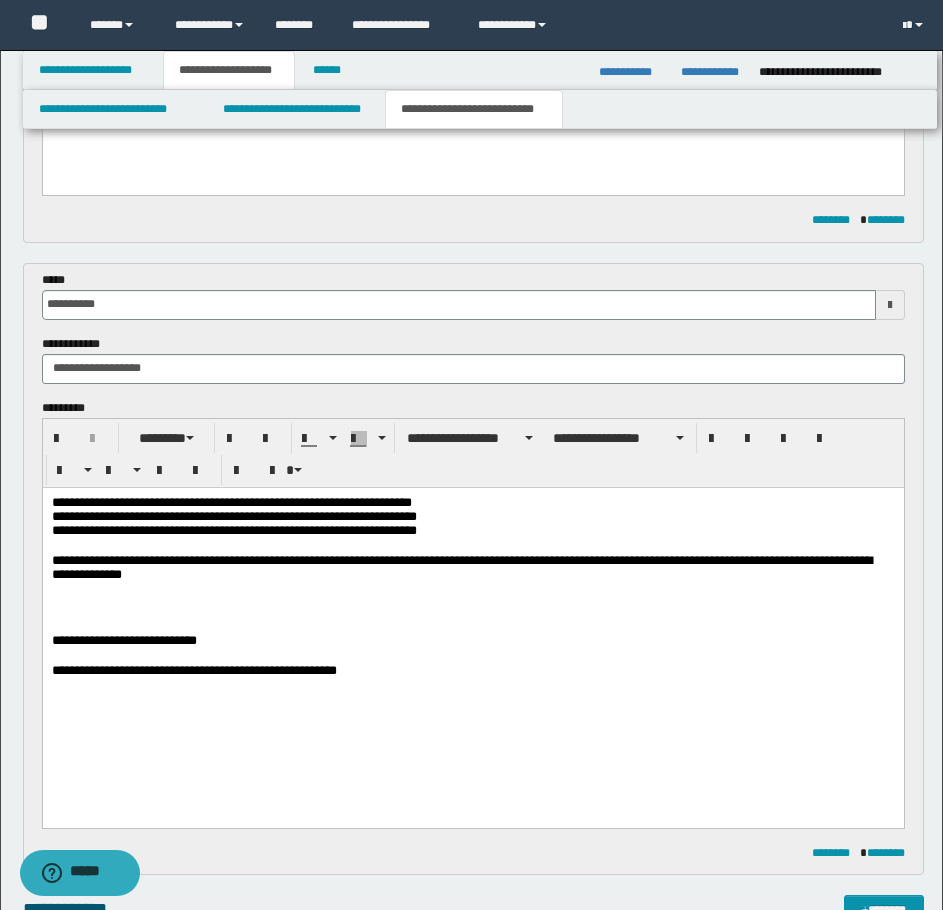 click at bounding box center [472, 655] 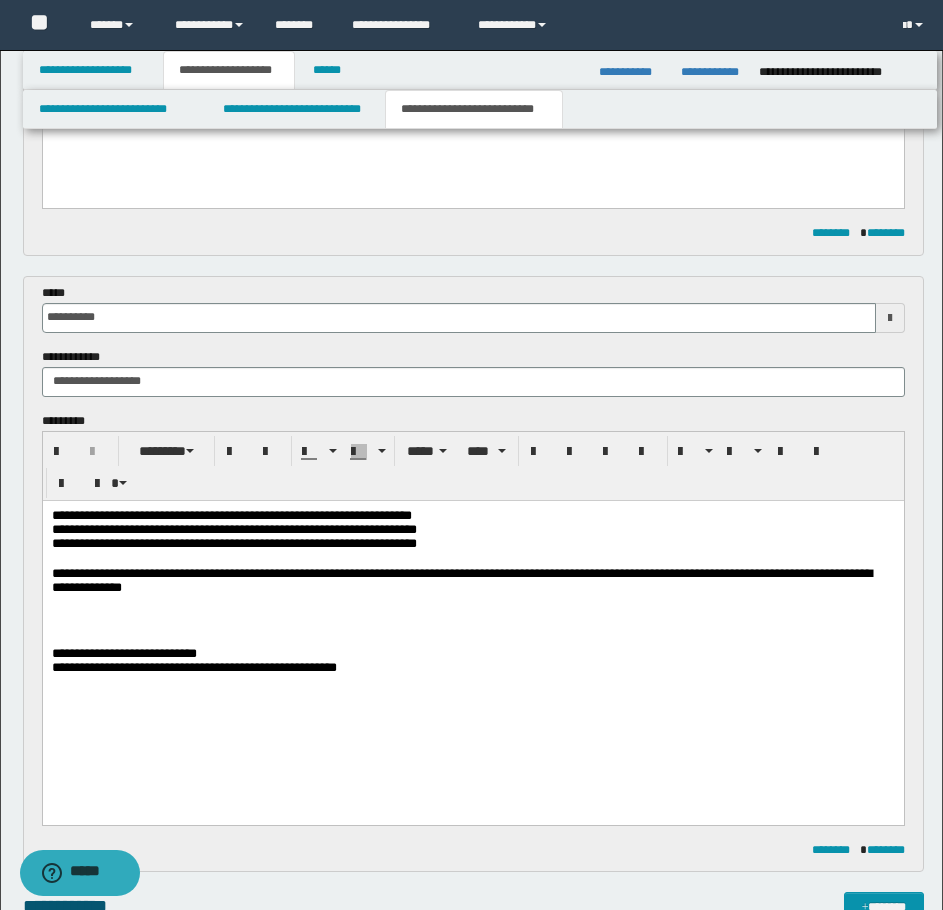 scroll, scrollTop: 500, scrollLeft: 0, axis: vertical 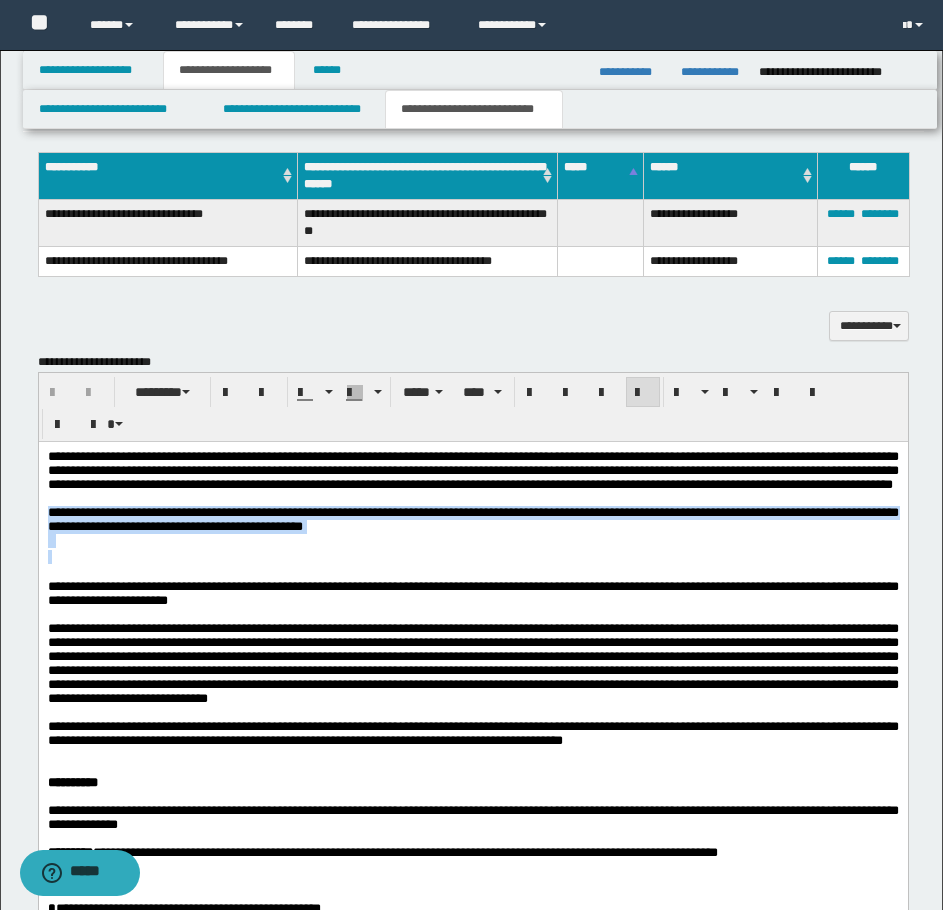drag, startPoint x: 48, startPoint y: 533, endPoint x: 63, endPoint y: 585, distance: 54.120235 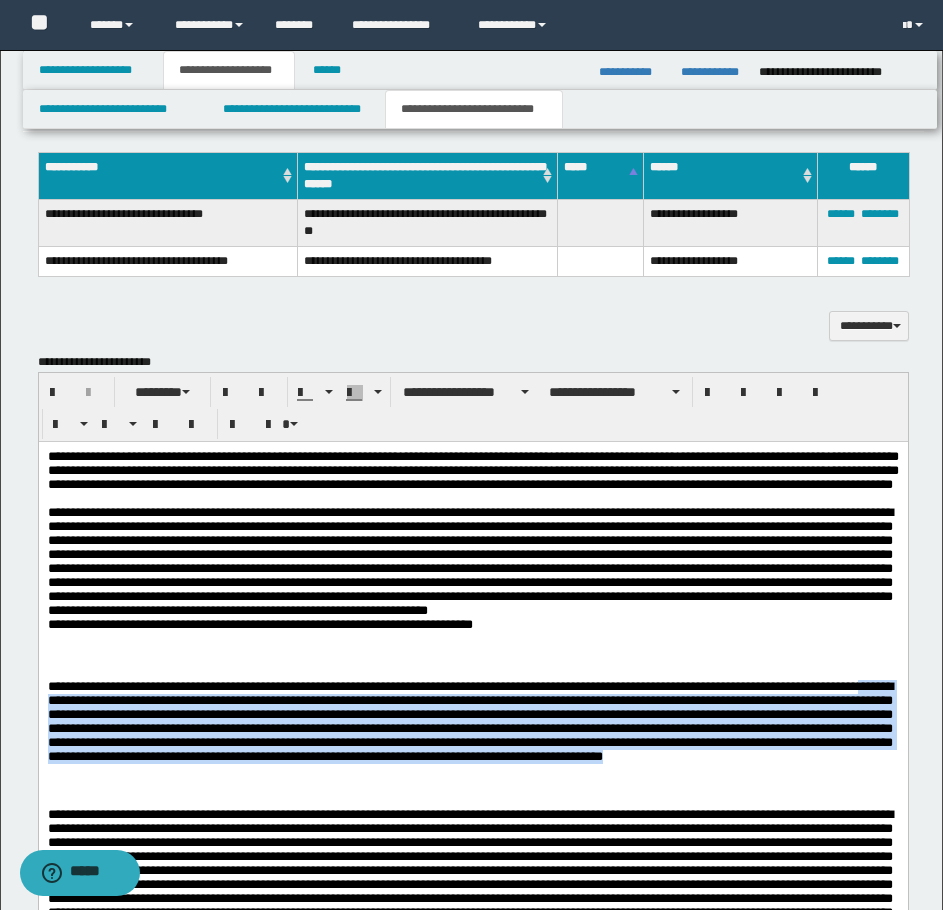 drag, startPoint x: 46, startPoint y: 731, endPoint x: 295, endPoint y: 814, distance: 262.46906 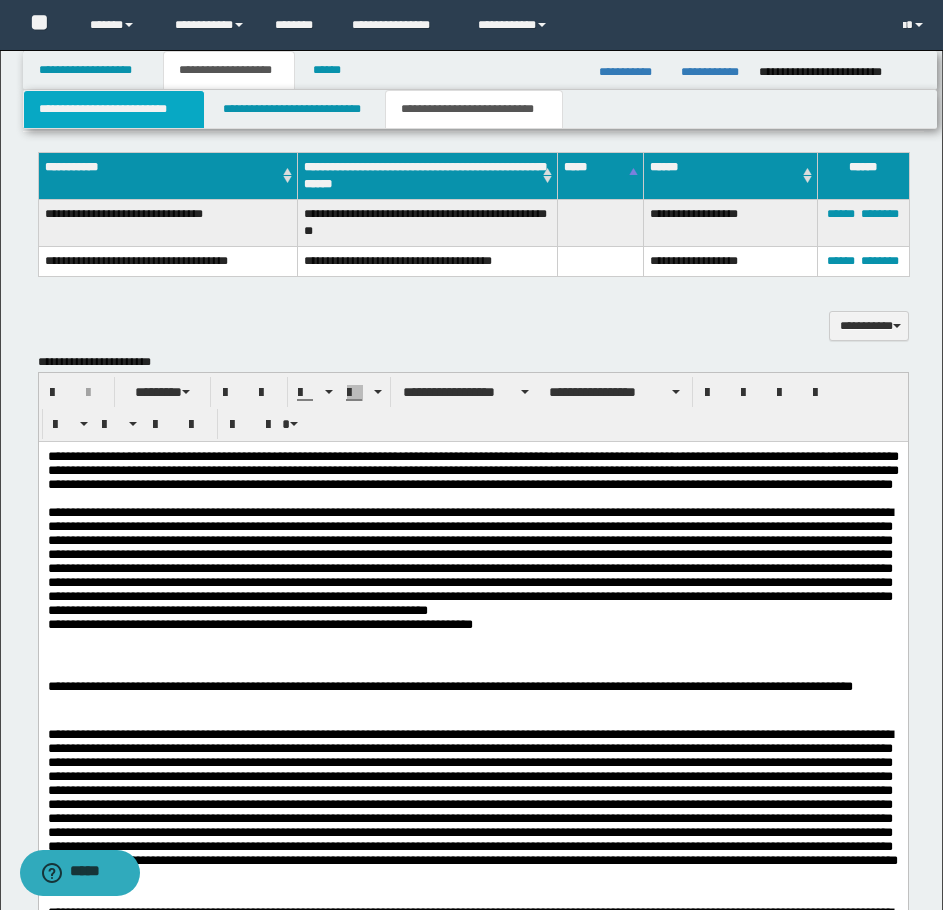 click on "**********" at bounding box center (114, 109) 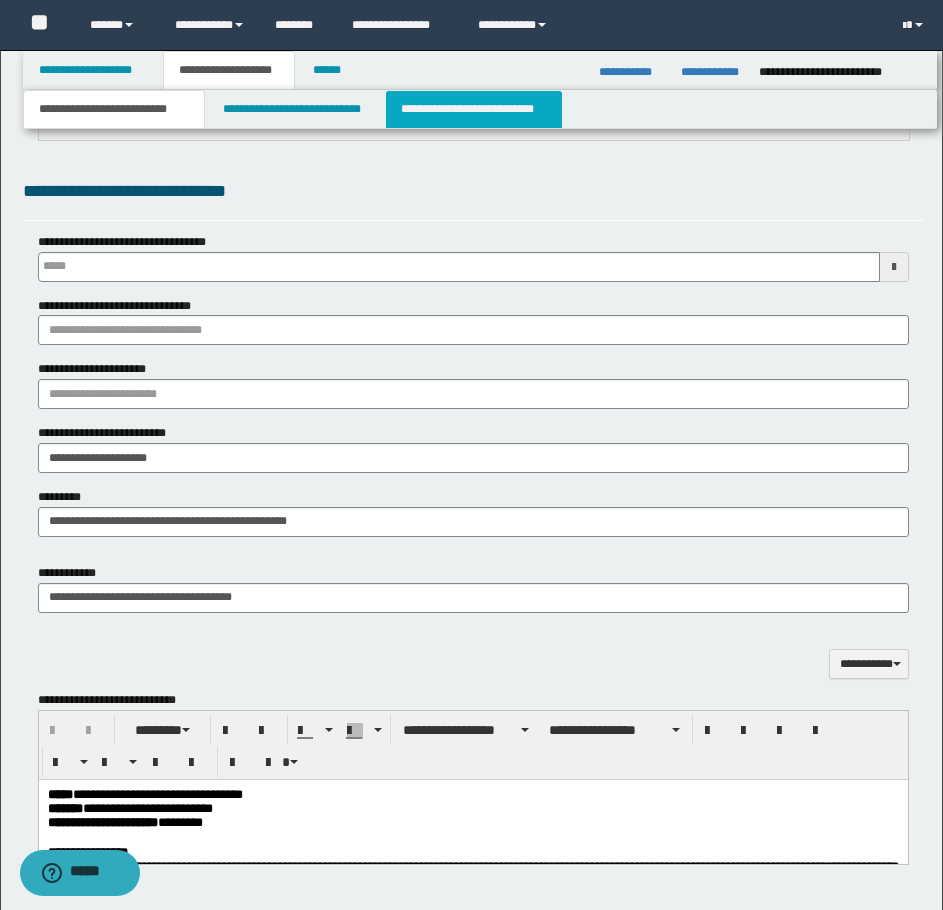 click on "**********" at bounding box center (474, 109) 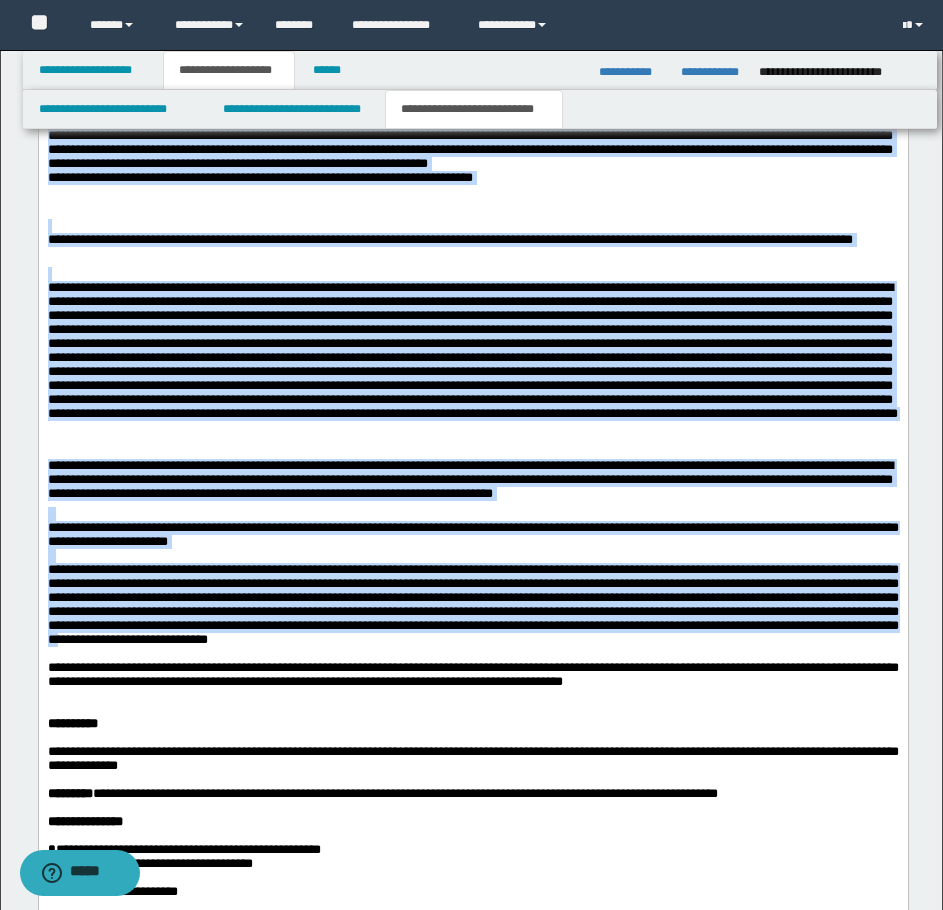 scroll, scrollTop: 1910, scrollLeft: 0, axis: vertical 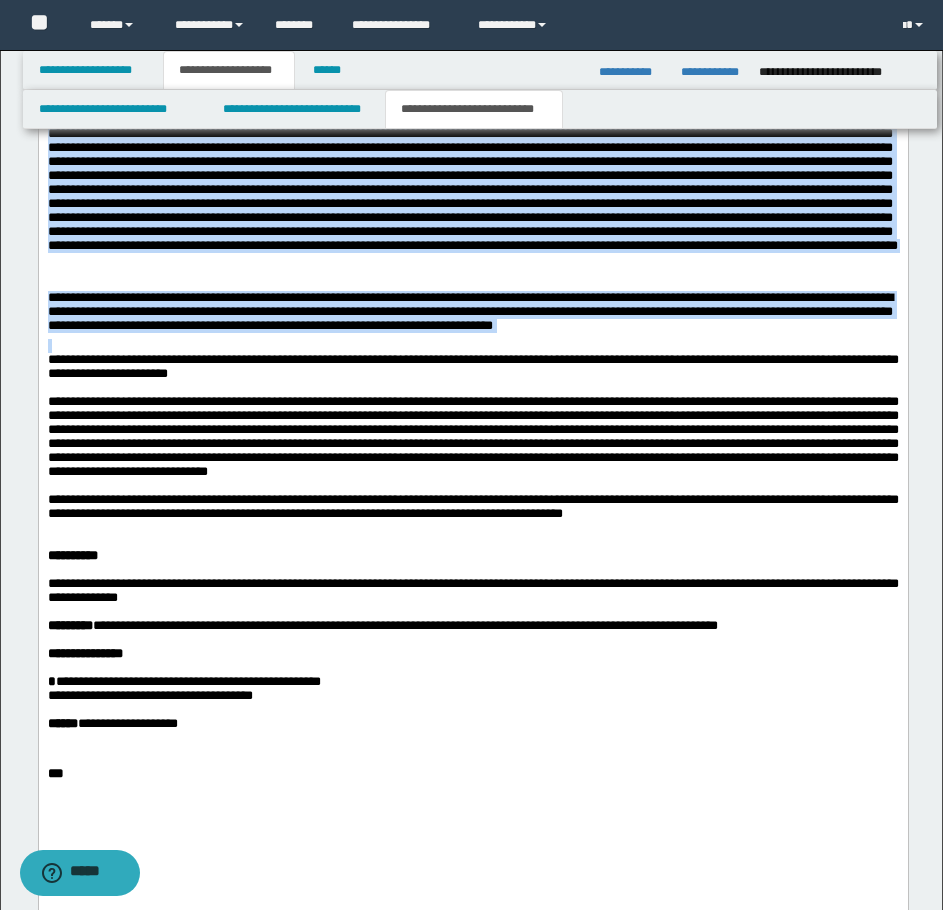 drag, startPoint x: 46, startPoint y: -80, endPoint x: 363, endPoint y: 368, distance: 548.81055 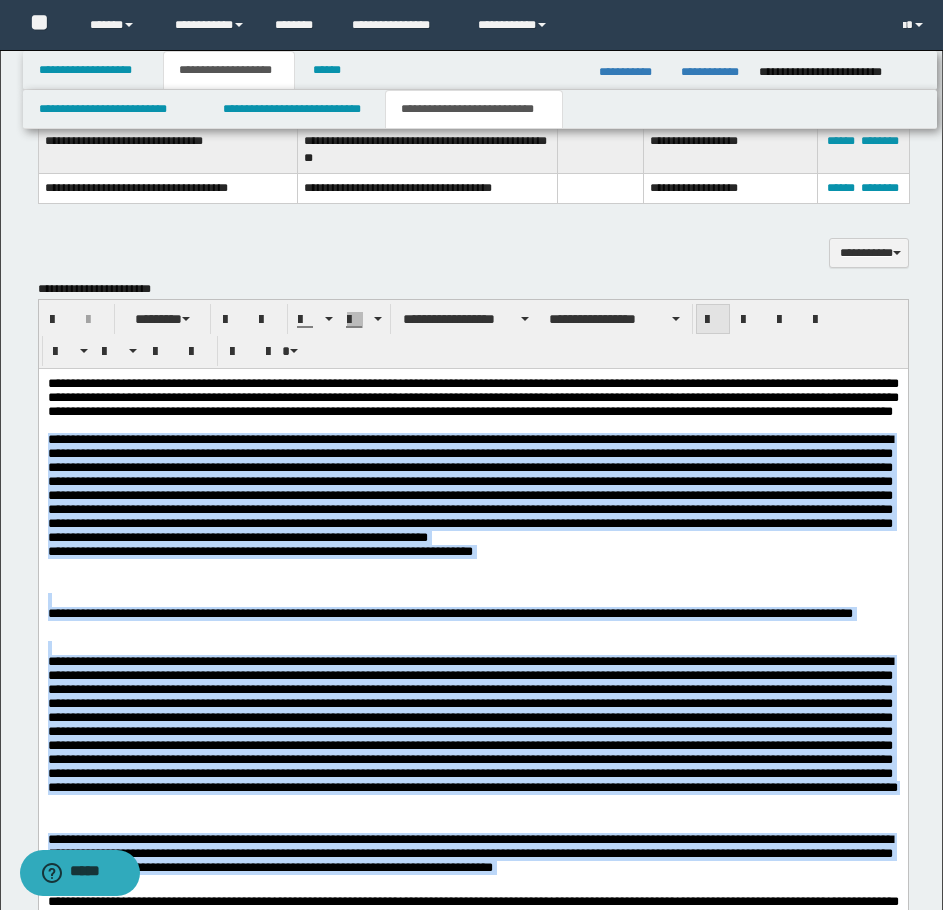 scroll, scrollTop: 1310, scrollLeft: 0, axis: vertical 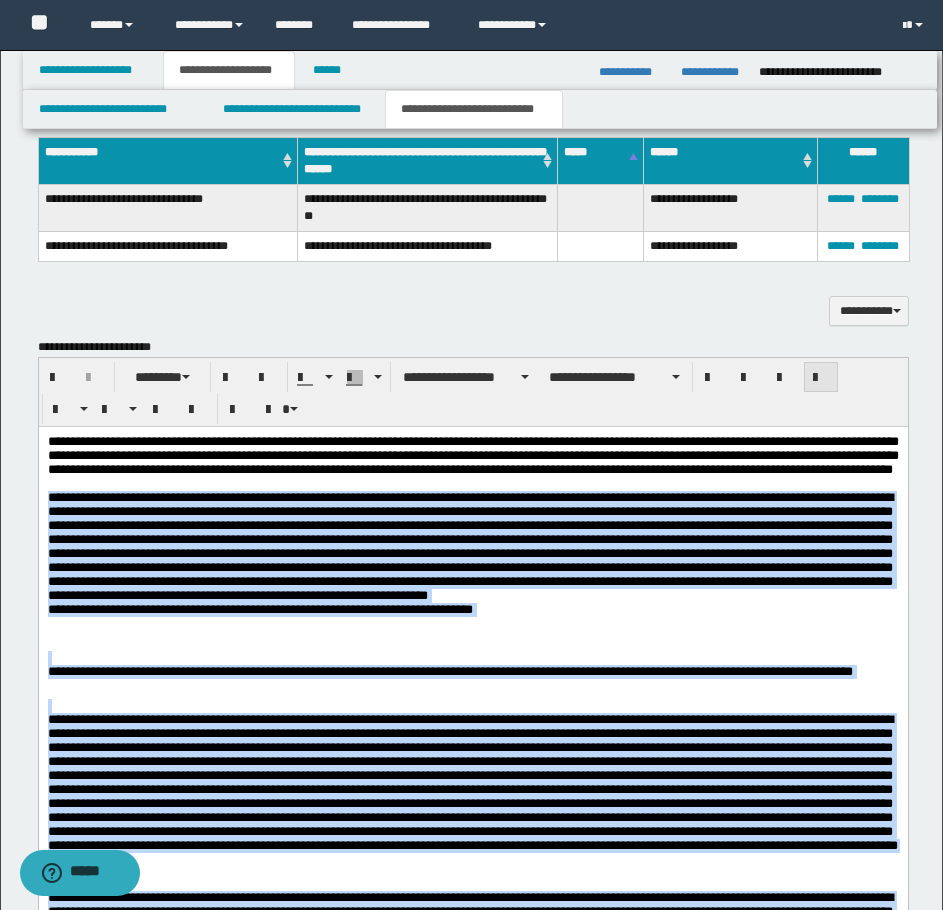 click at bounding box center [821, 378] 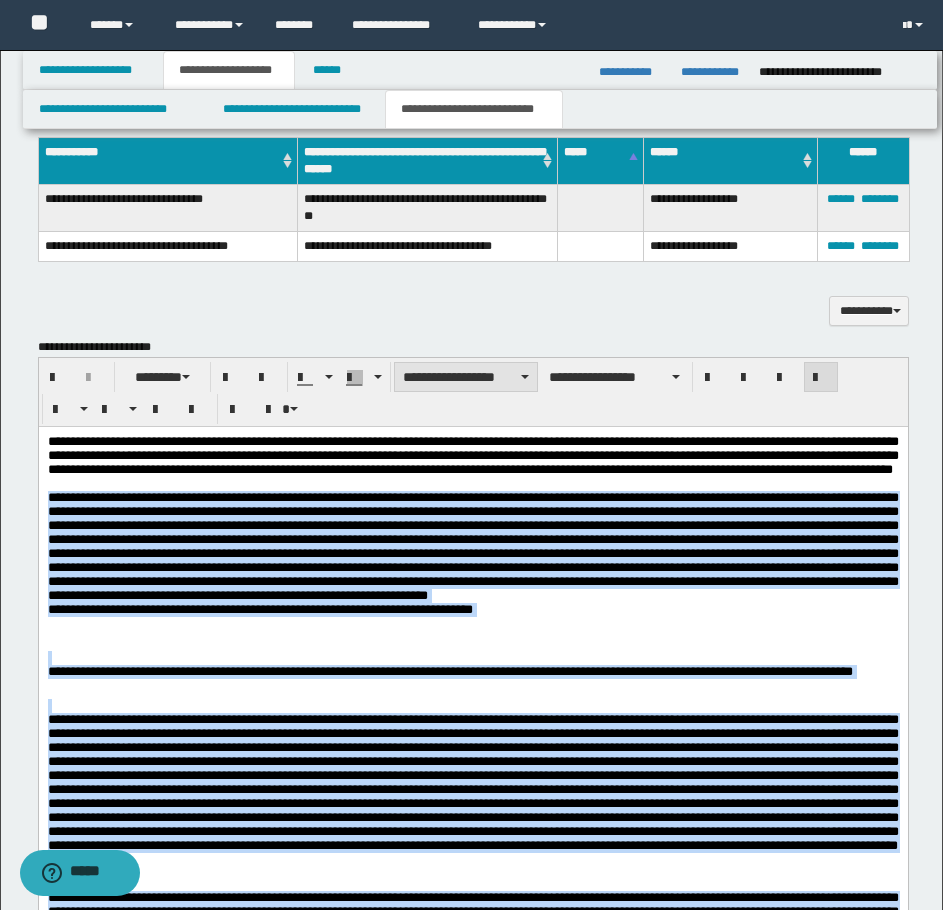 click on "**********" at bounding box center [466, 377] 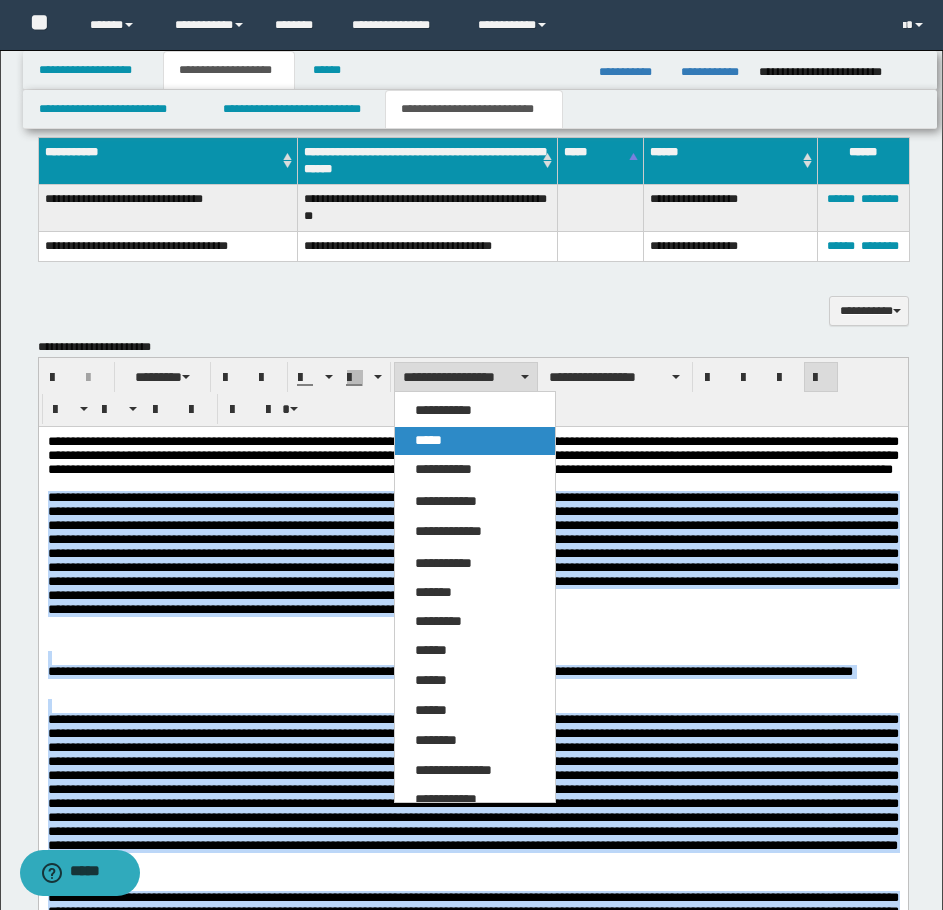 click on "*****" at bounding box center [475, 441] 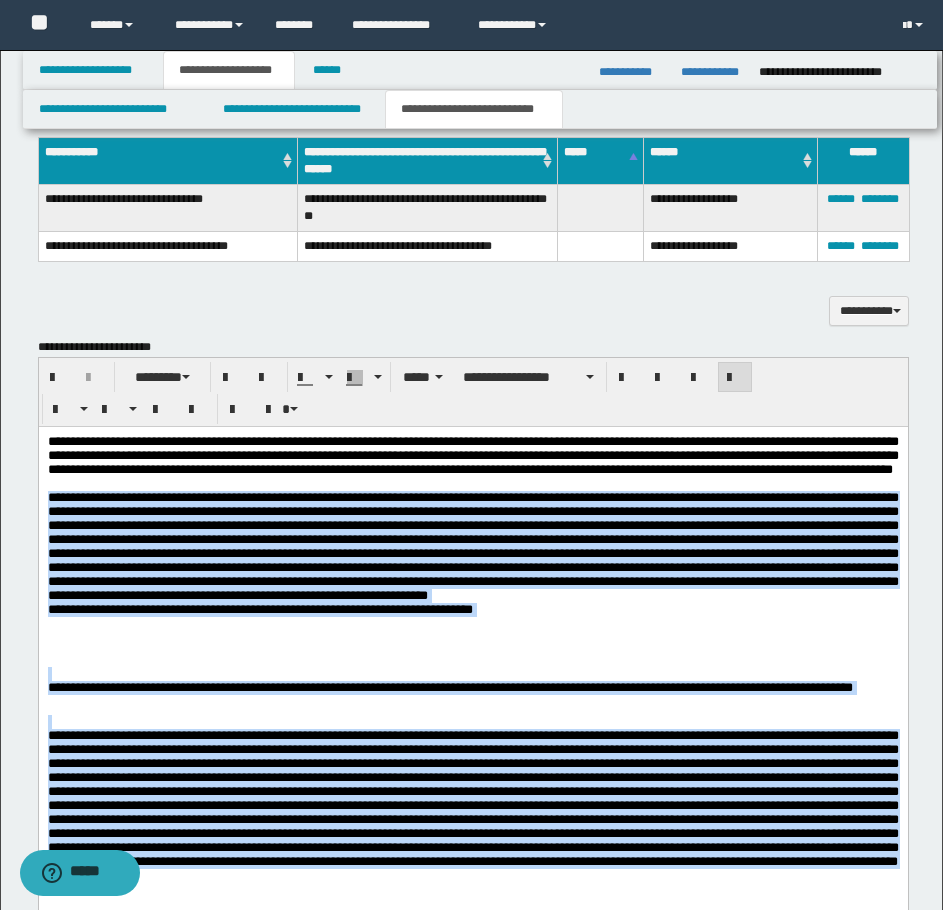 click on "**********" at bounding box center [472, 578] 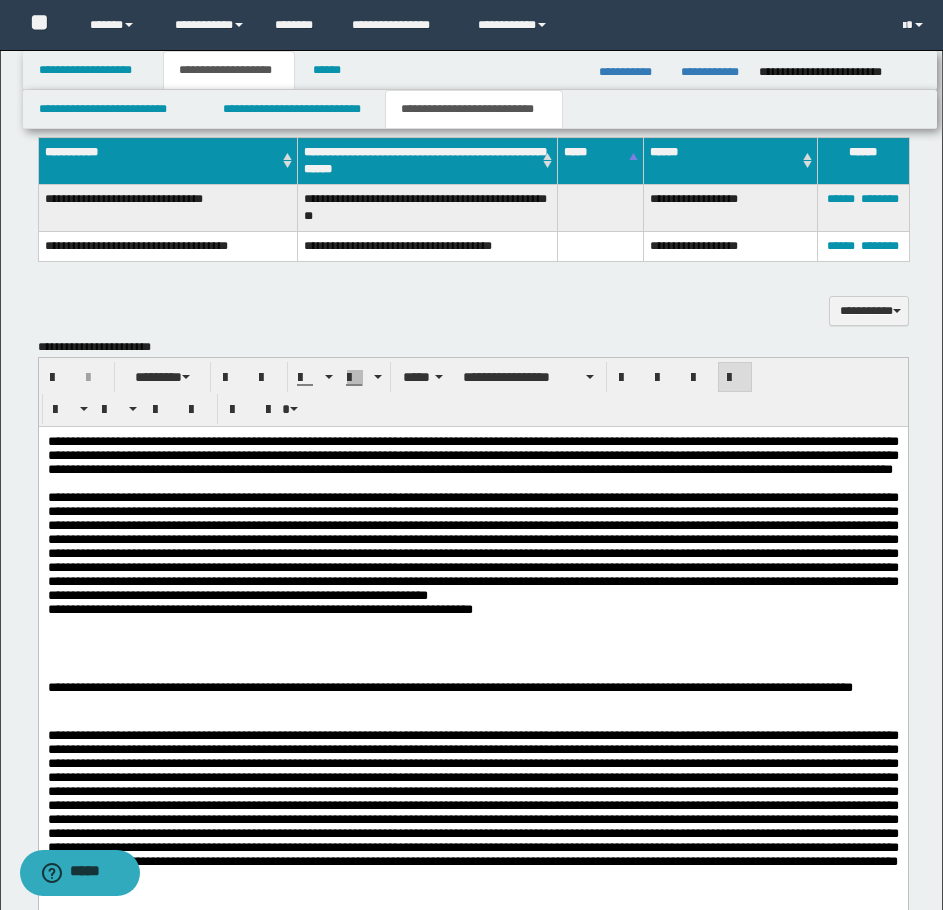 click at bounding box center [472, 545] 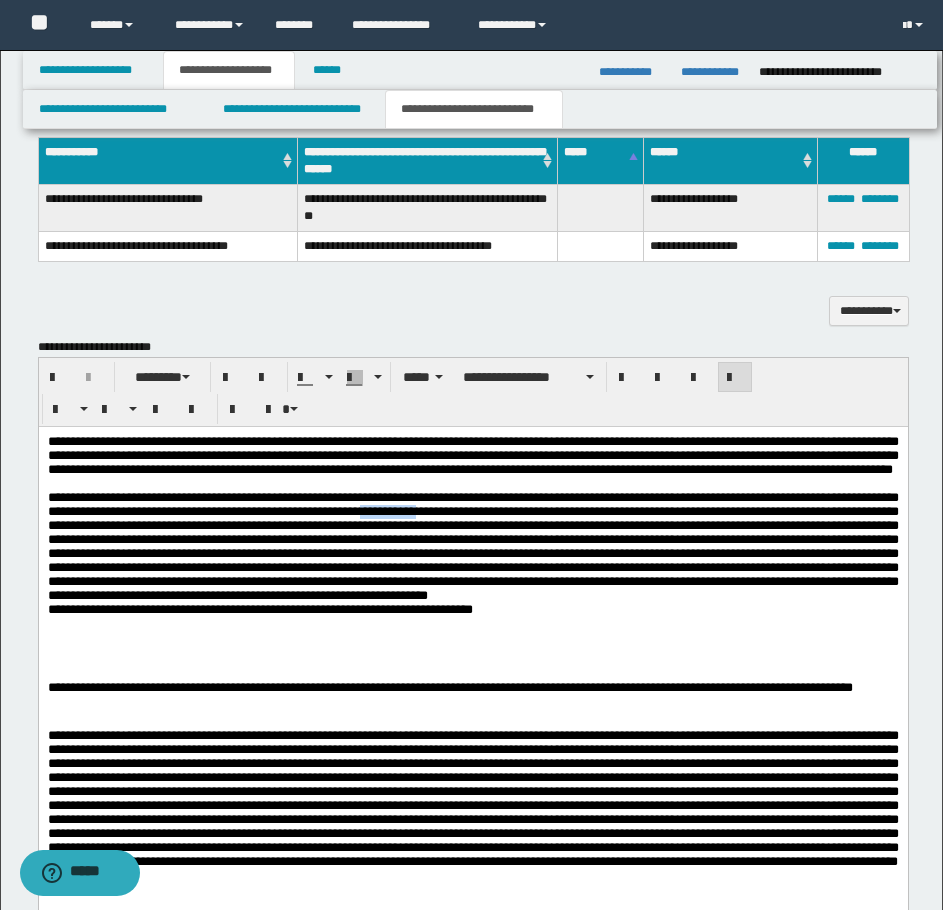 drag, startPoint x: 555, startPoint y: 535, endPoint x: 628, endPoint y: 534, distance: 73.00685 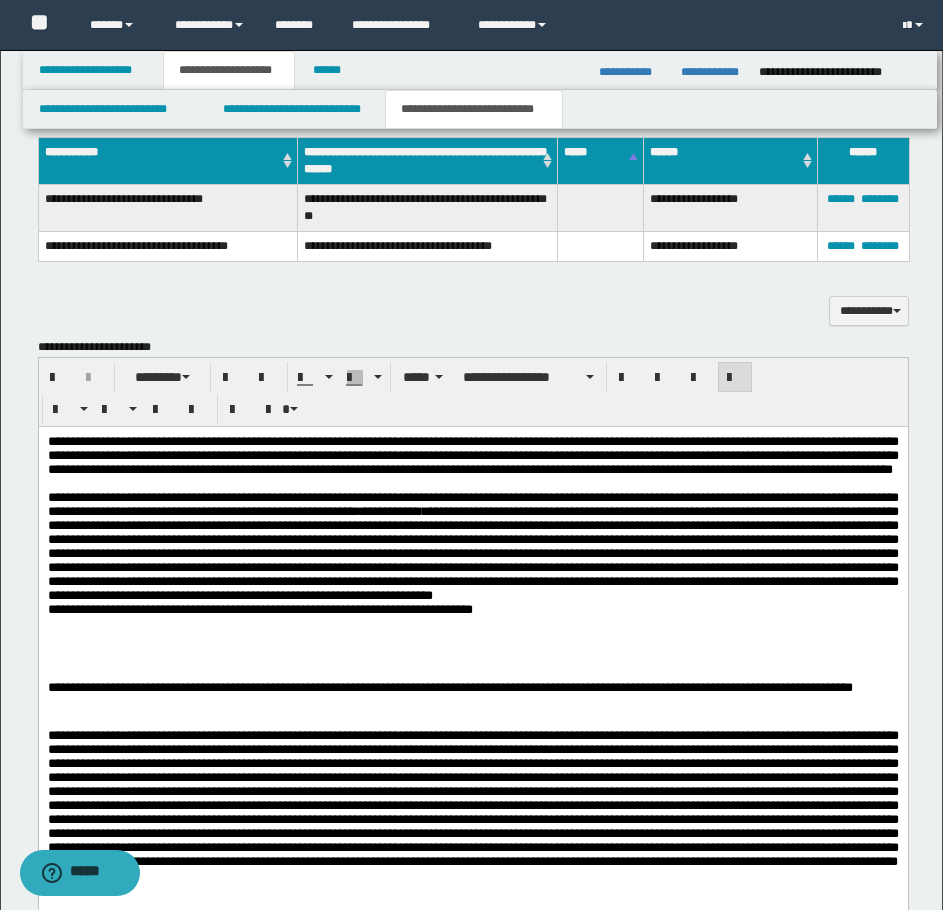 click on "**********" at bounding box center [472, 545] 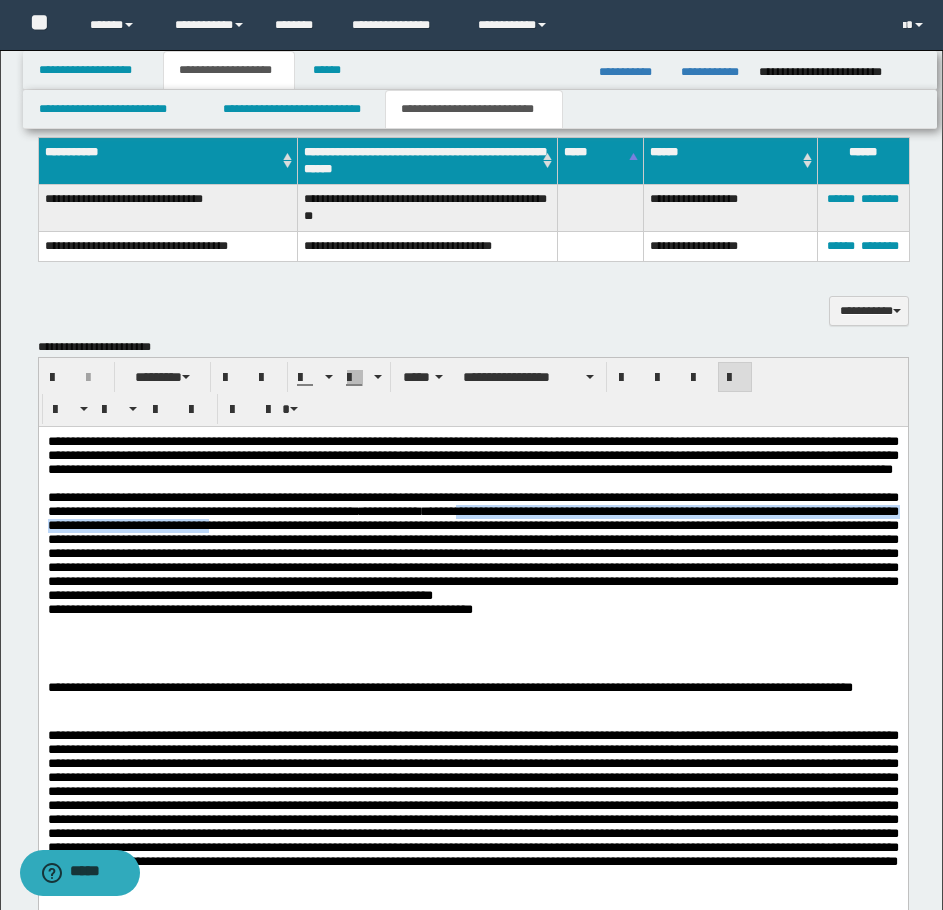 drag, startPoint x: 671, startPoint y: 535, endPoint x: 584, endPoint y: 554, distance: 89.050545 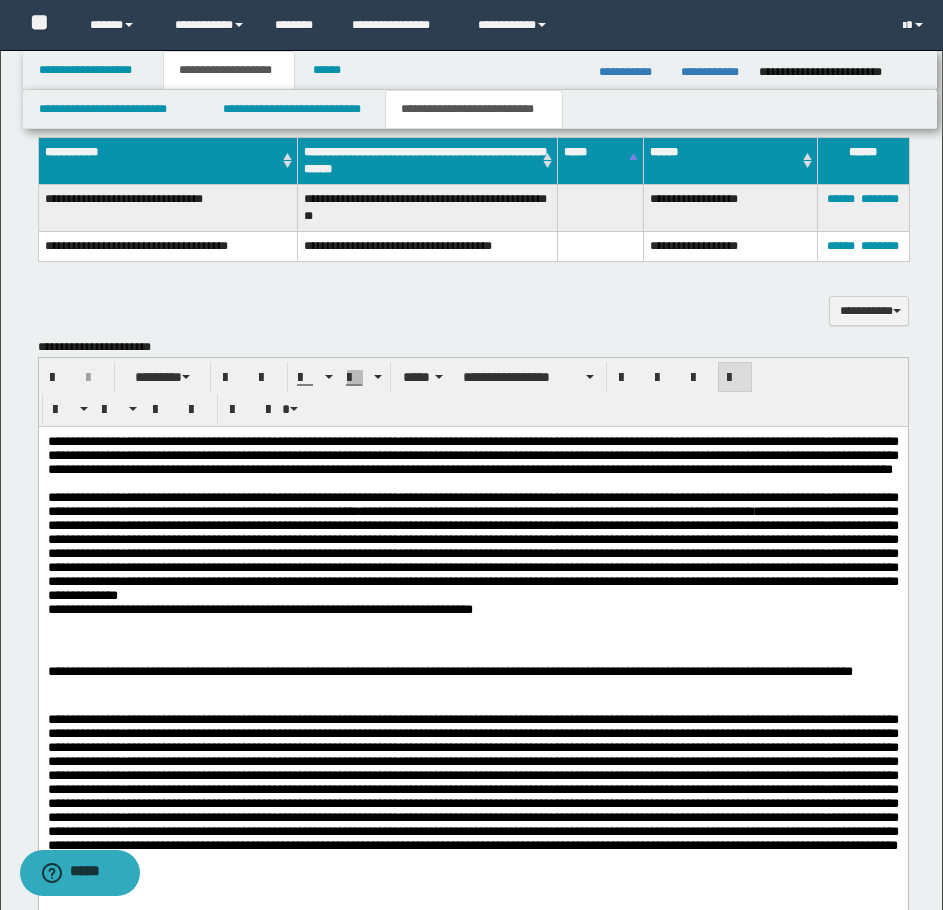 click on "**********" at bounding box center [472, 545] 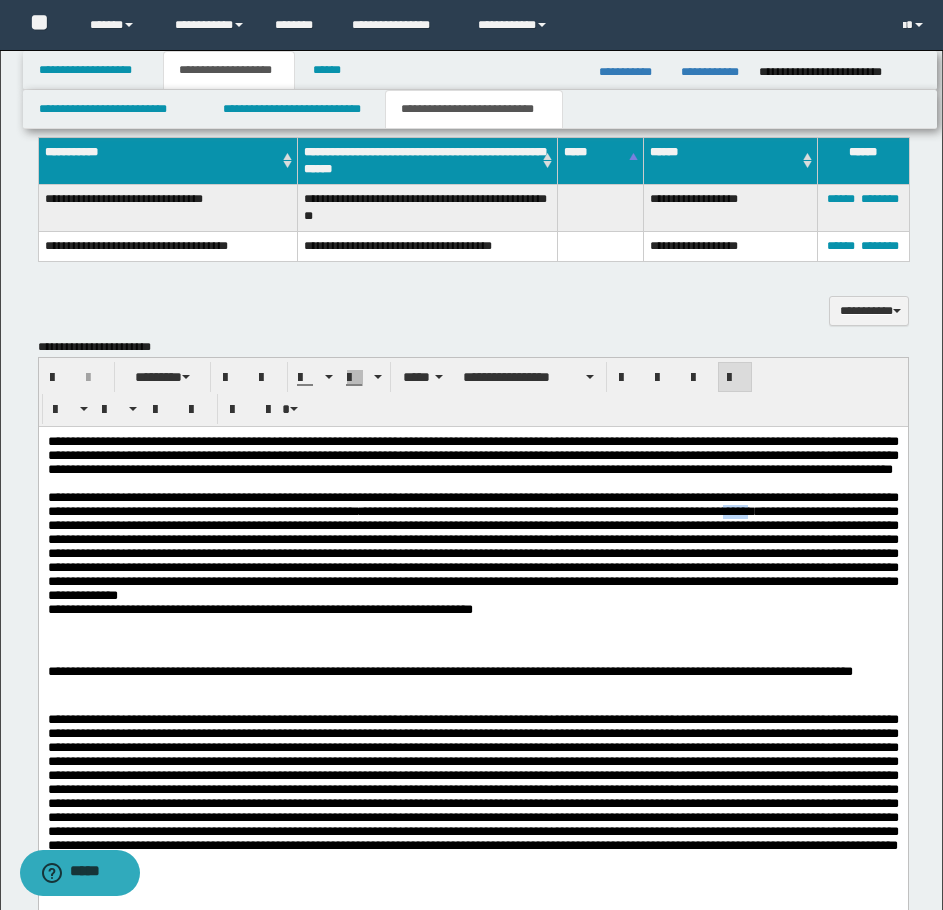 drag, startPoint x: 147, startPoint y: 551, endPoint x: 184, endPoint y: 557, distance: 37.48333 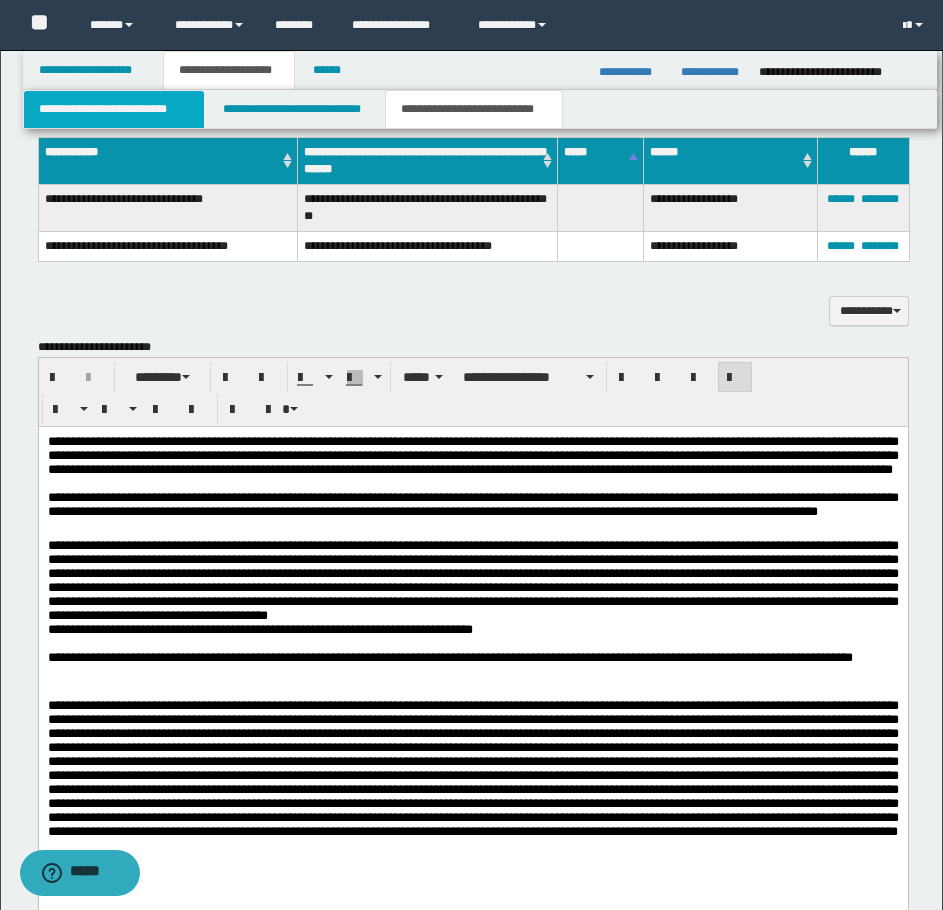click on "**********" at bounding box center [114, 109] 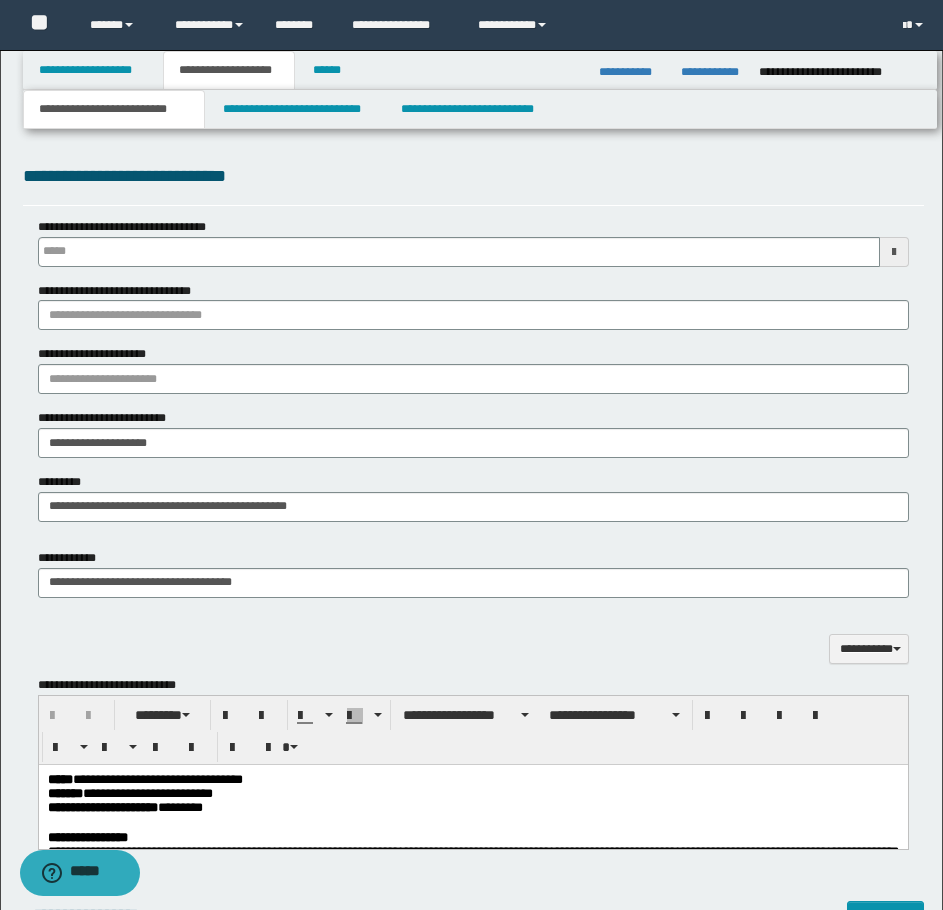 type 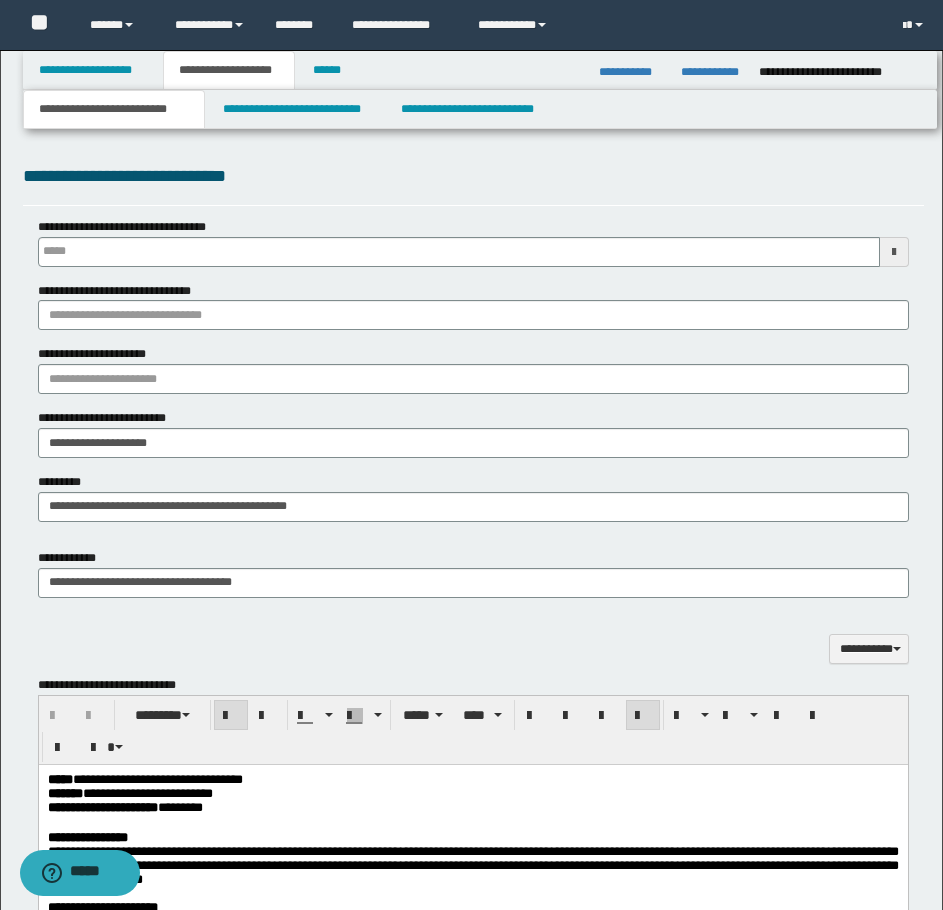 click on "**********" at bounding box center (102, 807) 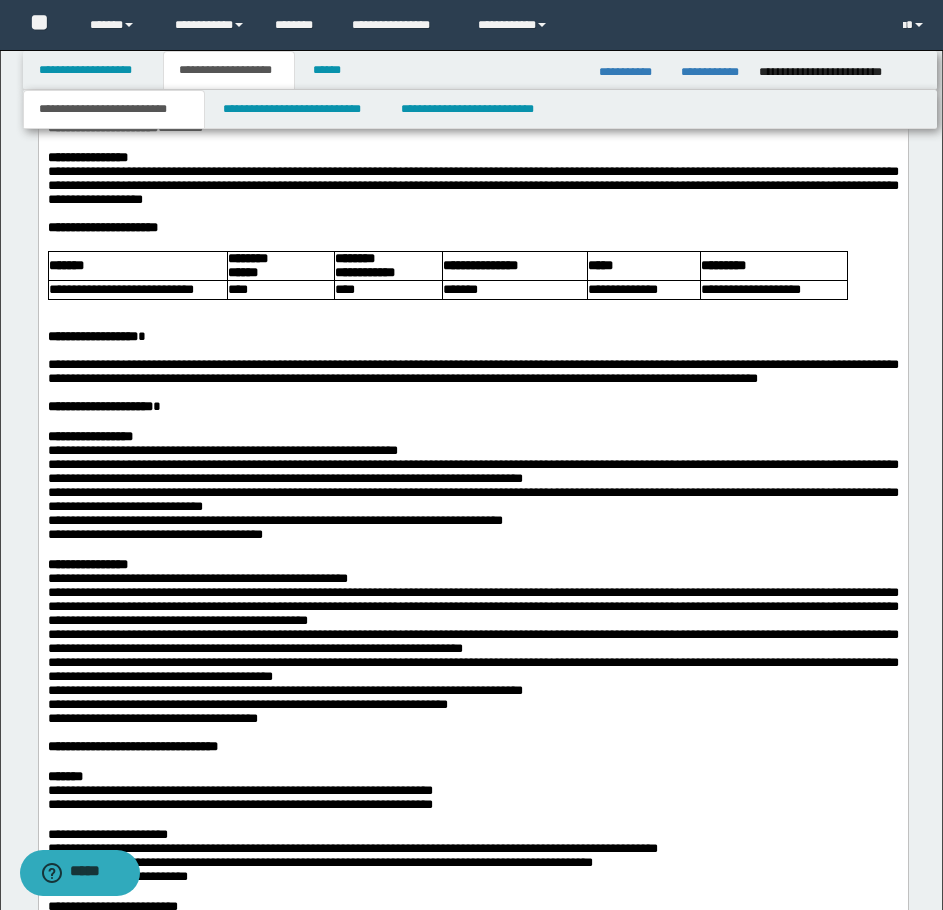 scroll, scrollTop: 2010, scrollLeft: 0, axis: vertical 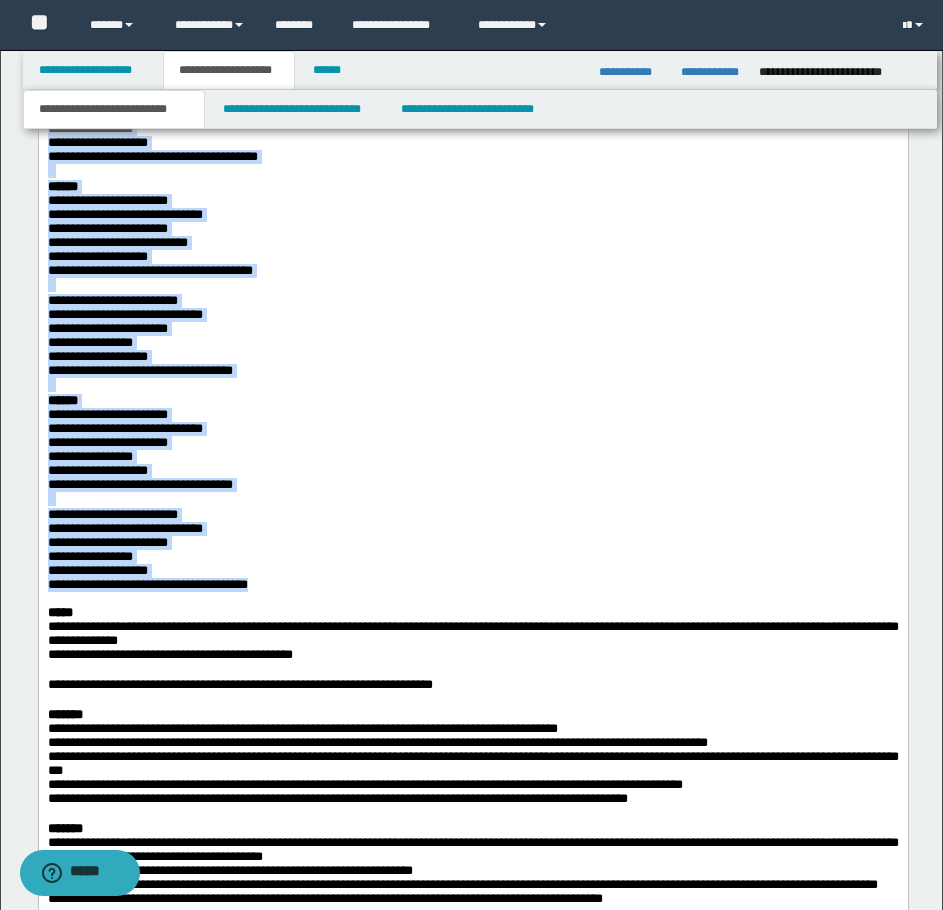 drag, startPoint x: 47, startPoint y: -458, endPoint x: 297, endPoint y: 830, distance: 1312.0381 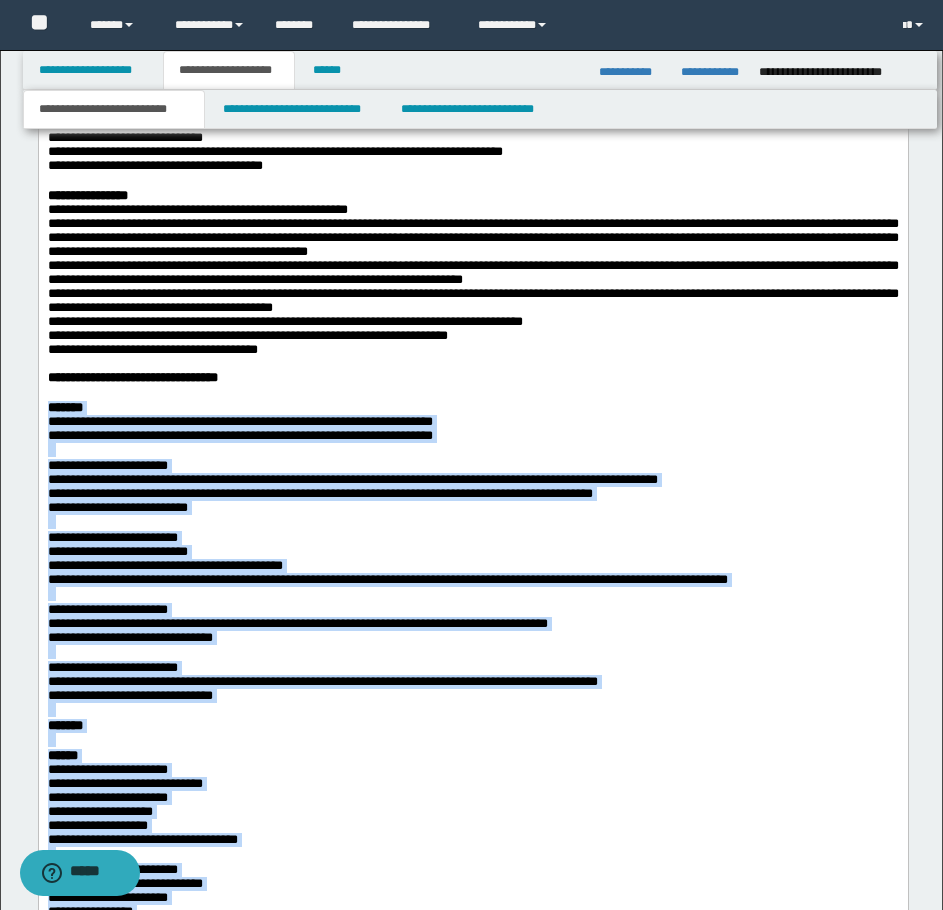 scroll, scrollTop: 2328, scrollLeft: 0, axis: vertical 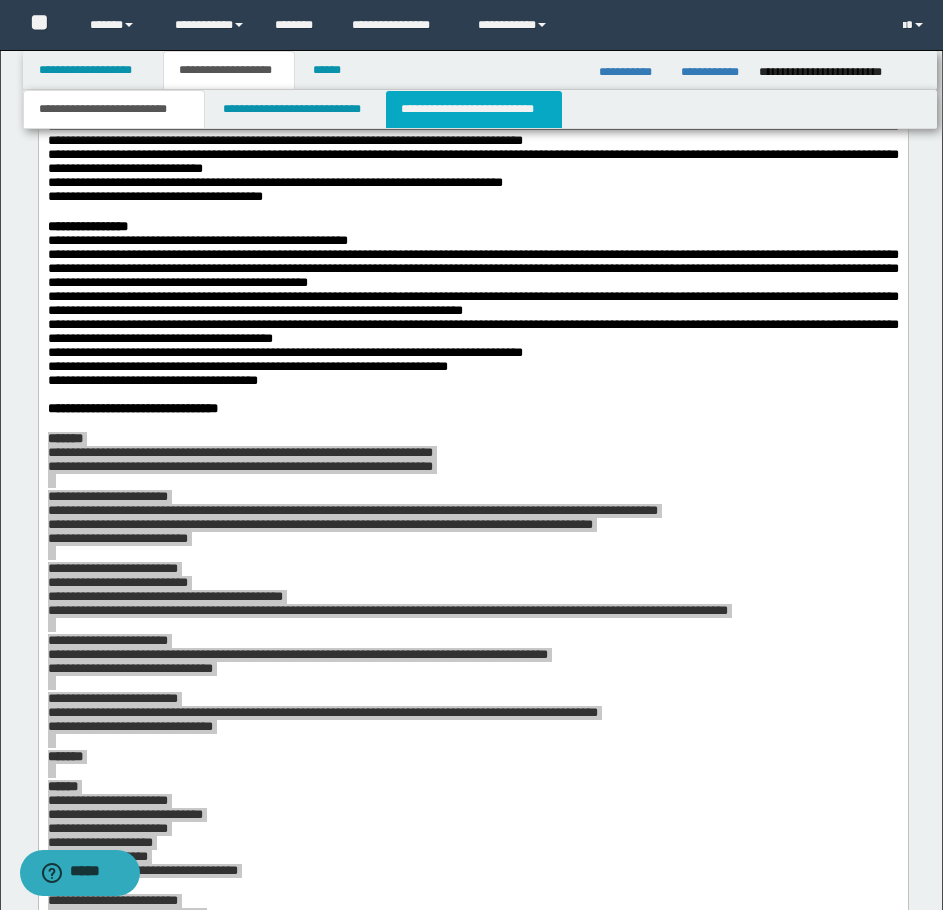 click on "**********" at bounding box center [474, 109] 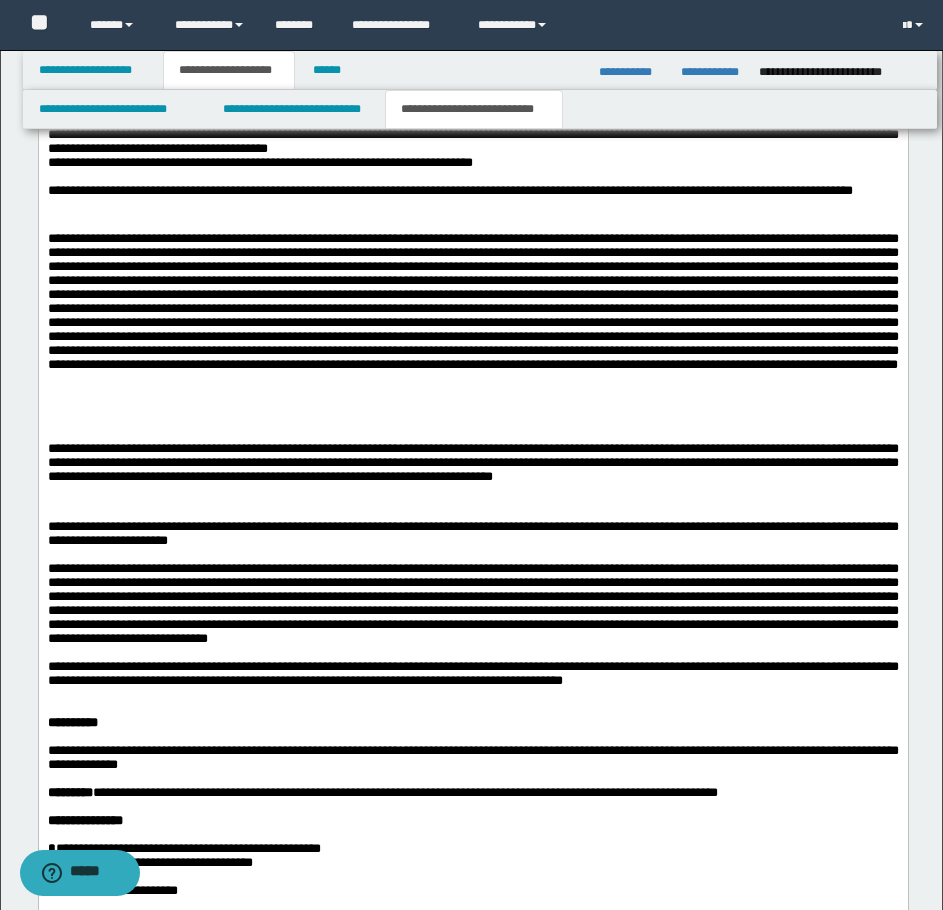 scroll, scrollTop: 1728, scrollLeft: 0, axis: vertical 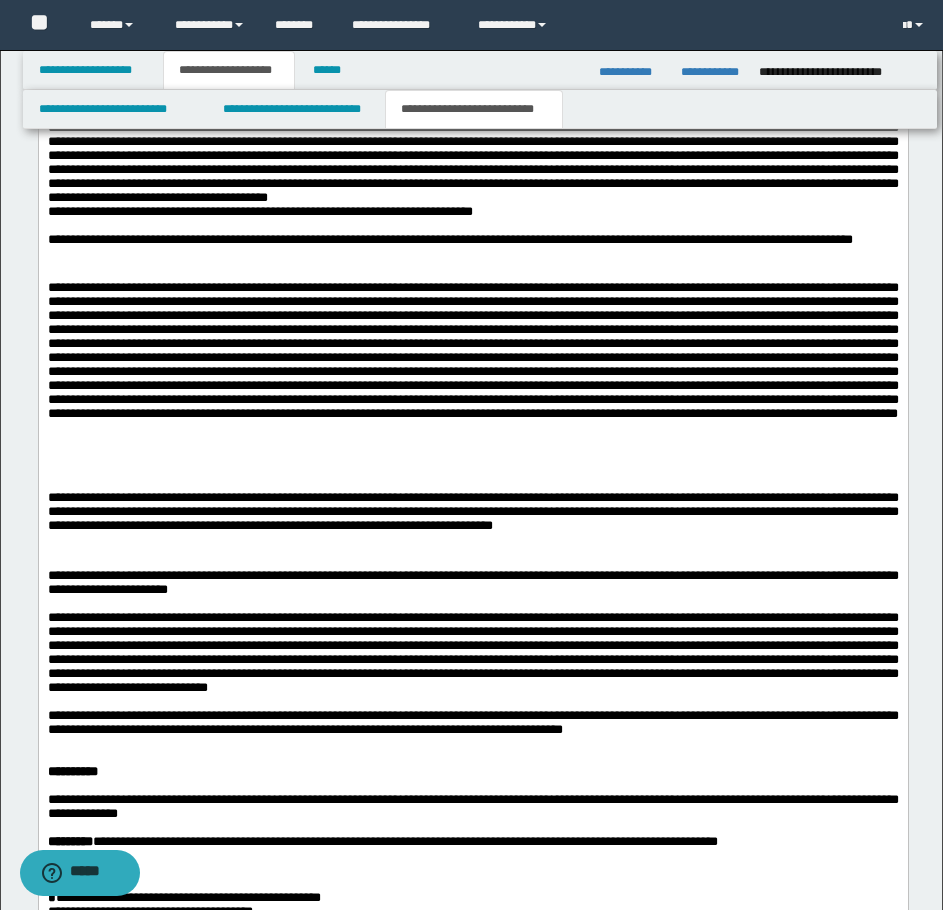 click at bounding box center [472, 378] 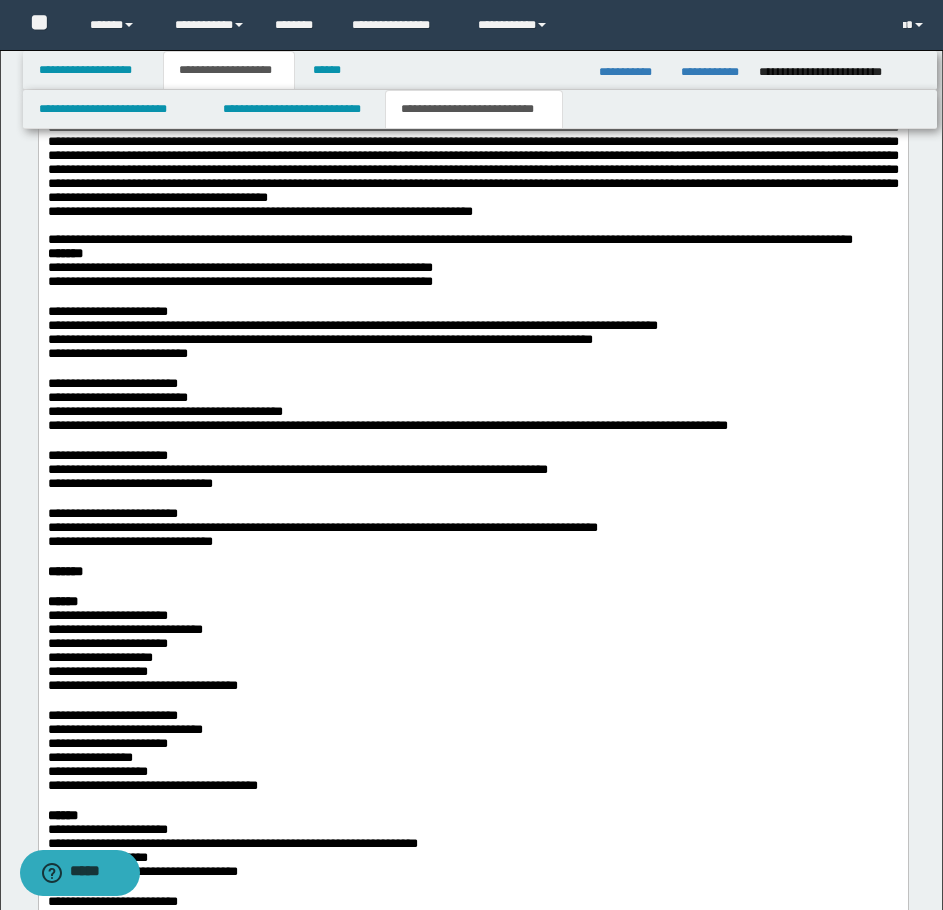 scroll, scrollTop: 1696, scrollLeft: 0, axis: vertical 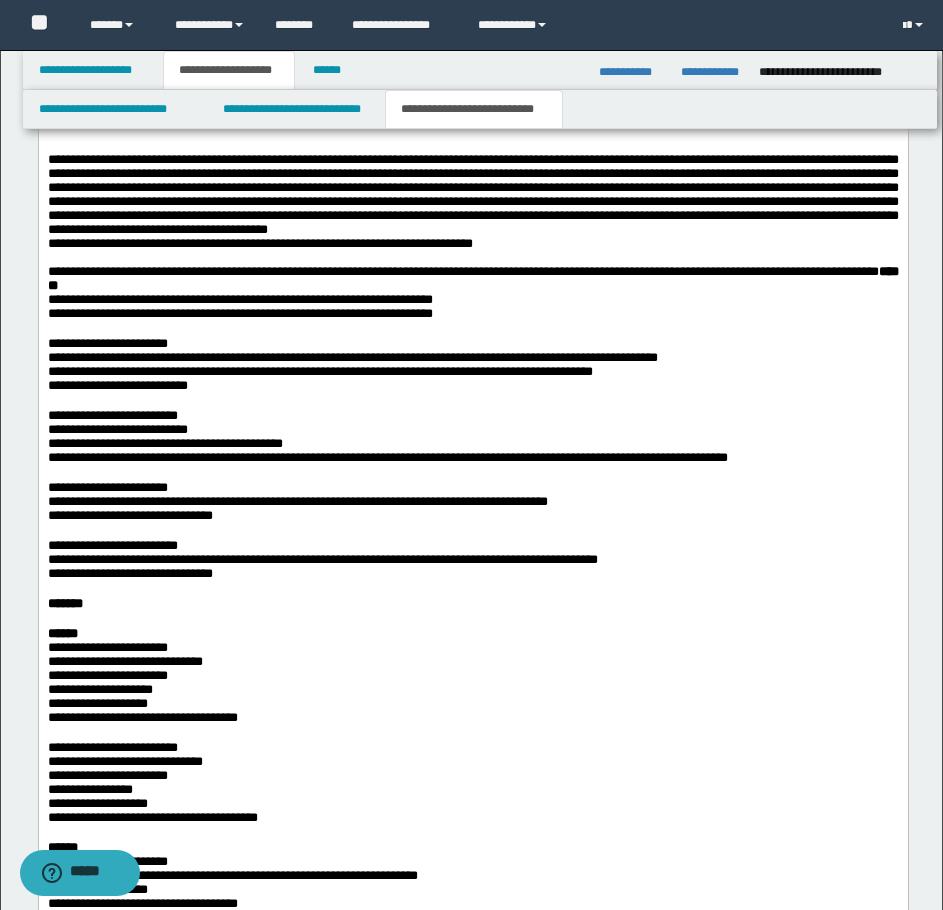 click on "**********" at bounding box center [472, 271] 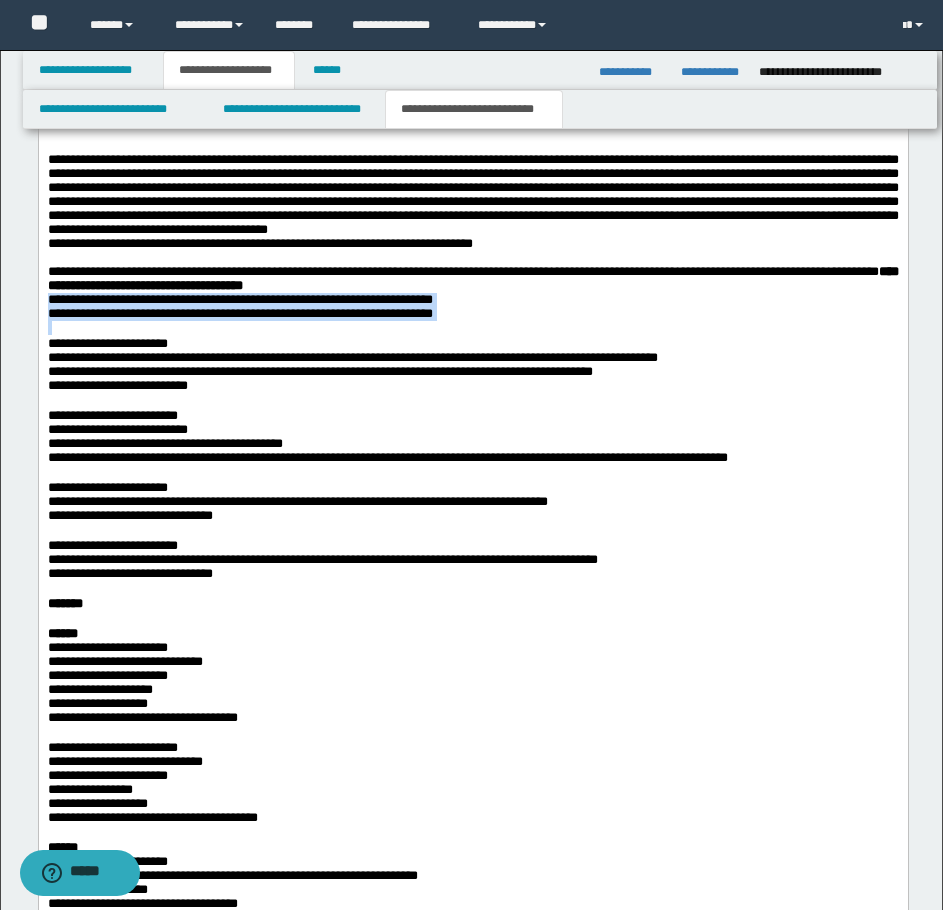 drag, startPoint x: 48, startPoint y: 357, endPoint x: 195, endPoint y: 398, distance: 152.61061 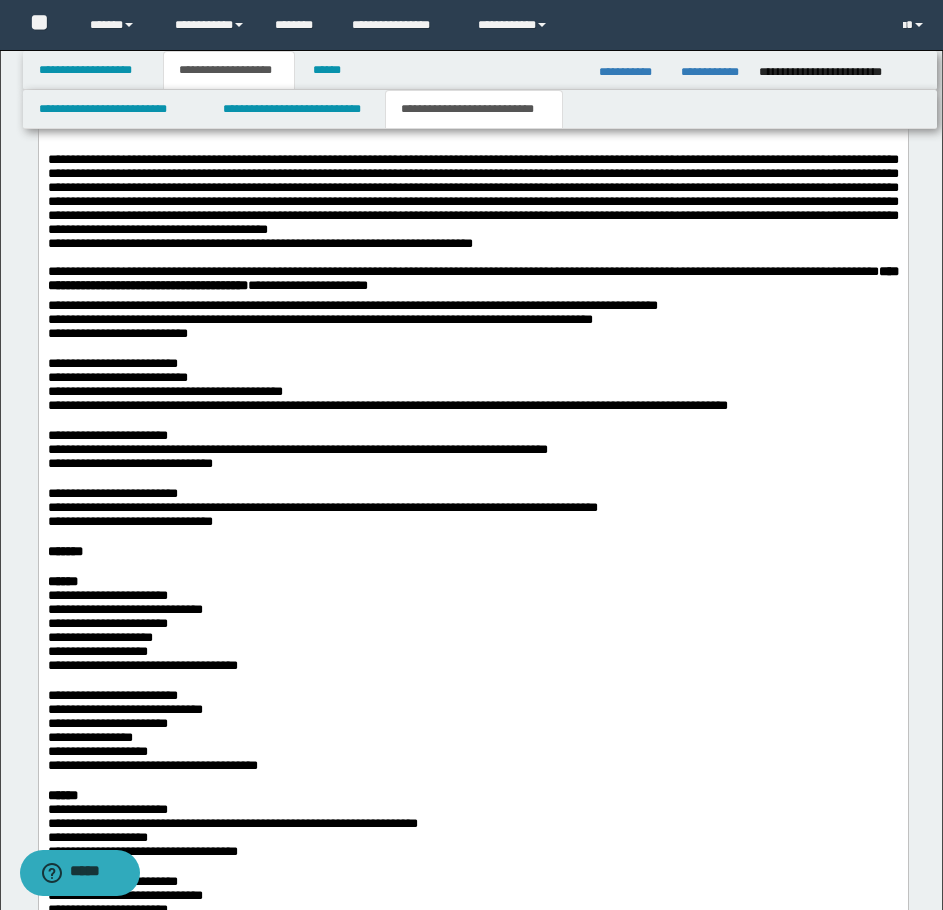 scroll, scrollTop: 1728, scrollLeft: 0, axis: vertical 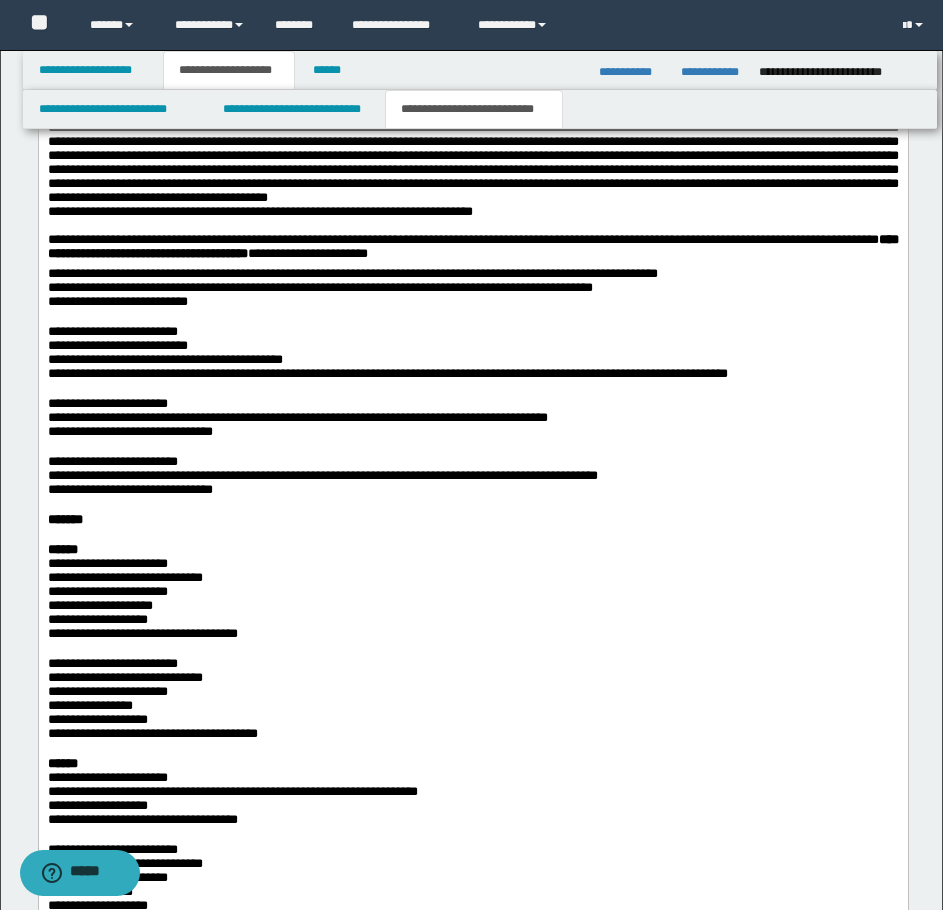 click on "**********" at bounding box center (472, 1075) 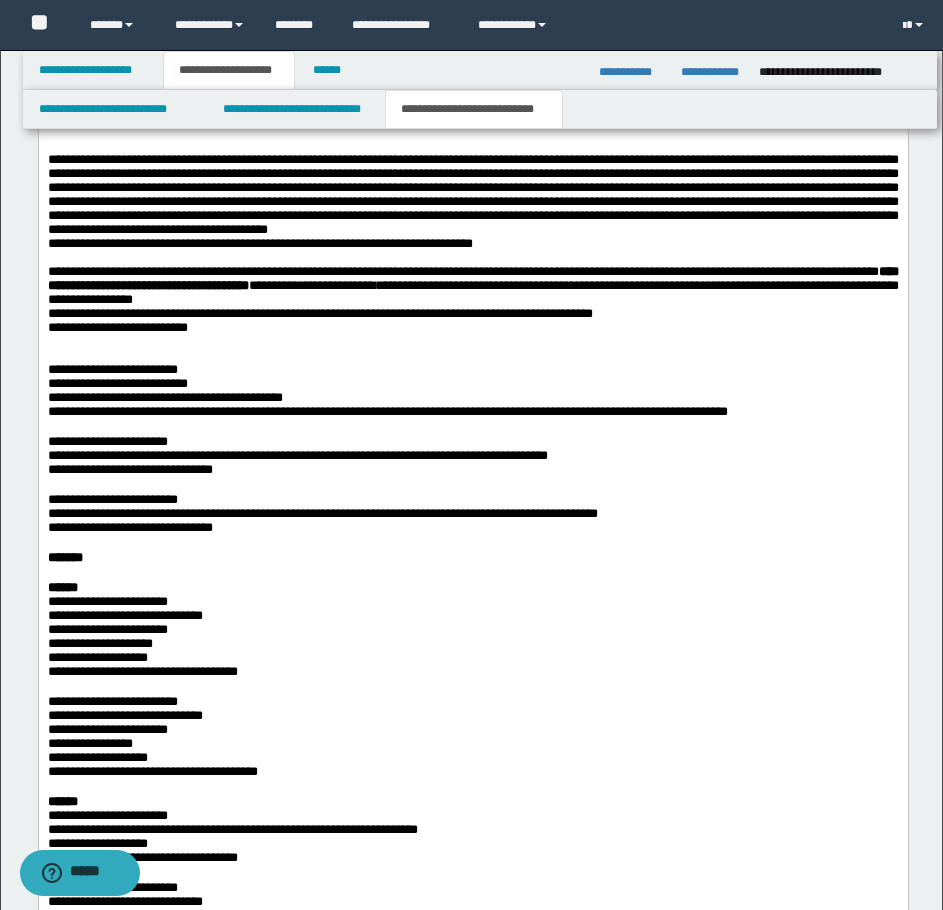 scroll, scrollTop: 1696, scrollLeft: 0, axis: vertical 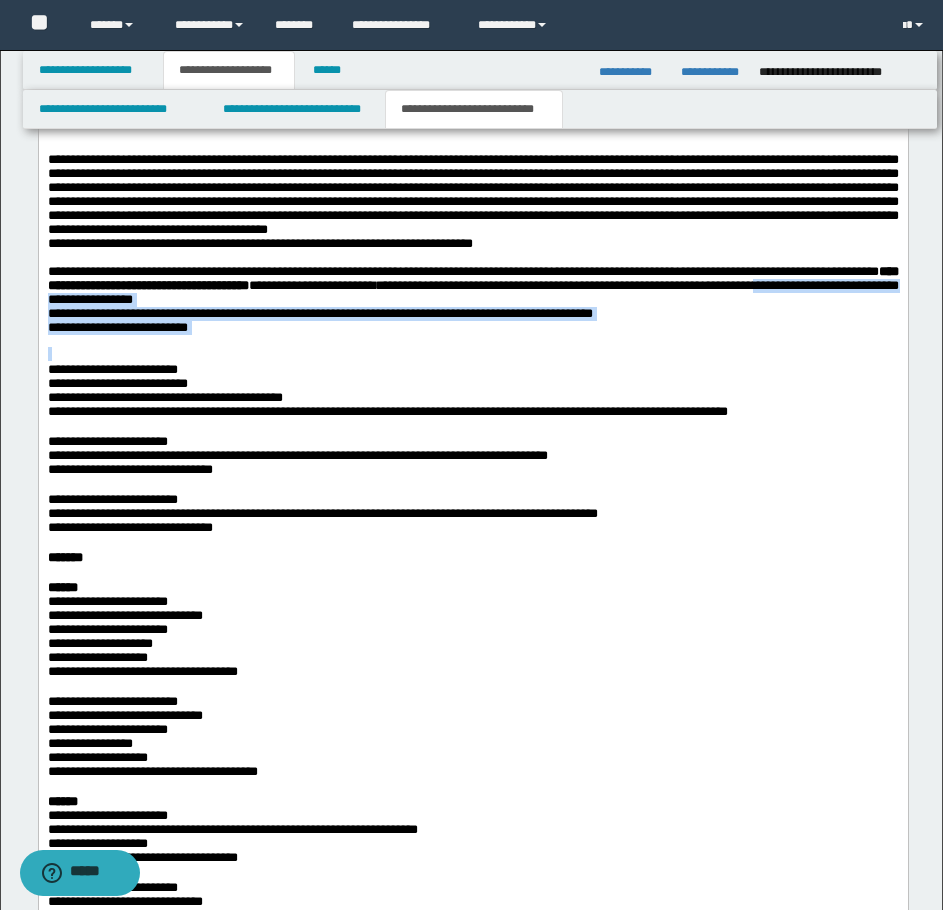 drag, startPoint x: 235, startPoint y: 360, endPoint x: 239, endPoint y: 414, distance: 54.147945 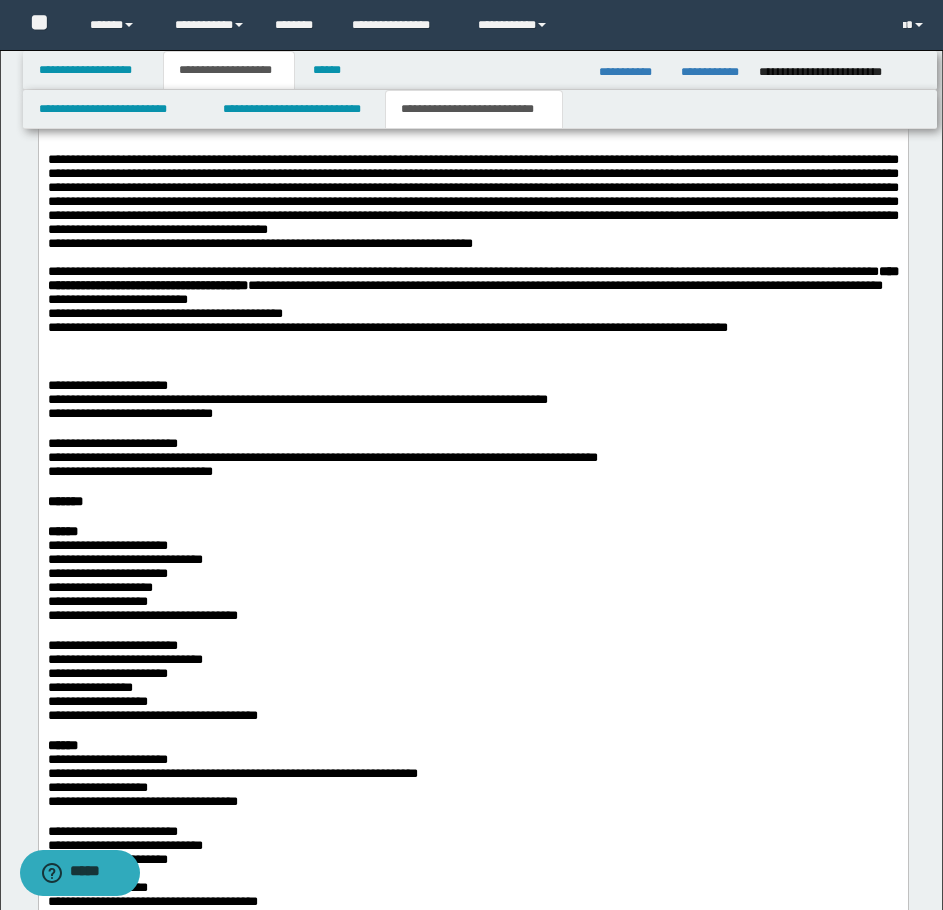 click on "**********" at bounding box center [472, 306] 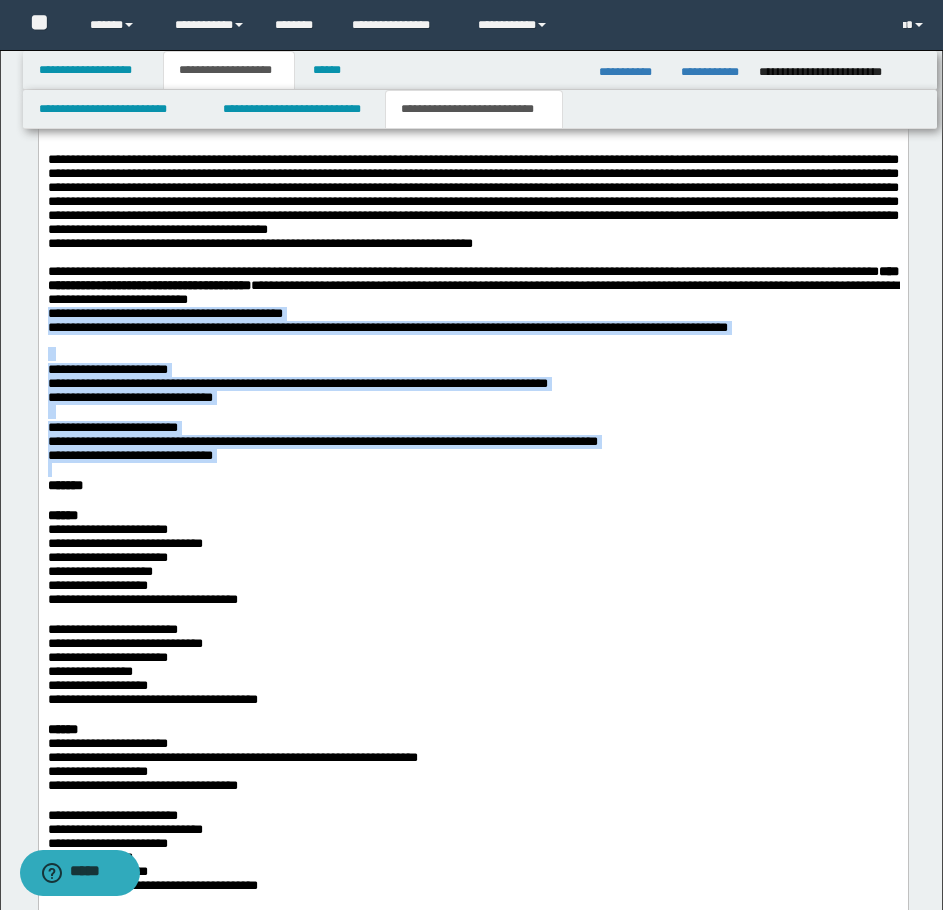 drag, startPoint x: 45, startPoint y: 381, endPoint x: 120, endPoint y: 542, distance: 177.61194 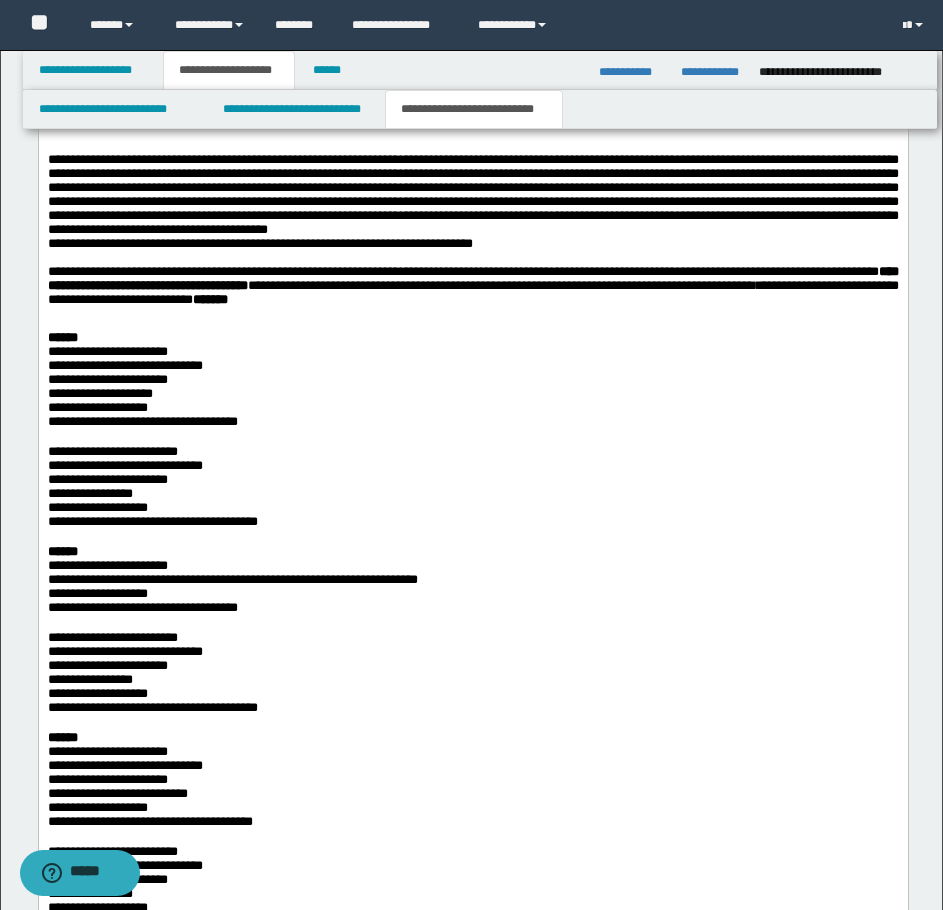 scroll, scrollTop: 1728, scrollLeft: 0, axis: vertical 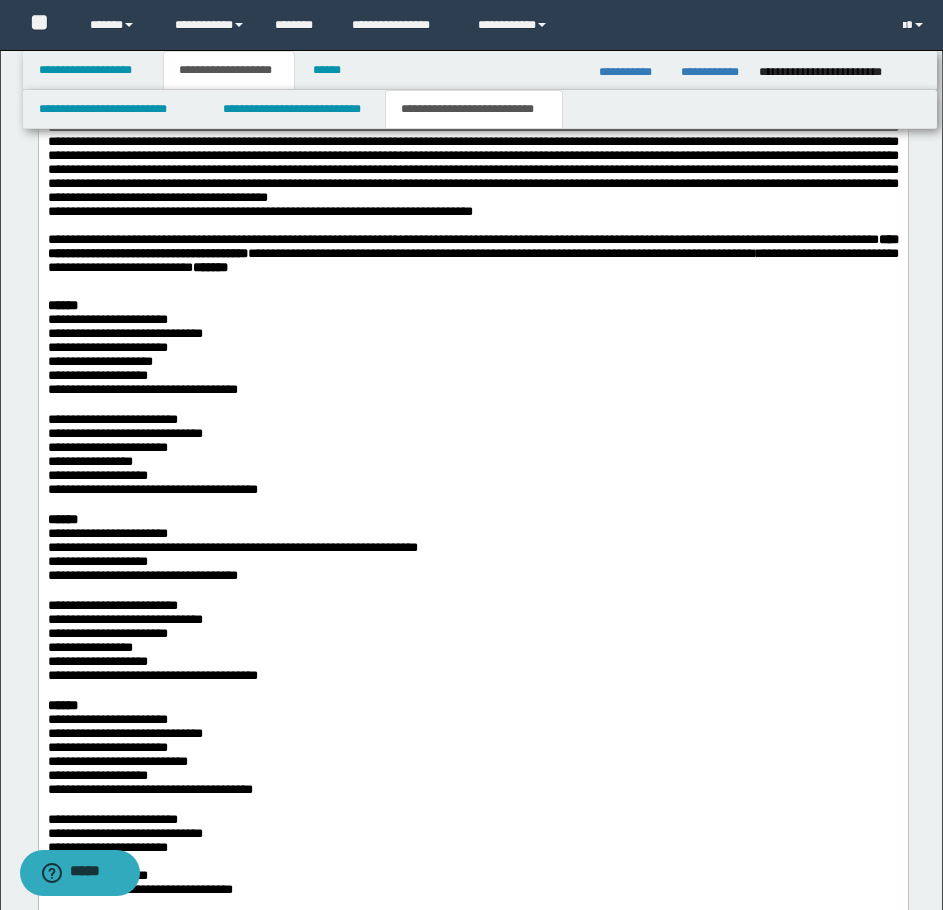 click on "**********" at bounding box center [472, 953] 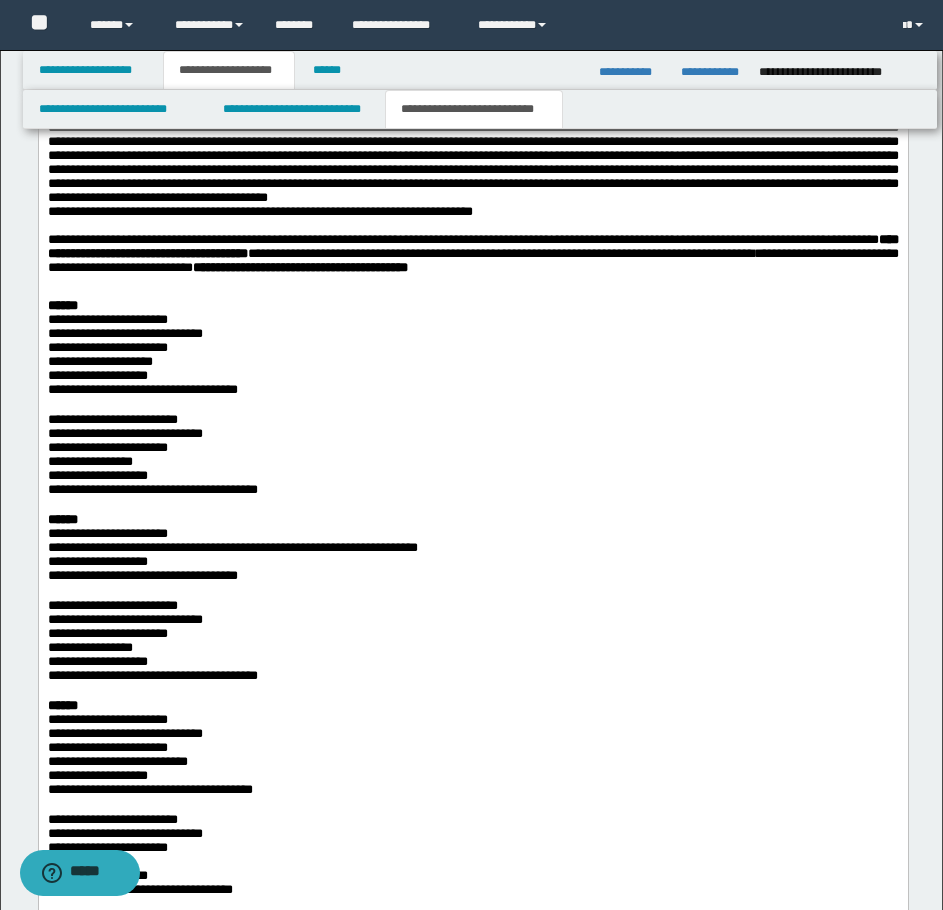 scroll, scrollTop: 1696, scrollLeft: 0, axis: vertical 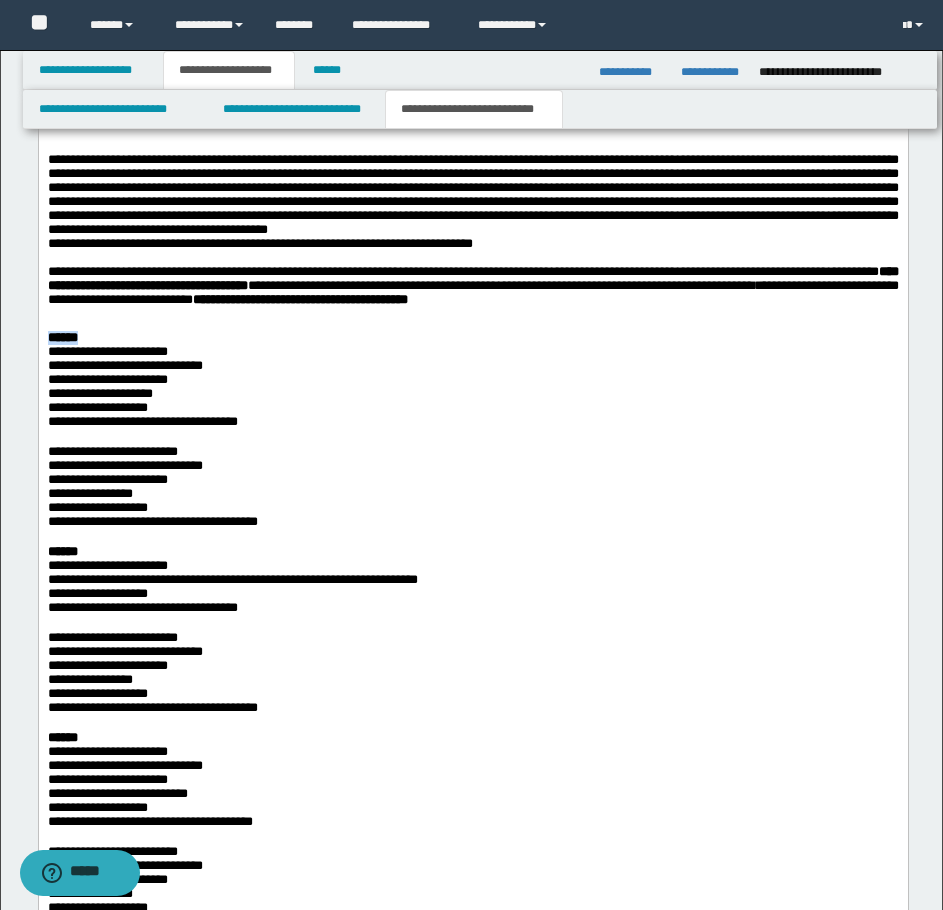 drag, startPoint x: 48, startPoint y: 389, endPoint x: 86, endPoint y: 386, distance: 38.118237 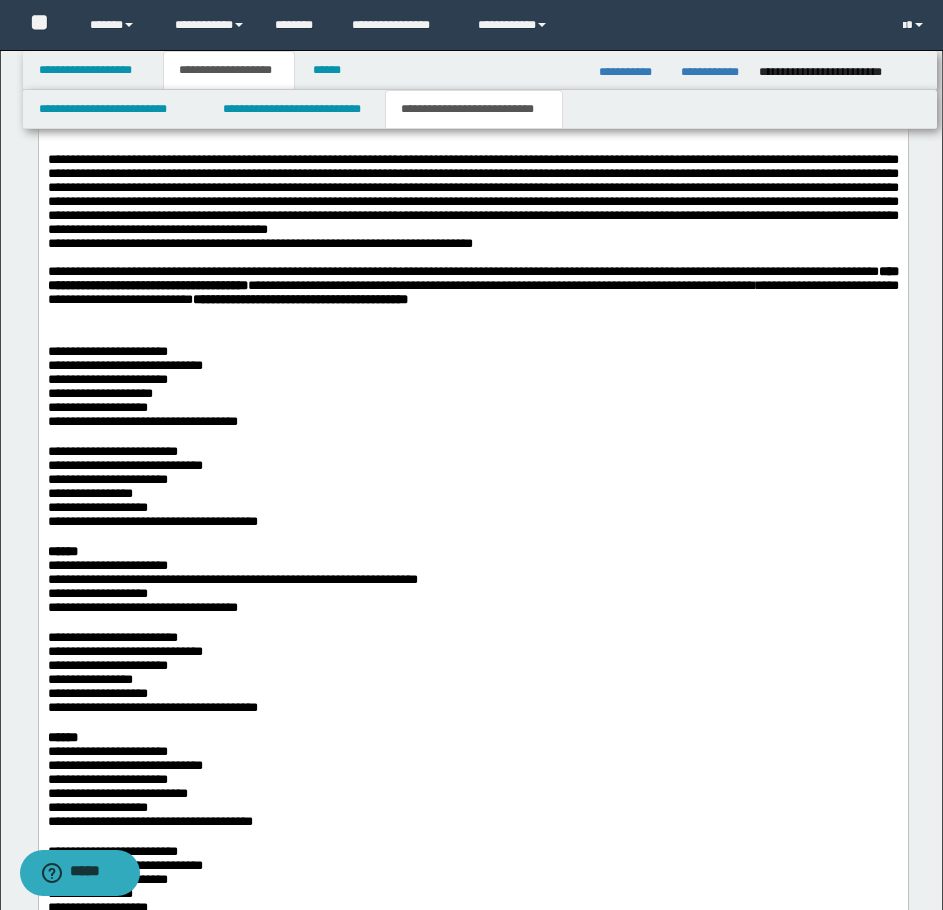 scroll, scrollTop: 1728, scrollLeft: 0, axis: vertical 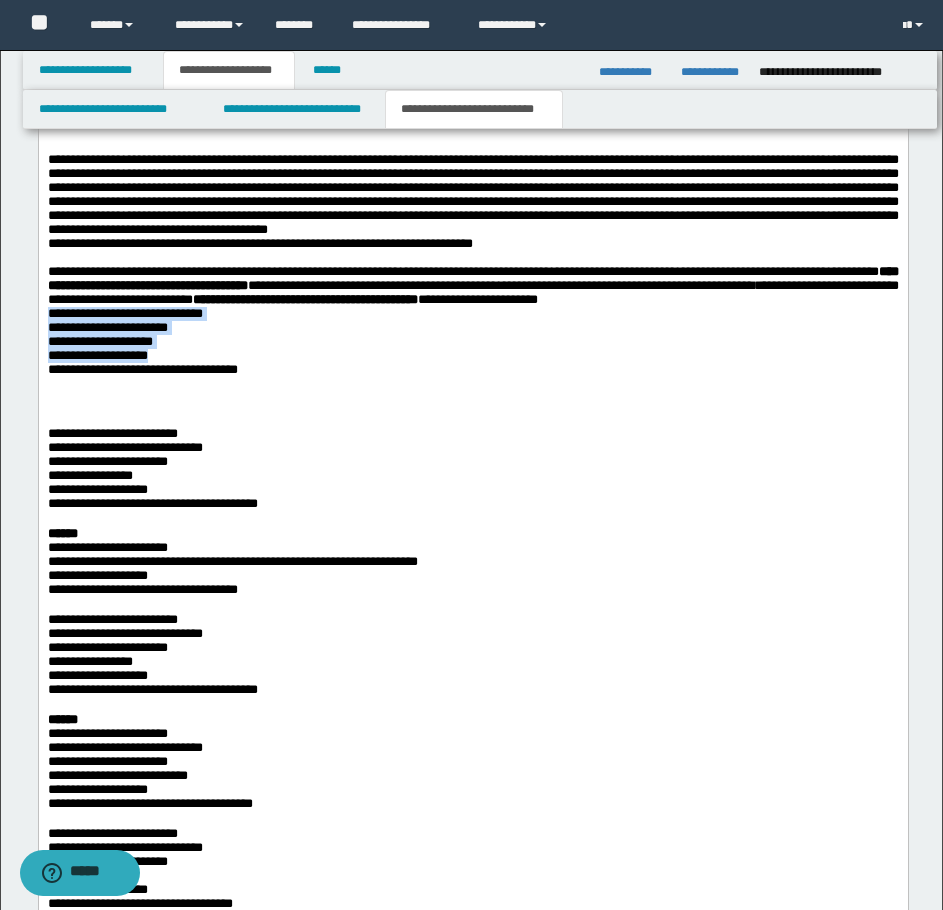 drag, startPoint x: 51, startPoint y: 394, endPoint x: 185, endPoint y: 432, distance: 139.28389 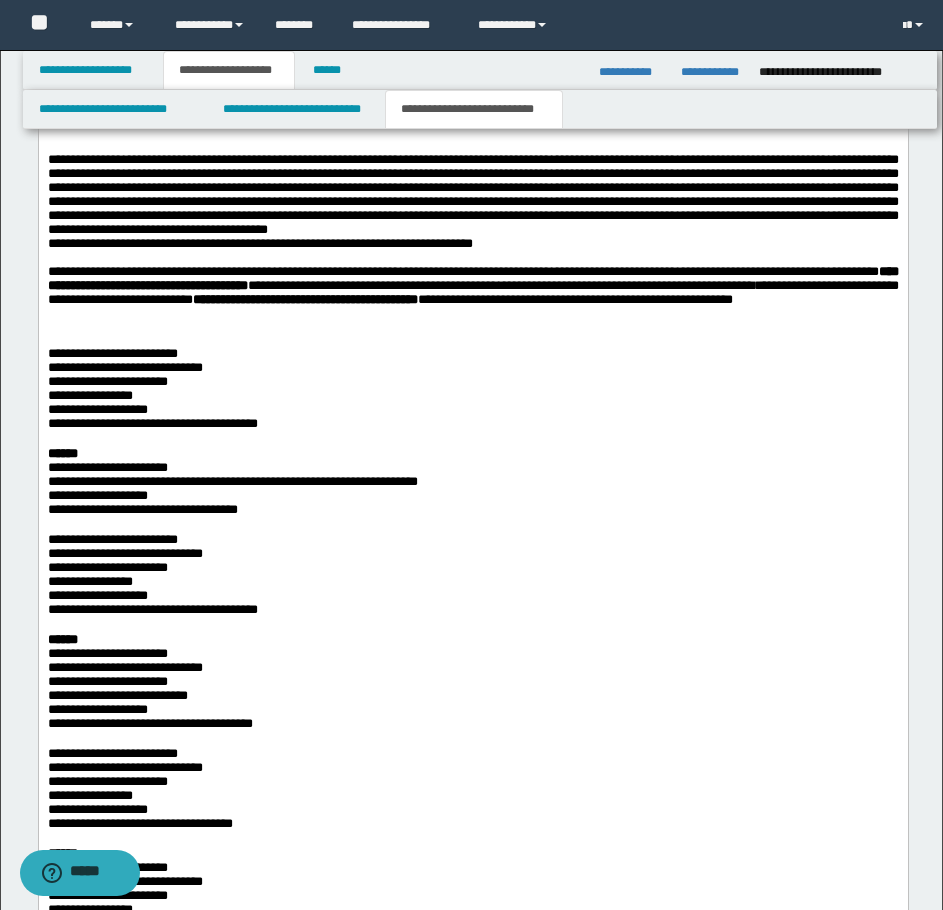 click on "**********" at bounding box center (472, 290) 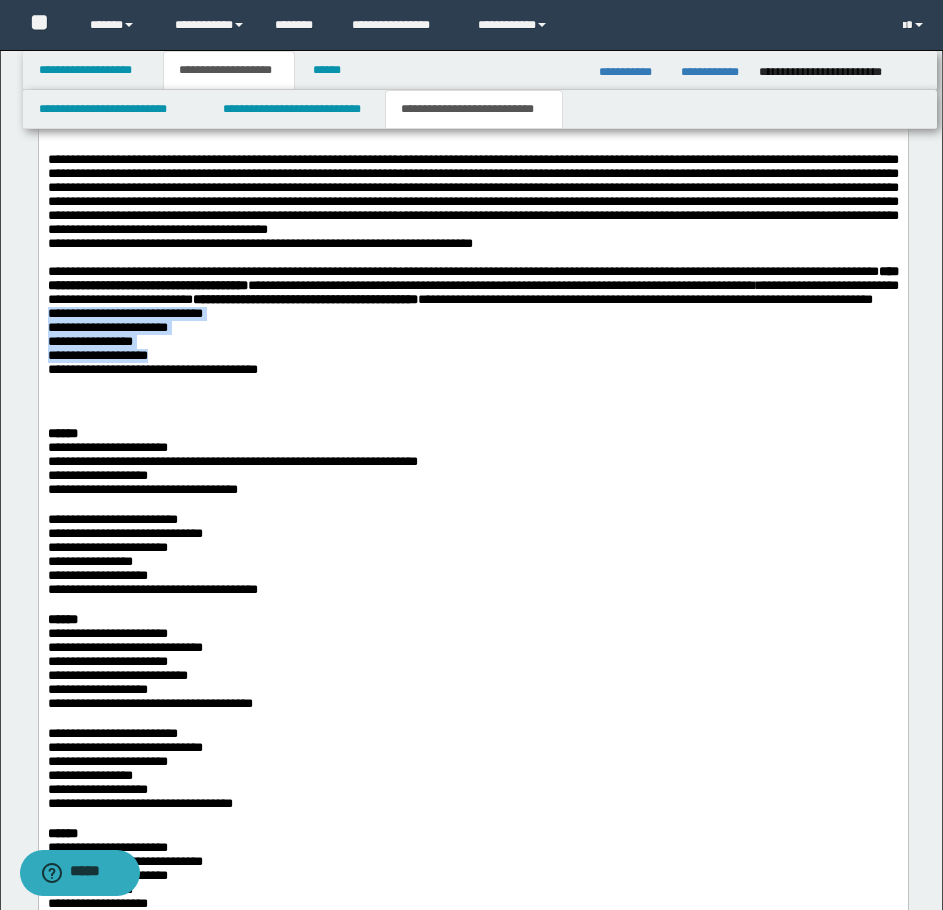 drag, startPoint x: 47, startPoint y: 394, endPoint x: 181, endPoint y: 434, distance: 139.84277 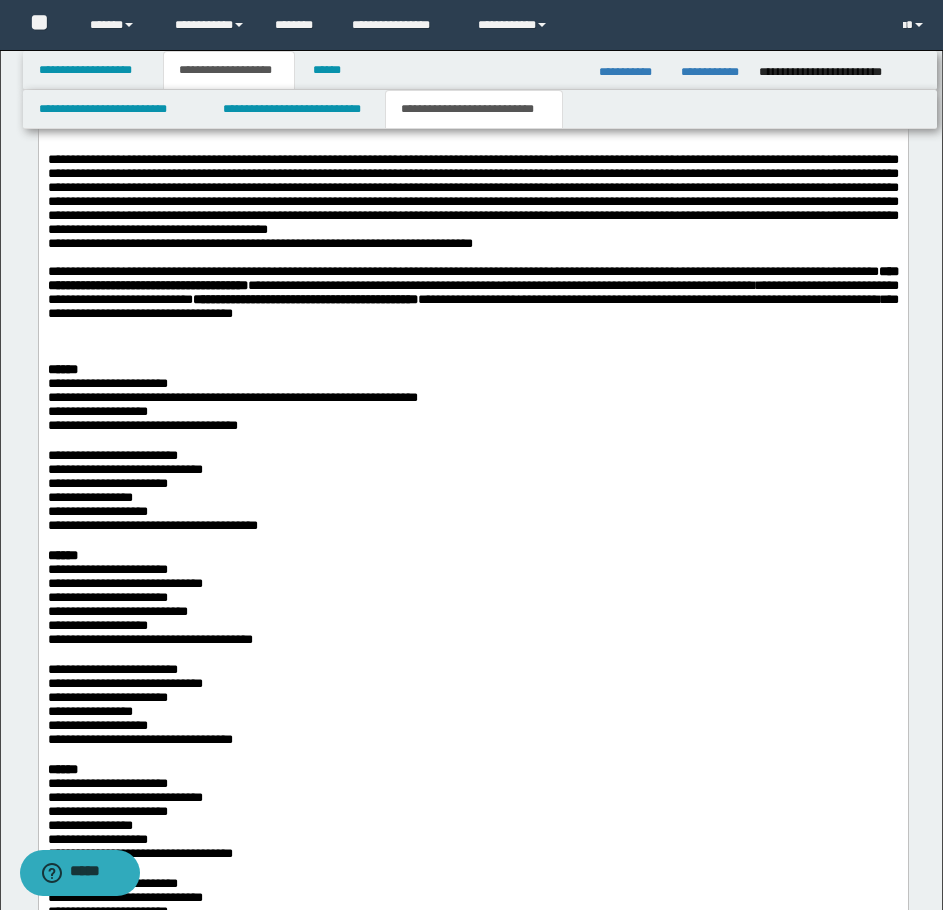 click on "**********" at bounding box center (472, 298) 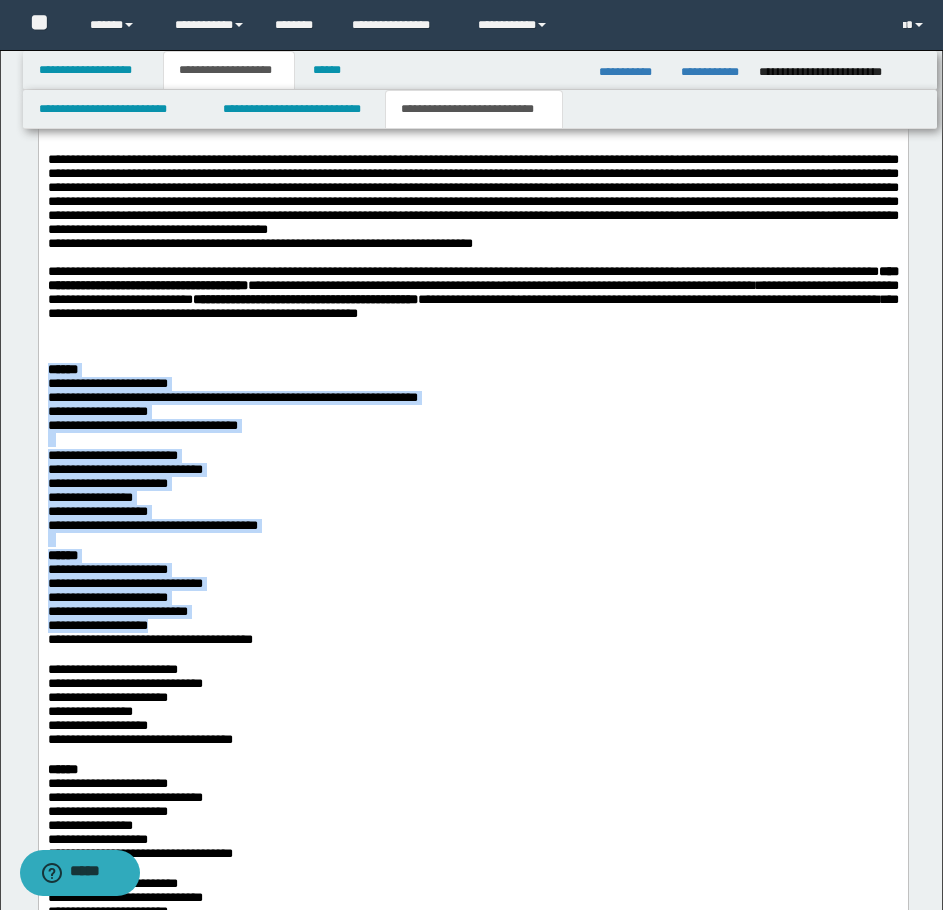 drag, startPoint x: 46, startPoint y: 423, endPoint x: 172, endPoint y: 709, distance: 312.5252 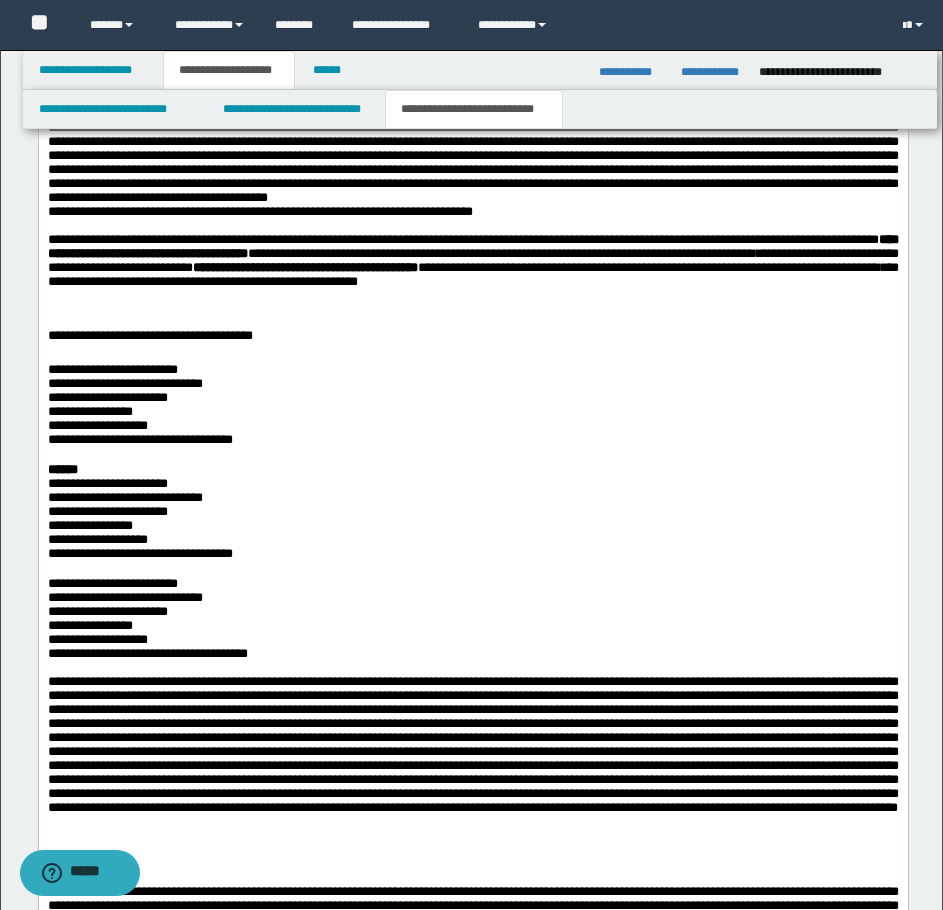 scroll, scrollTop: 1696, scrollLeft: 0, axis: vertical 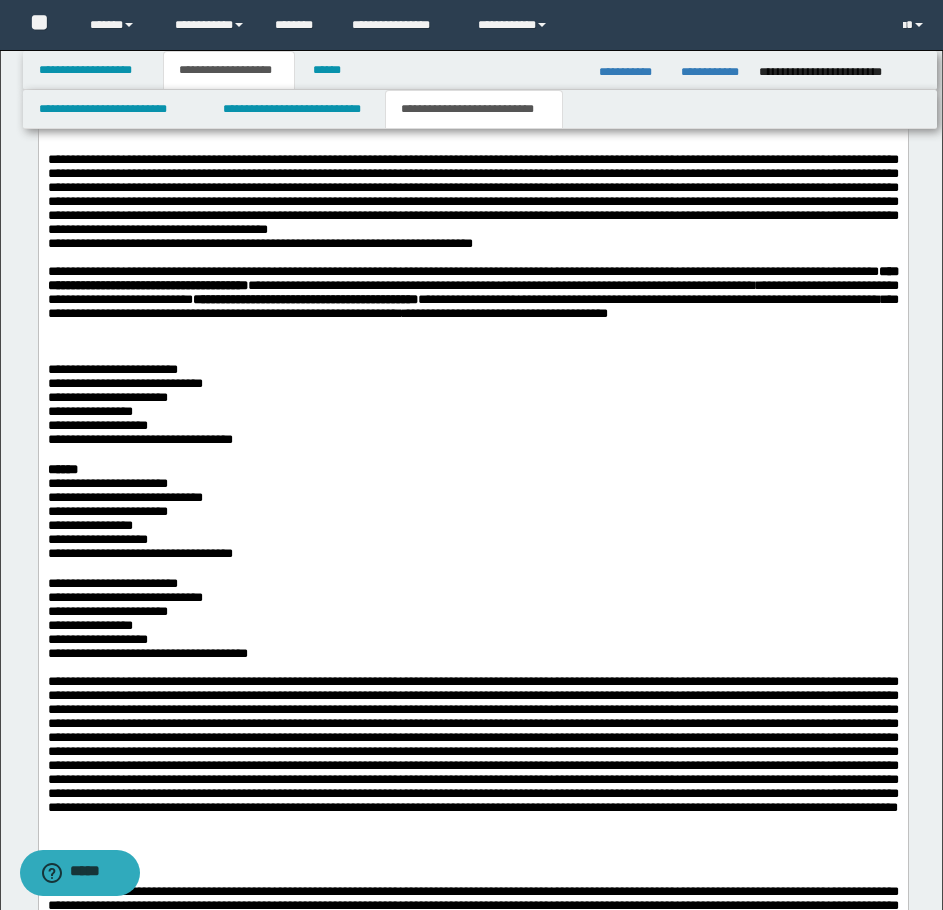 click on "**********" at bounding box center (504, 312) 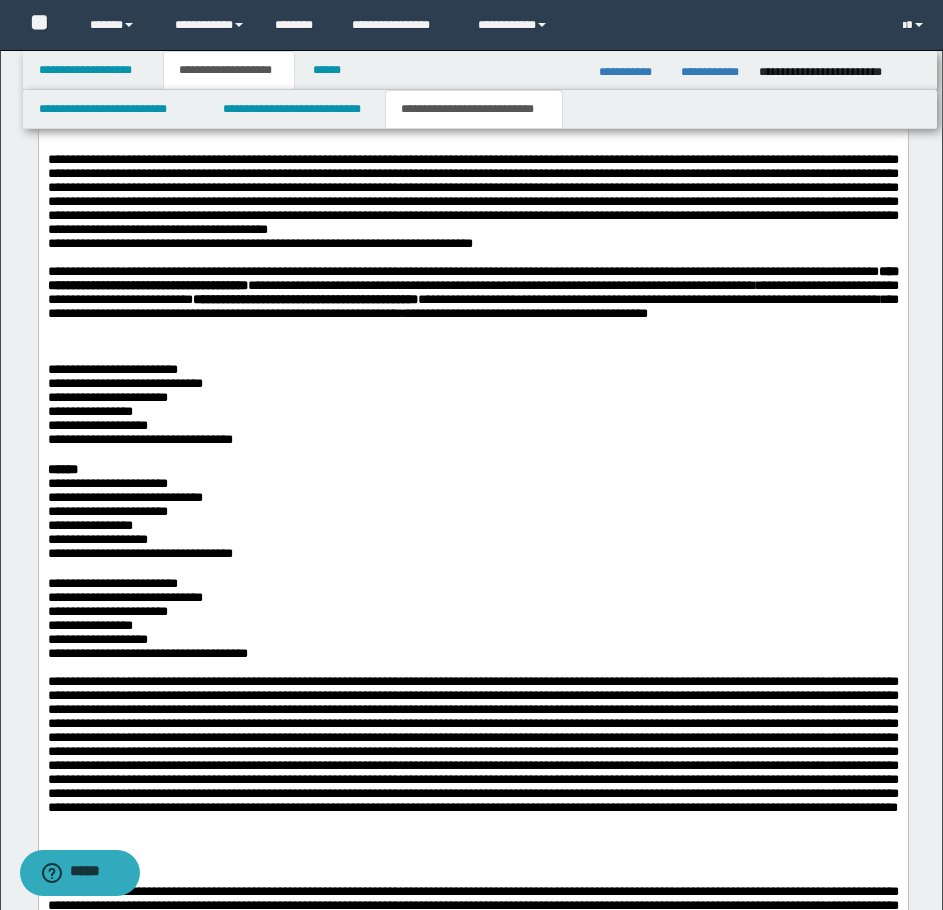 click on "**********" at bounding box center (524, 312) 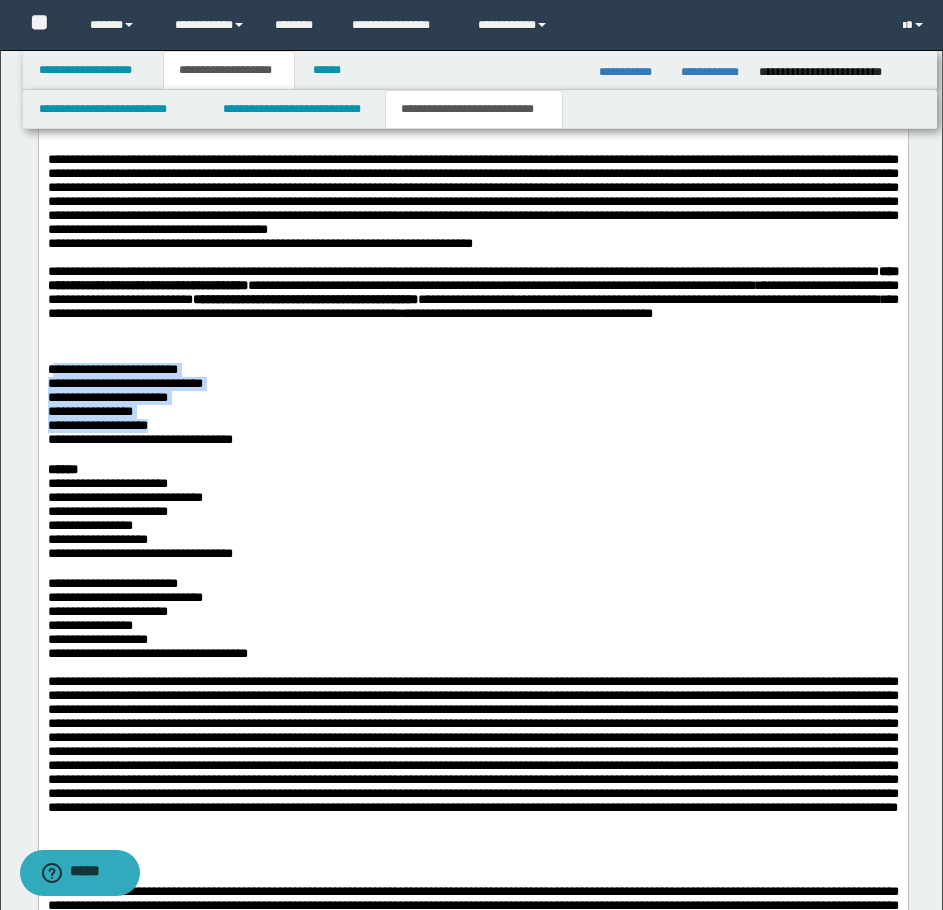drag, startPoint x: 54, startPoint y: 419, endPoint x: 188, endPoint y: 482, distance: 148.07092 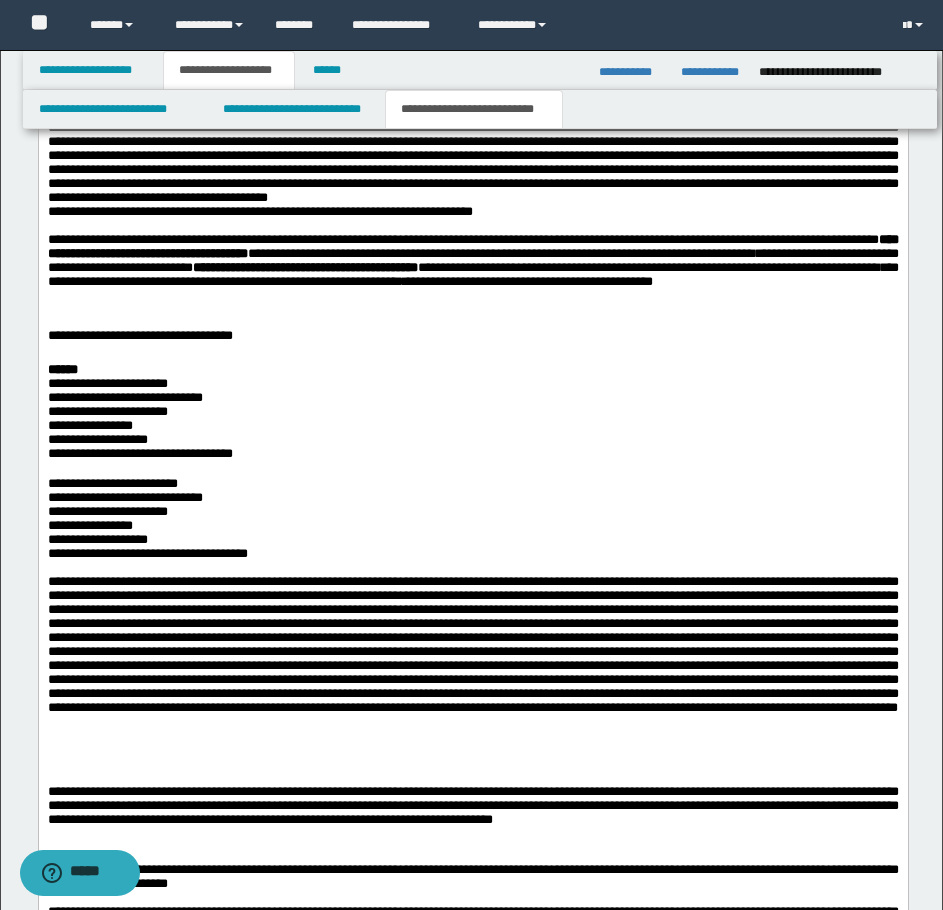 scroll, scrollTop: 1696, scrollLeft: 0, axis: vertical 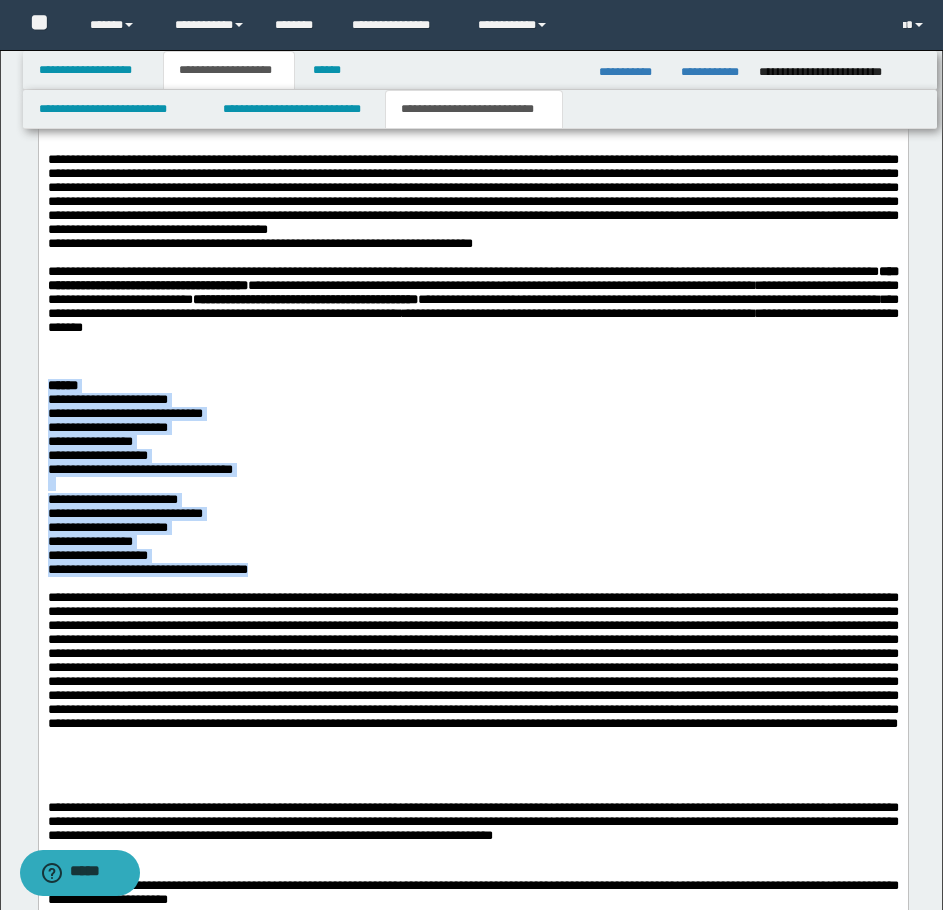 drag, startPoint x: 45, startPoint y: 440, endPoint x: 313, endPoint y: 645, distance: 337.41516 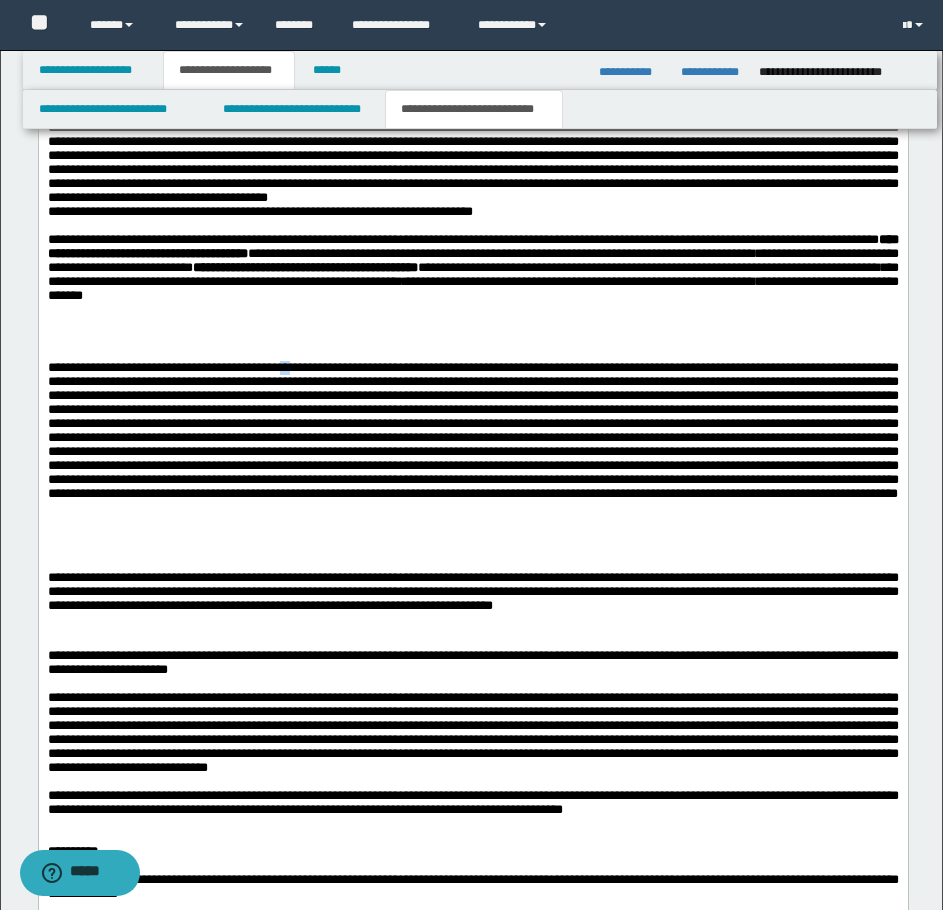 drag, startPoint x: 321, startPoint y: 422, endPoint x: 338, endPoint y: 421, distance: 17.029387 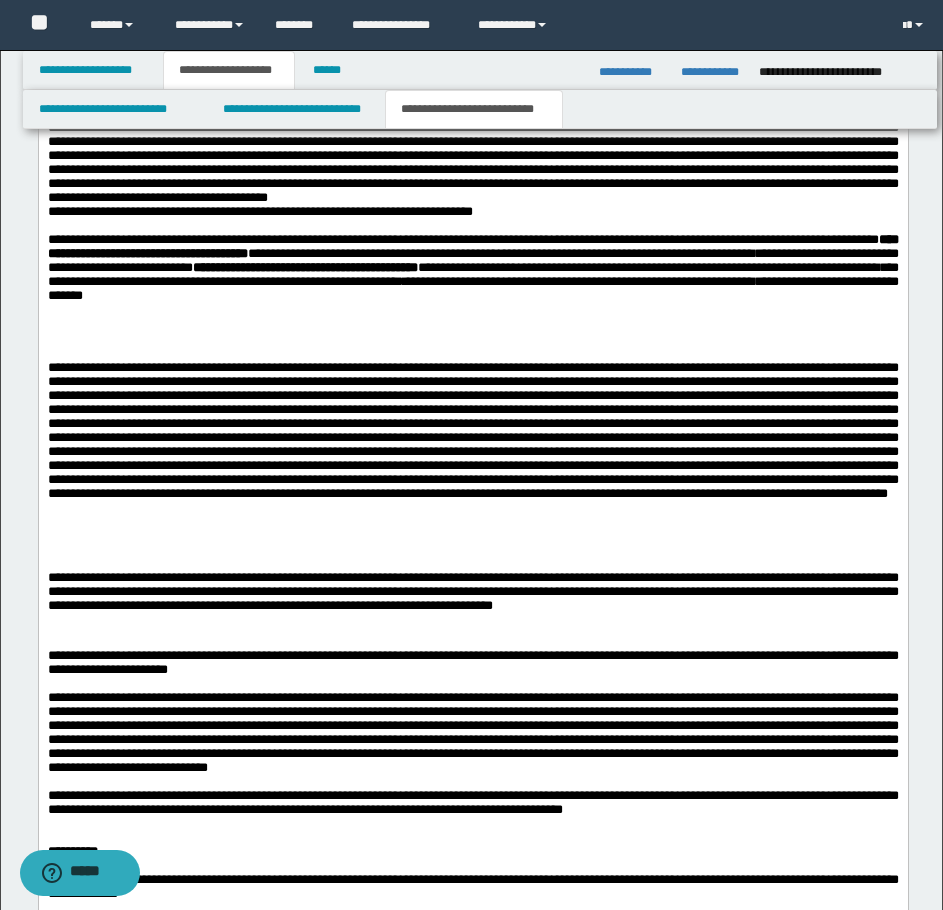 click on "**********" at bounding box center (259, 210) 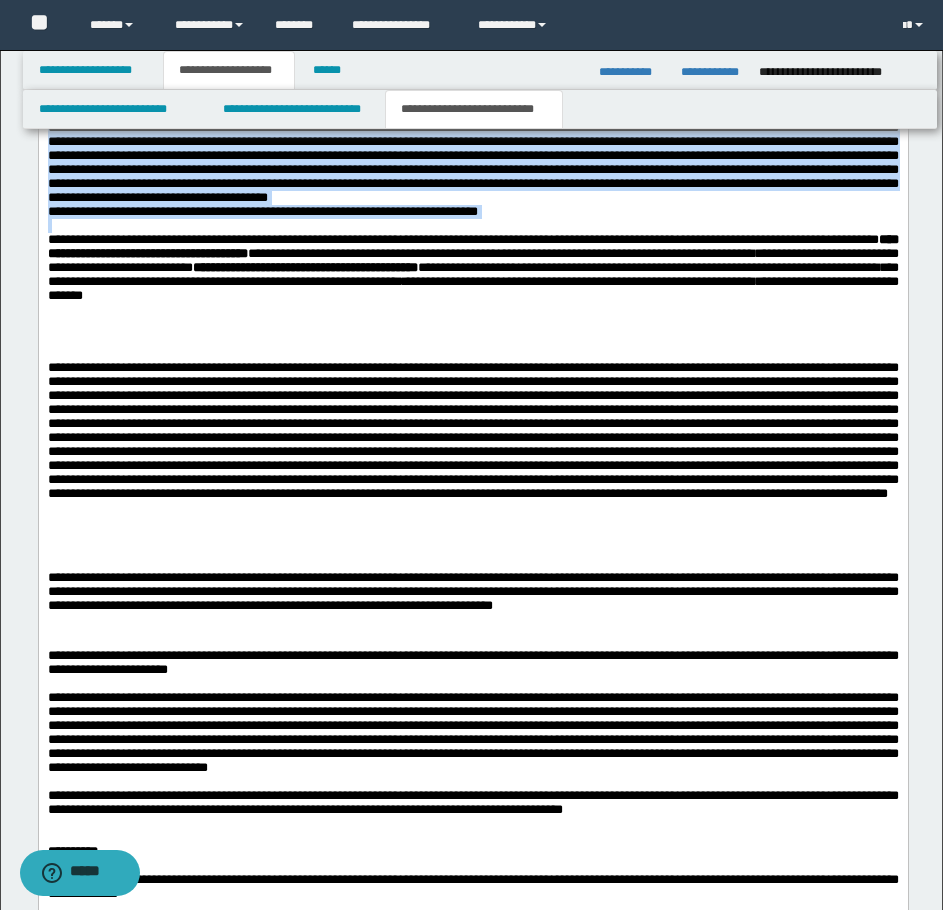drag, startPoint x: 56, startPoint y: 152, endPoint x: 598, endPoint y: 277, distance: 556.2275 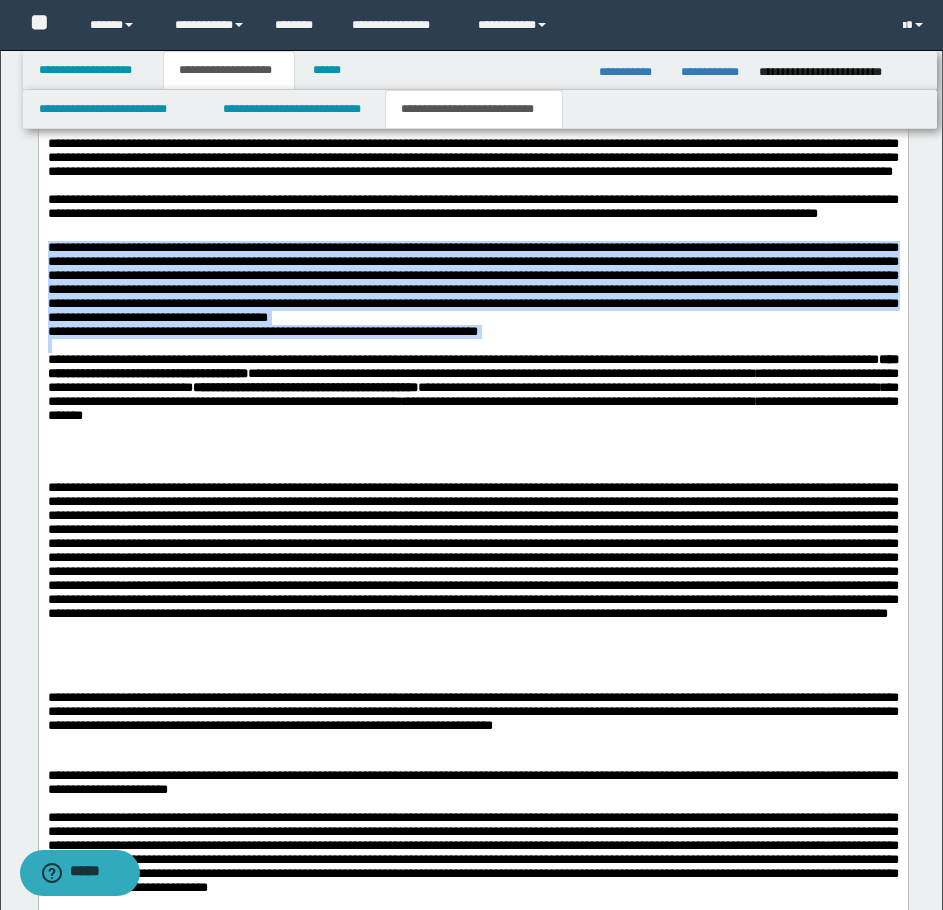scroll, scrollTop: 1528, scrollLeft: 0, axis: vertical 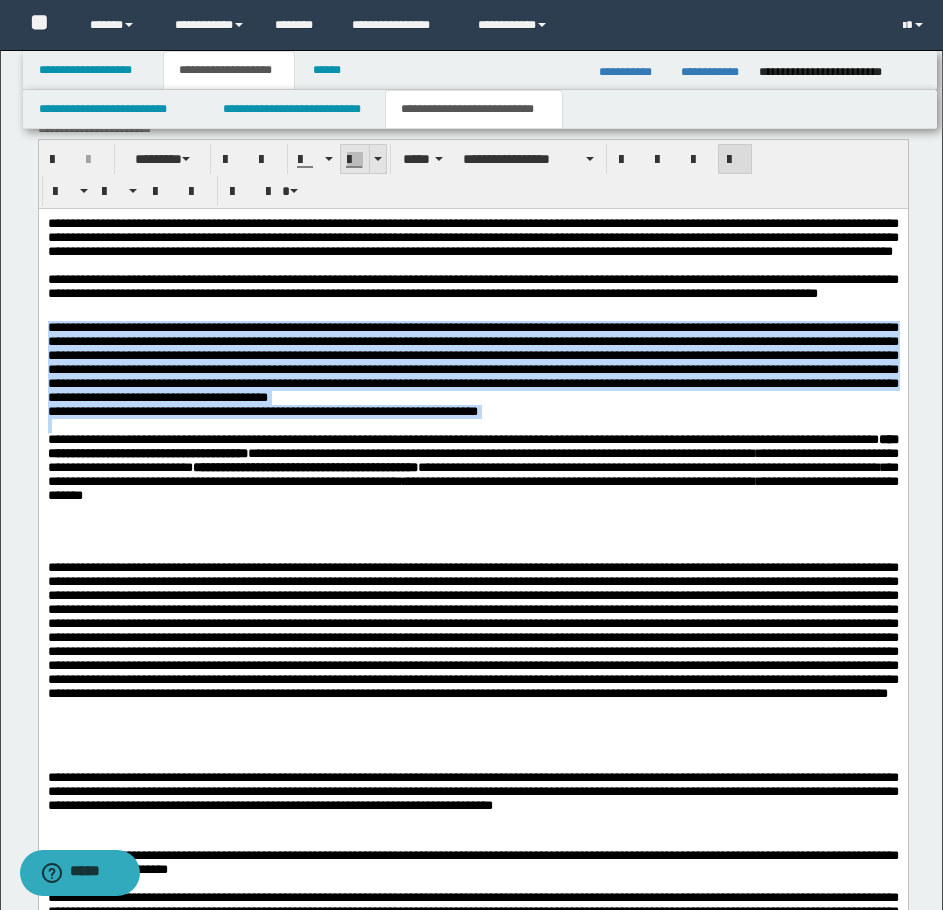 click at bounding box center [378, 159] 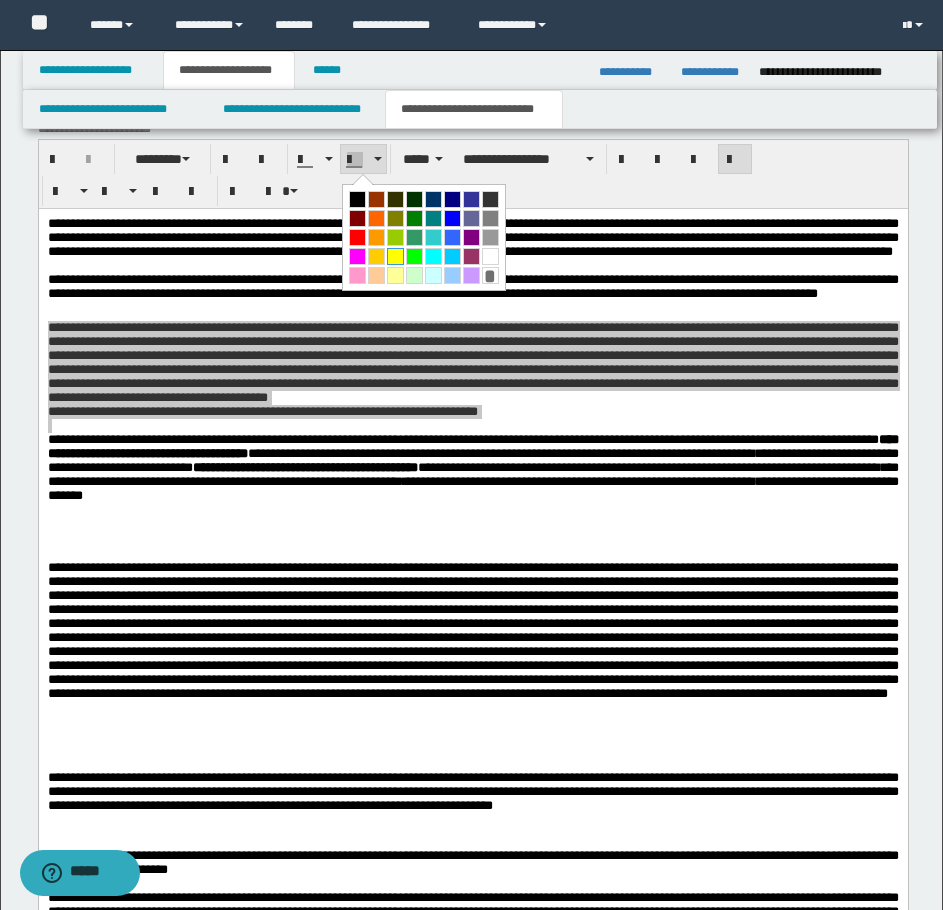 drag, startPoint x: 394, startPoint y: 256, endPoint x: 355, endPoint y: 49, distance: 210.64188 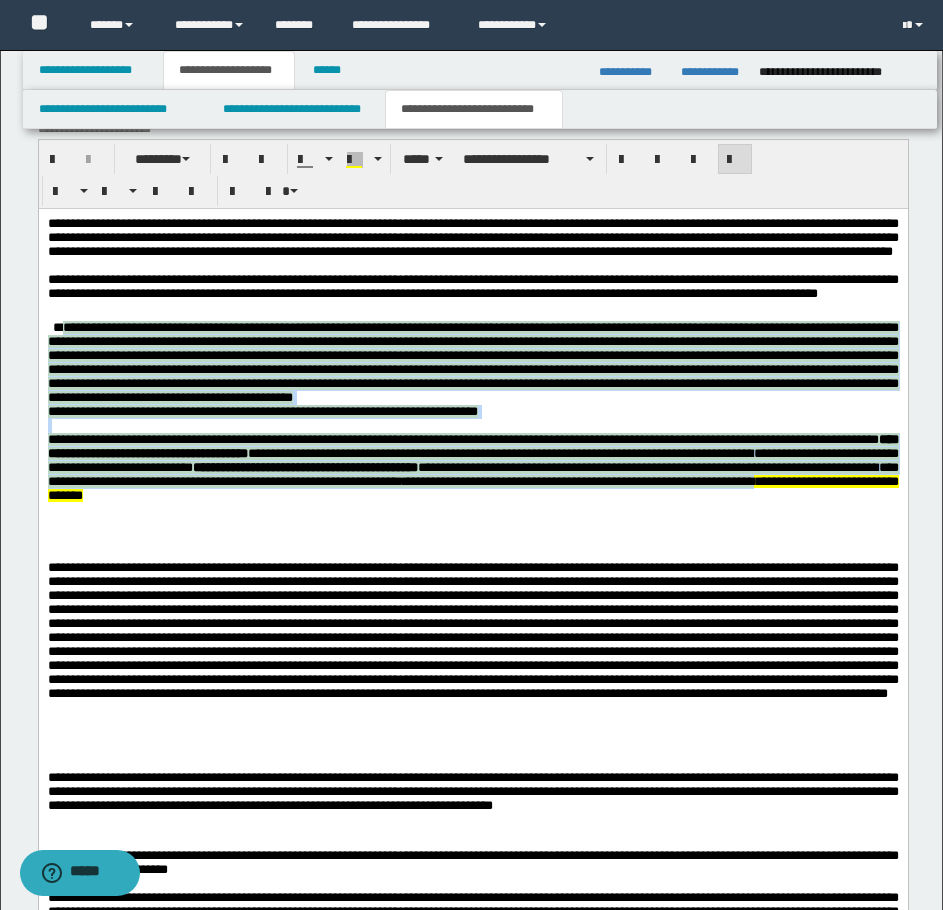 click on "**********" at bounding box center (462, 438) 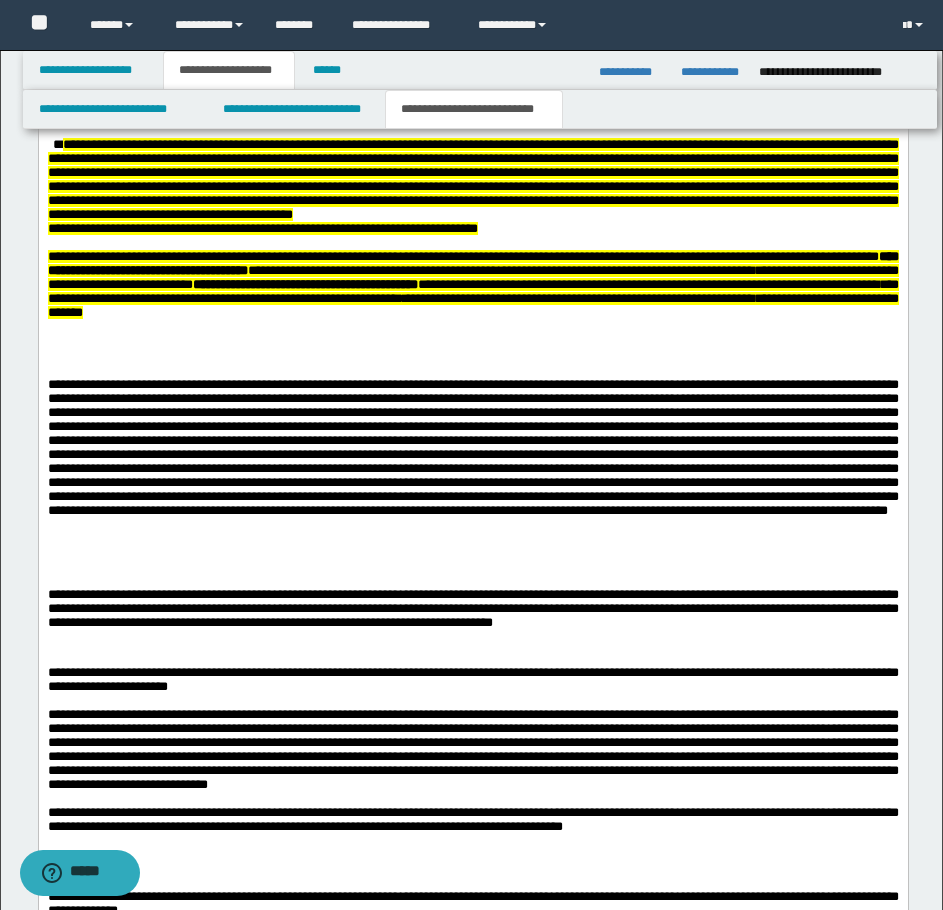 scroll, scrollTop: 1728, scrollLeft: 0, axis: vertical 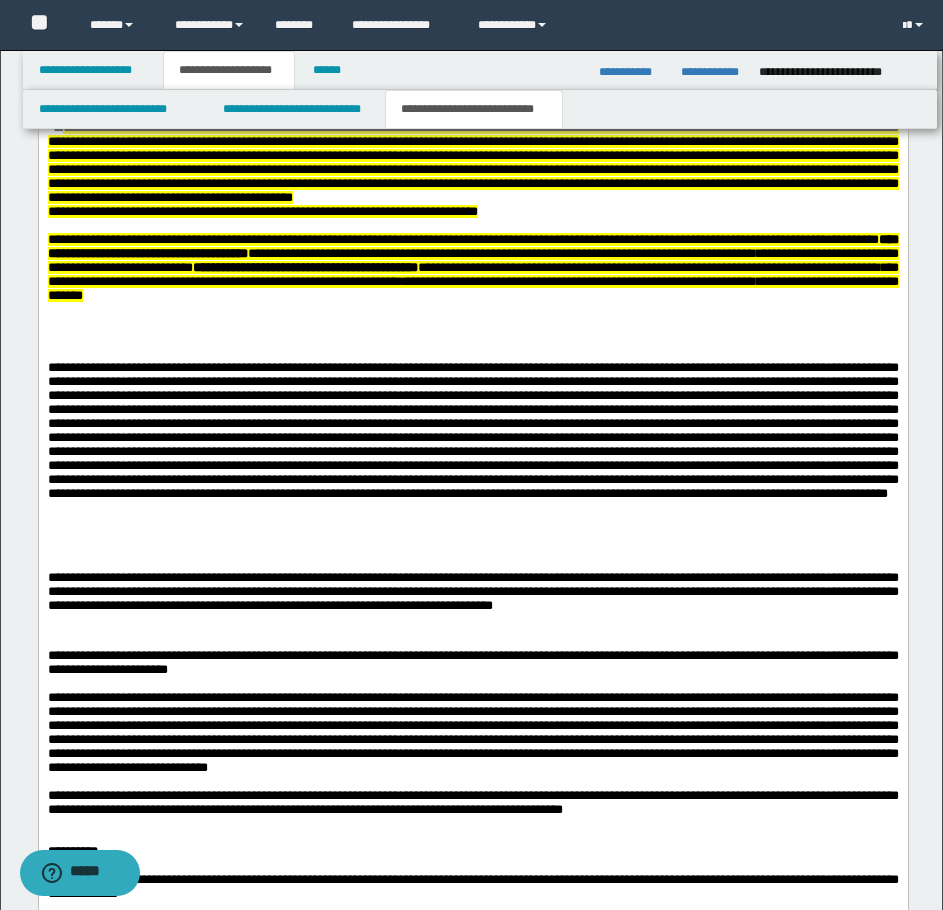 click at bounding box center [472, 458] 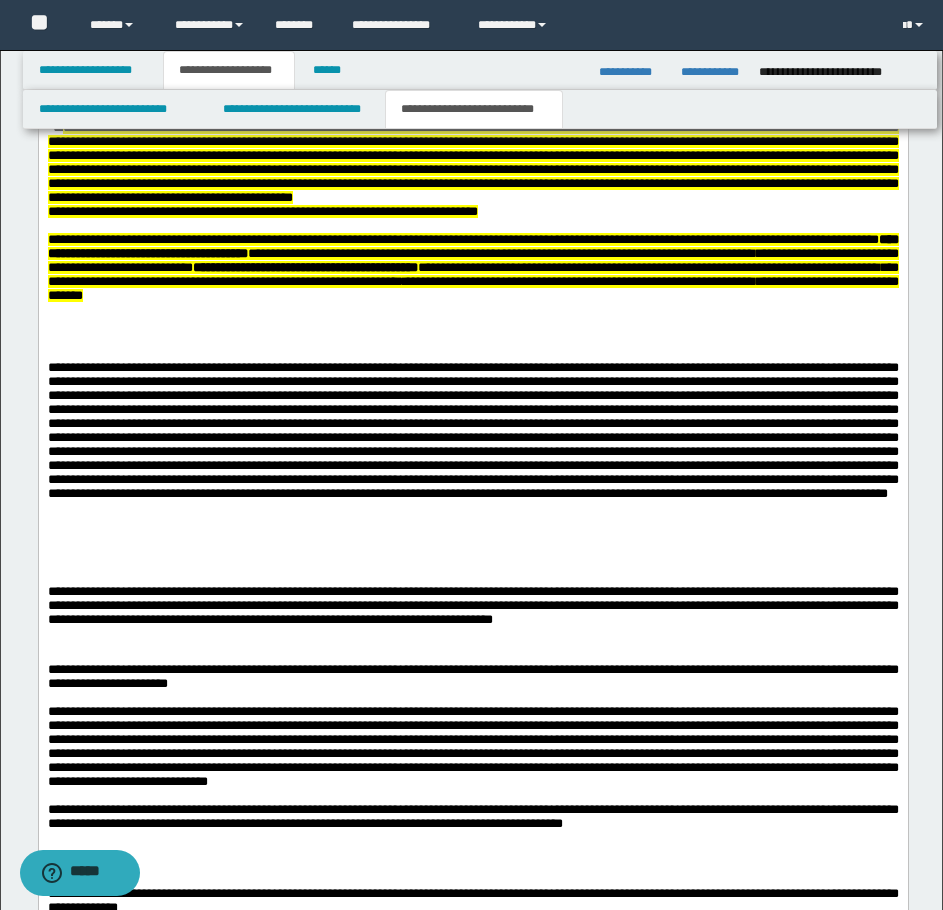 click on "**********" at bounding box center (472, 604) 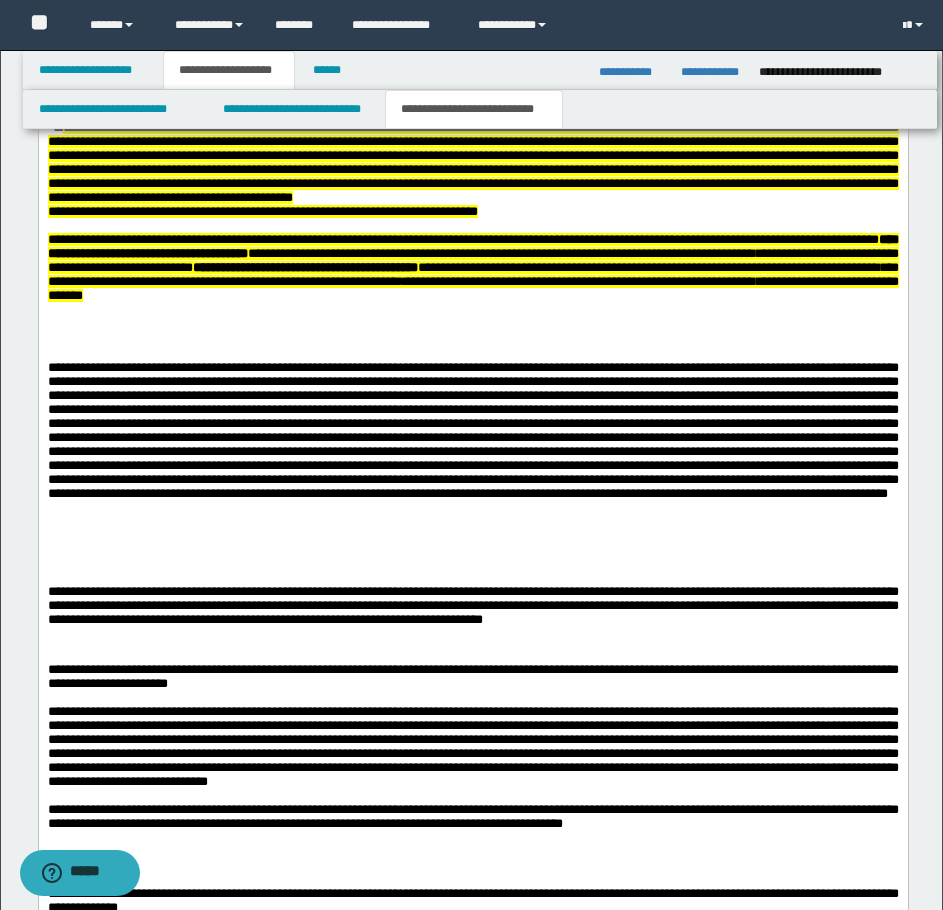click on "**********" at bounding box center [472, 604] 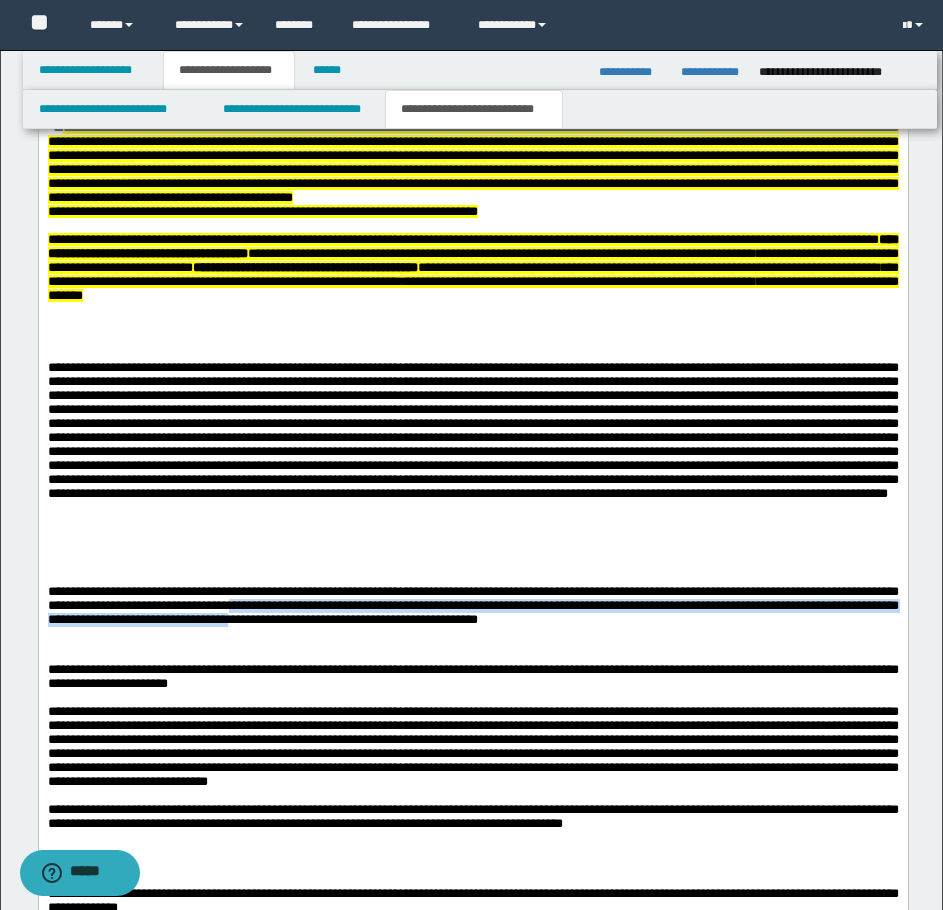 drag, startPoint x: 529, startPoint y: 666, endPoint x: 775, endPoint y: 678, distance: 246.29251 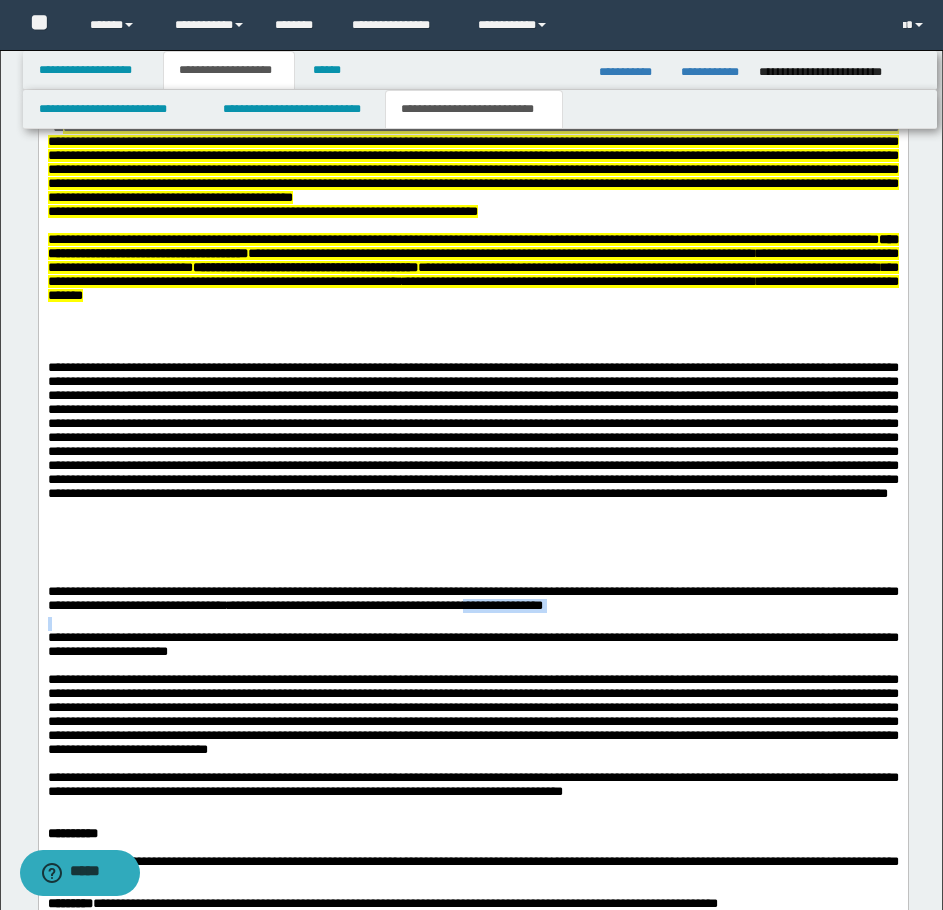 drag, startPoint x: 769, startPoint y: 660, endPoint x: 872, endPoint y: 671, distance: 103.58572 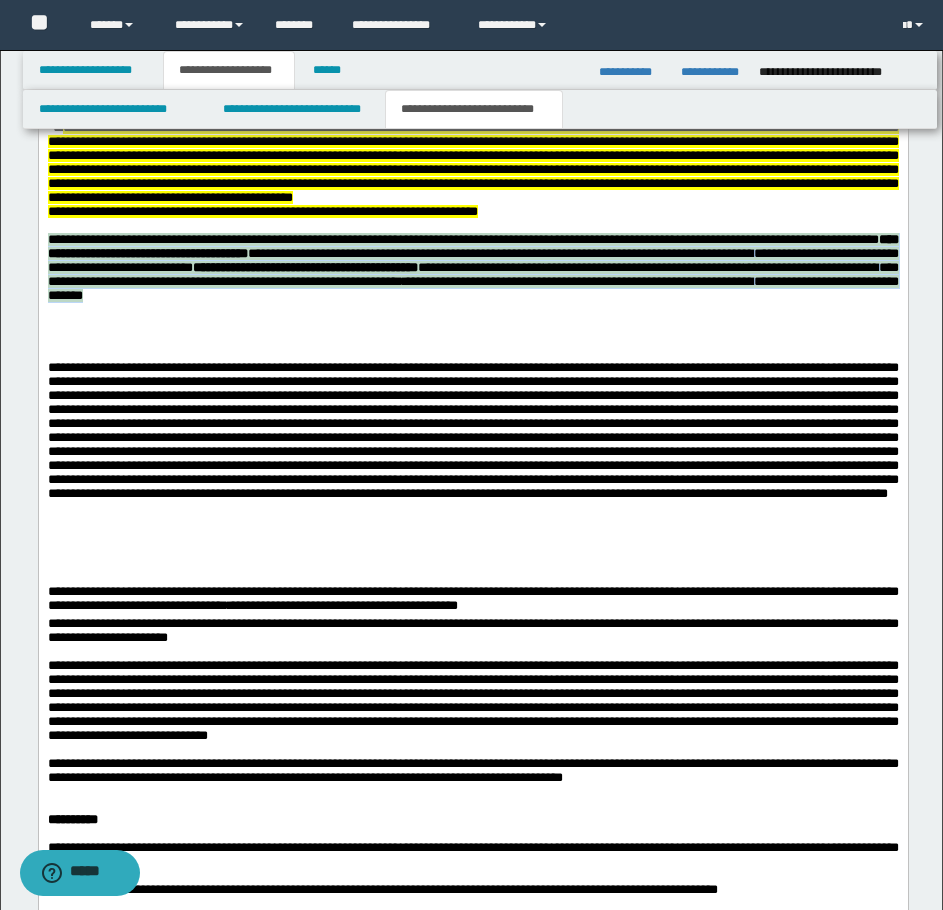 drag, startPoint x: 47, startPoint y: 294, endPoint x: 207, endPoint y: 356, distance: 171.59254 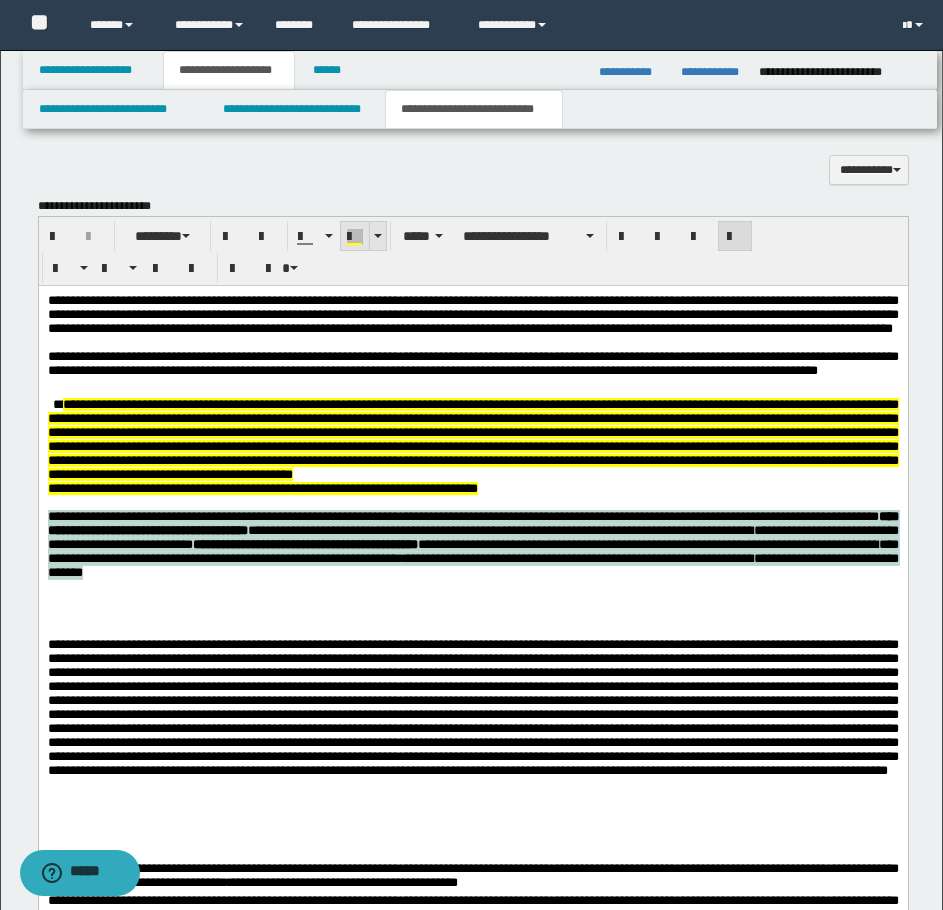 scroll, scrollTop: 1428, scrollLeft: 0, axis: vertical 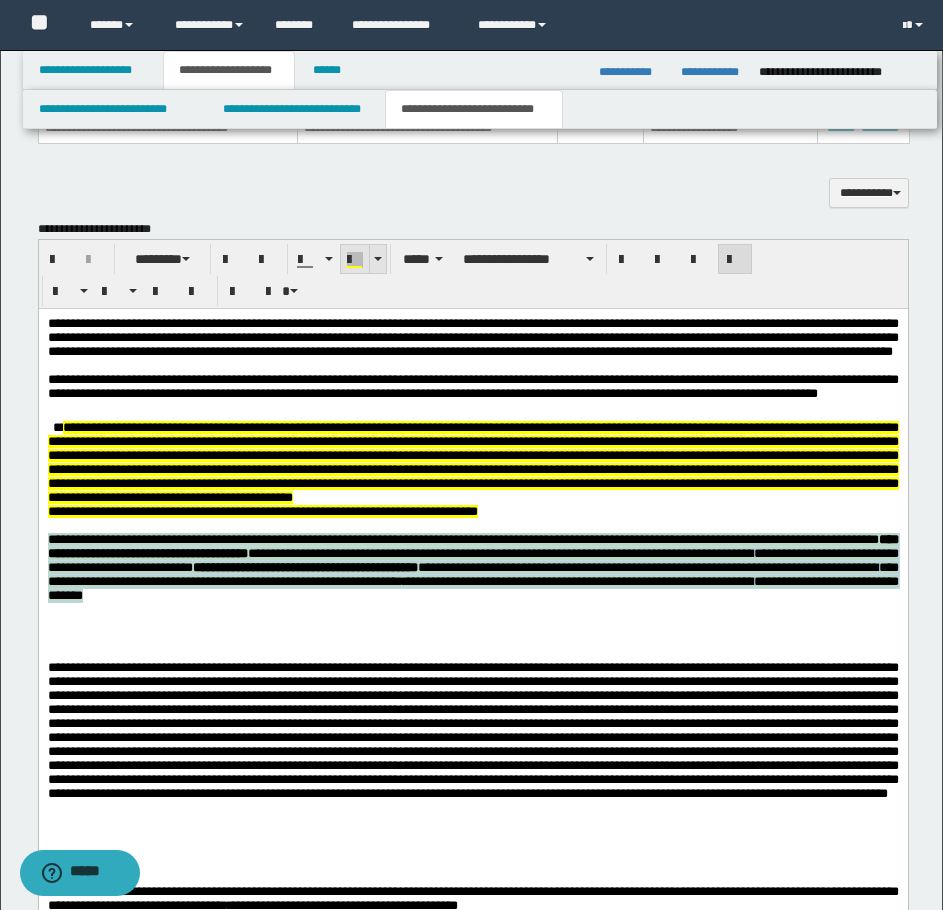 click at bounding box center [377, 259] 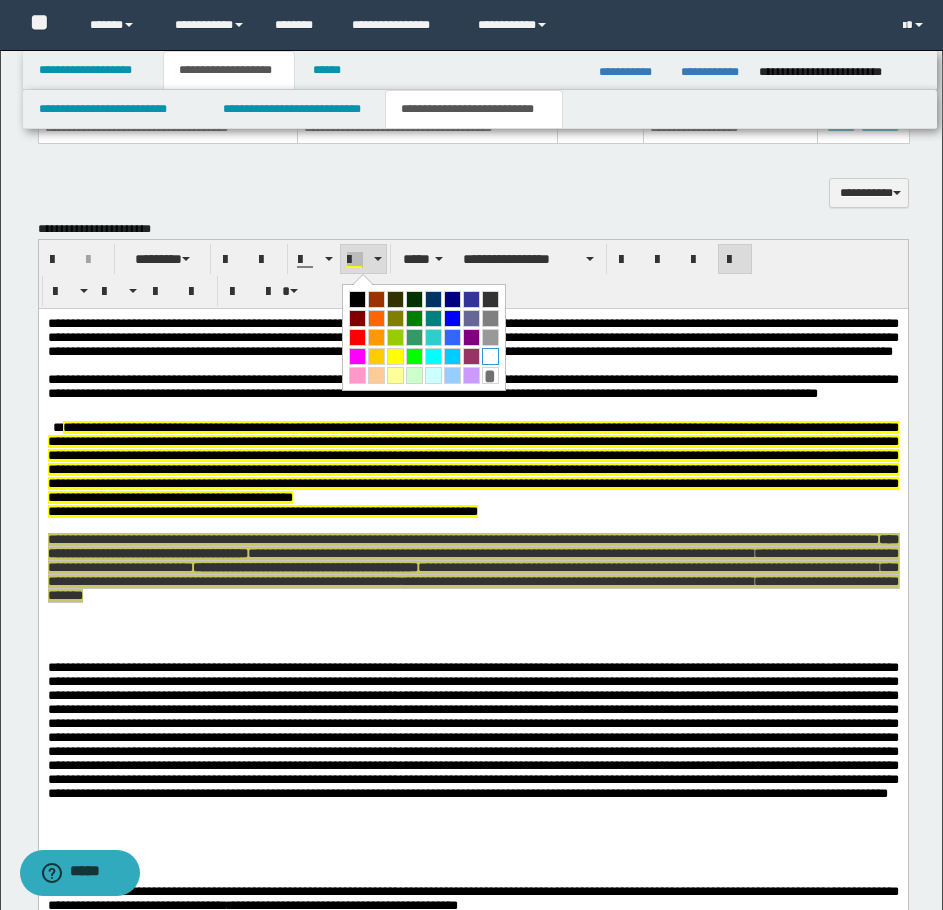 click at bounding box center [490, 356] 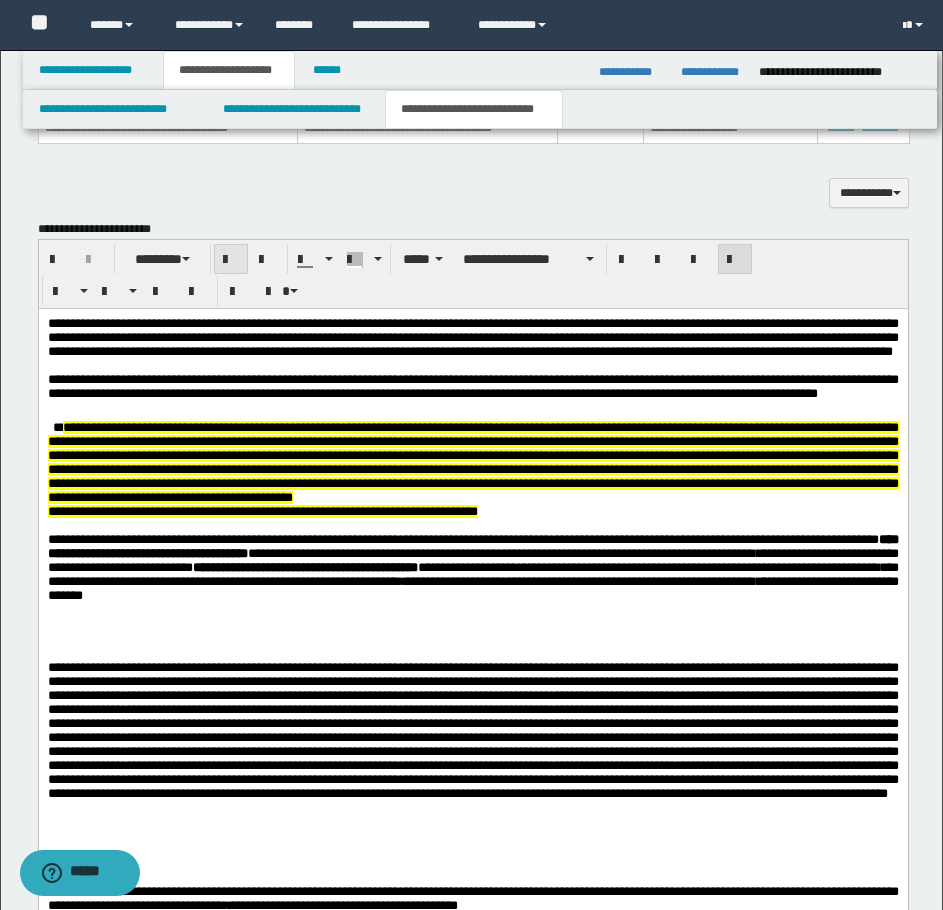 click at bounding box center (231, 260) 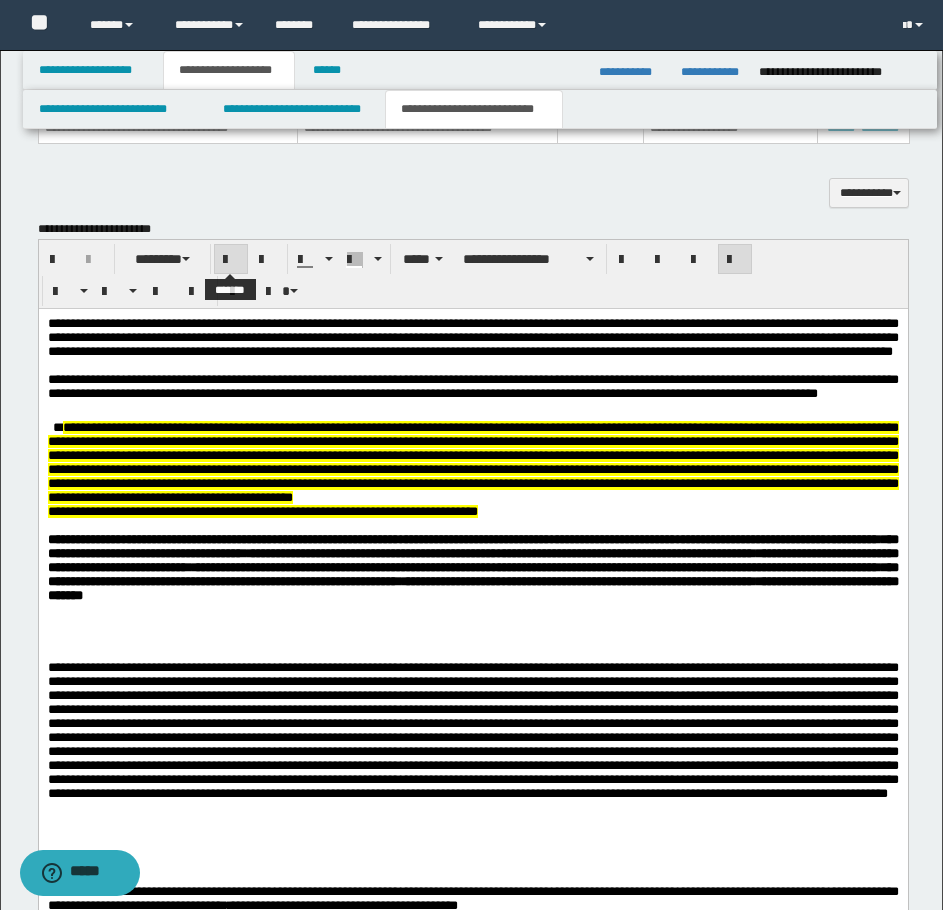 click at bounding box center [231, 260] 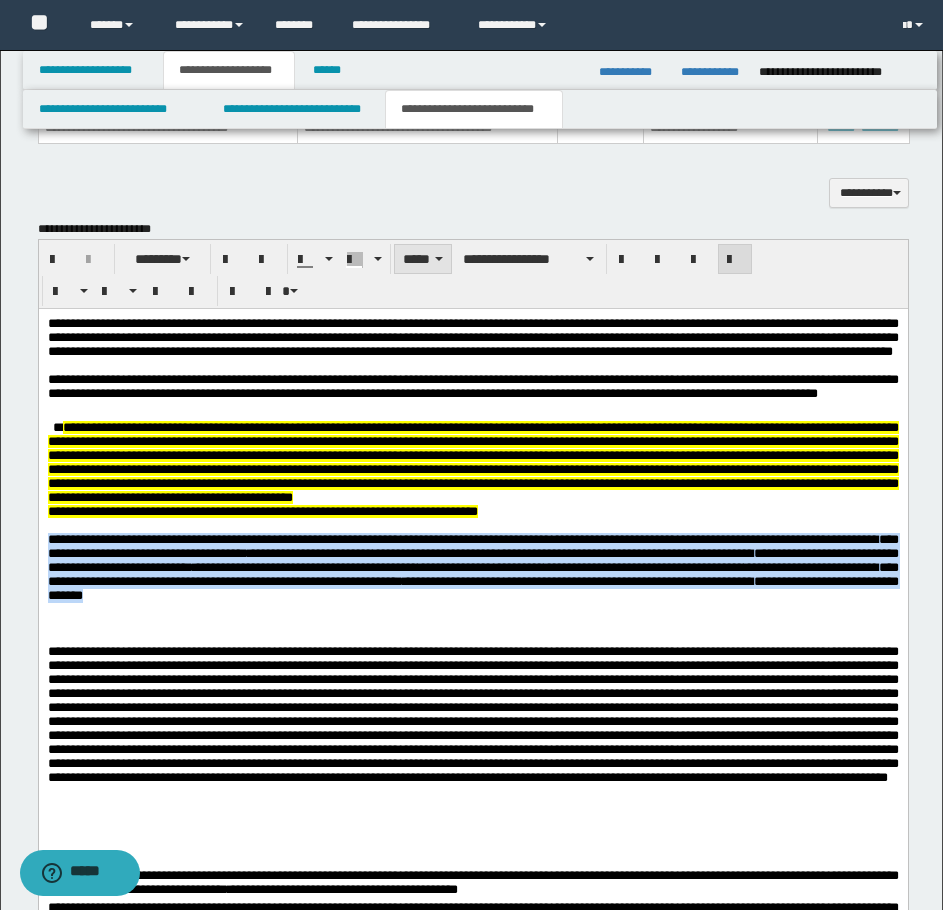 click at bounding box center (439, 259) 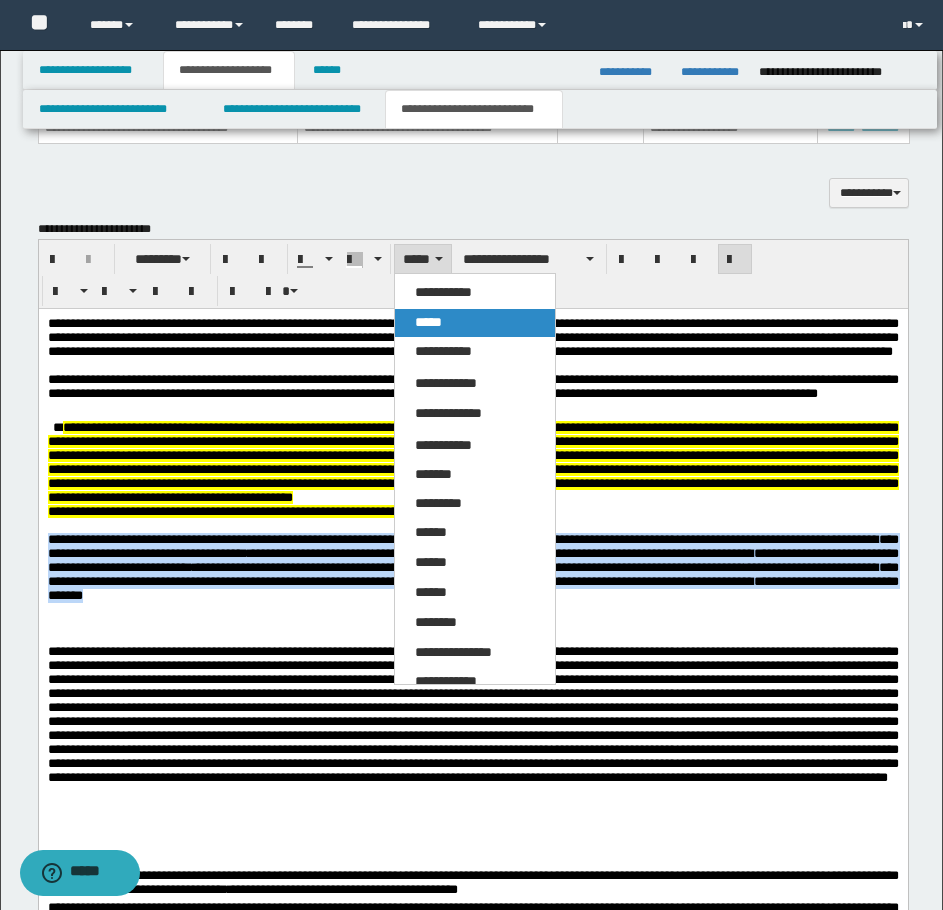click on "*****" at bounding box center [428, 322] 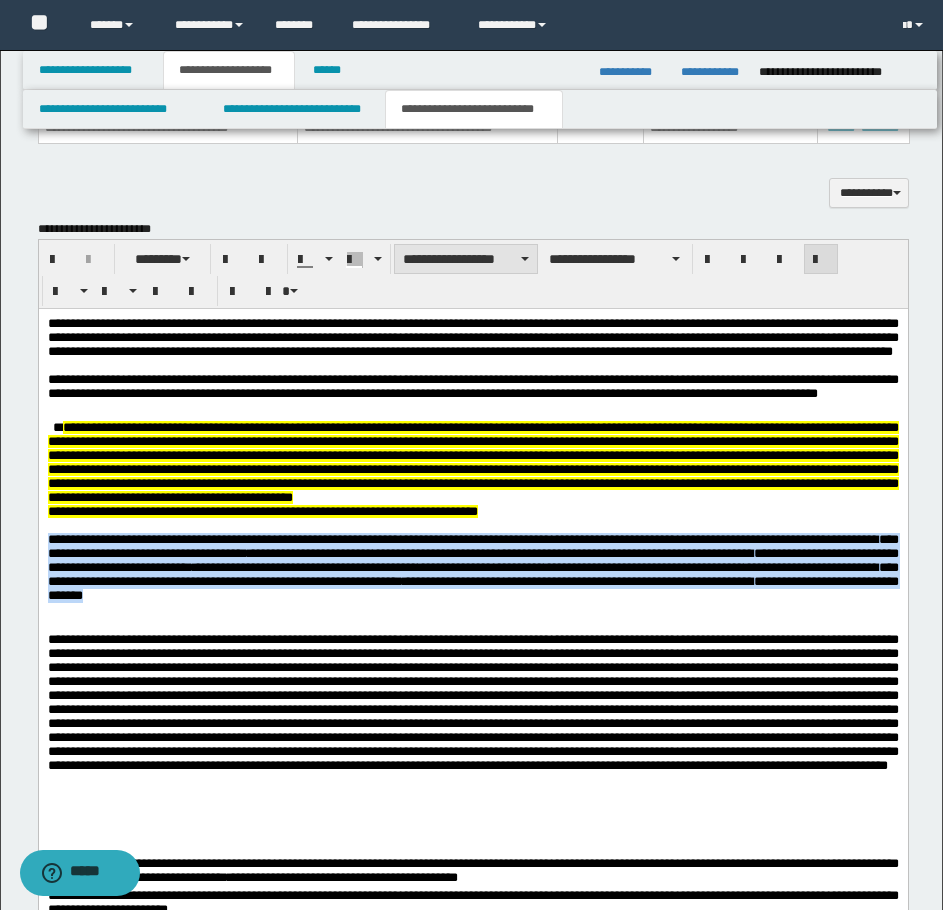 click on "**********" at bounding box center [466, 259] 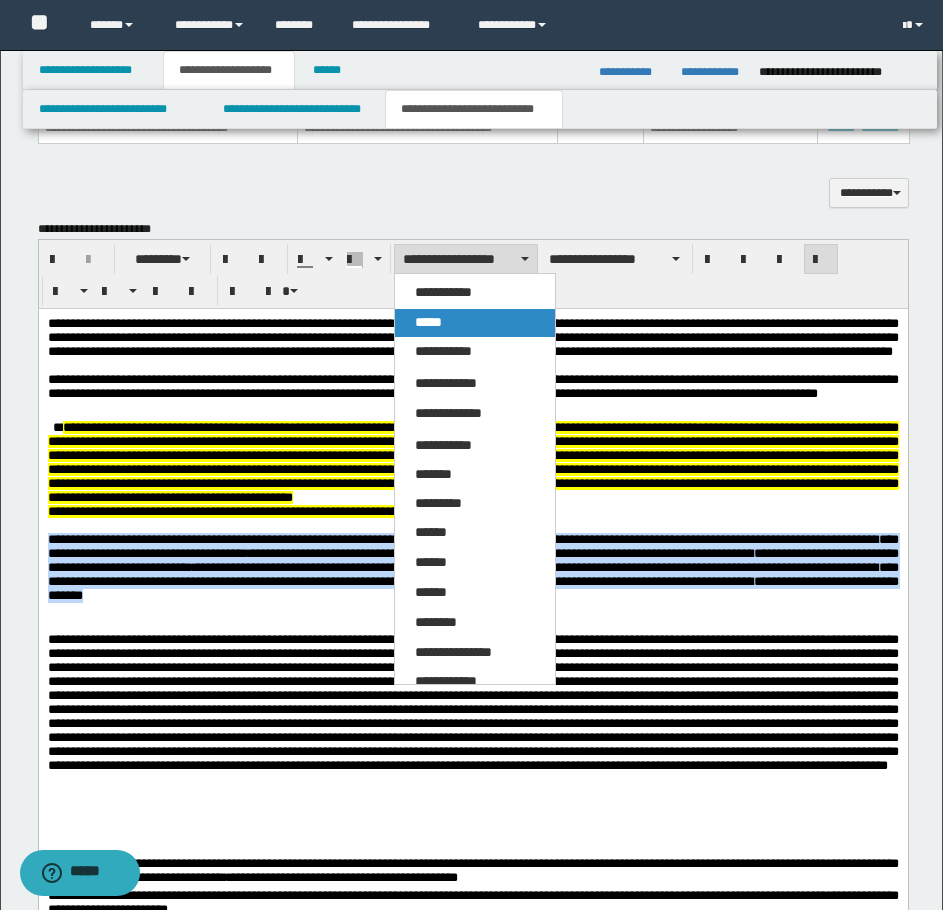 click on "*****" at bounding box center (428, 322) 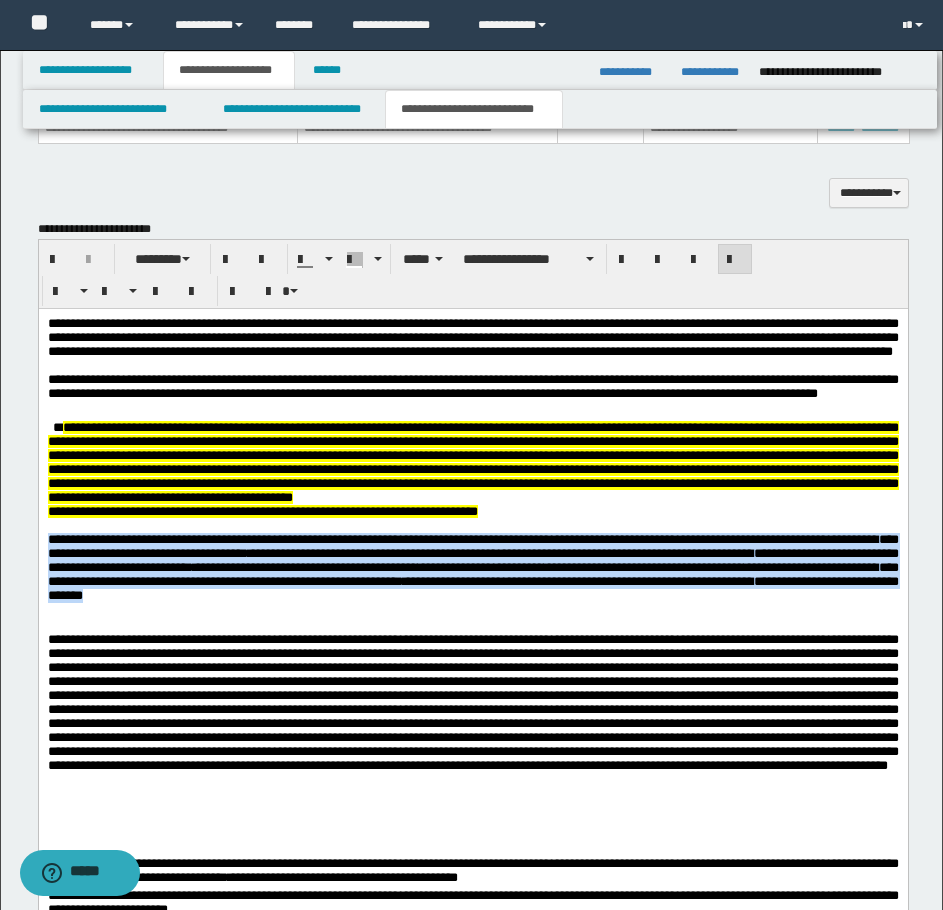 click on "**********" at bounding box center (472, 560) 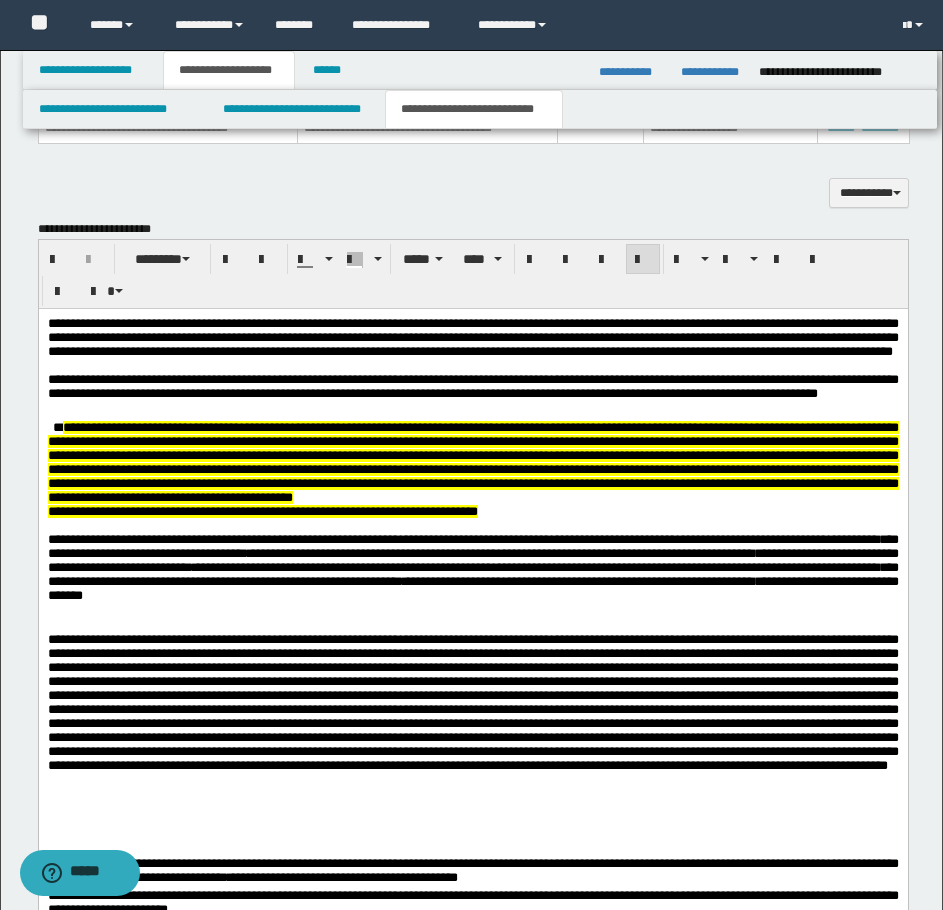 click at bounding box center (472, 730) 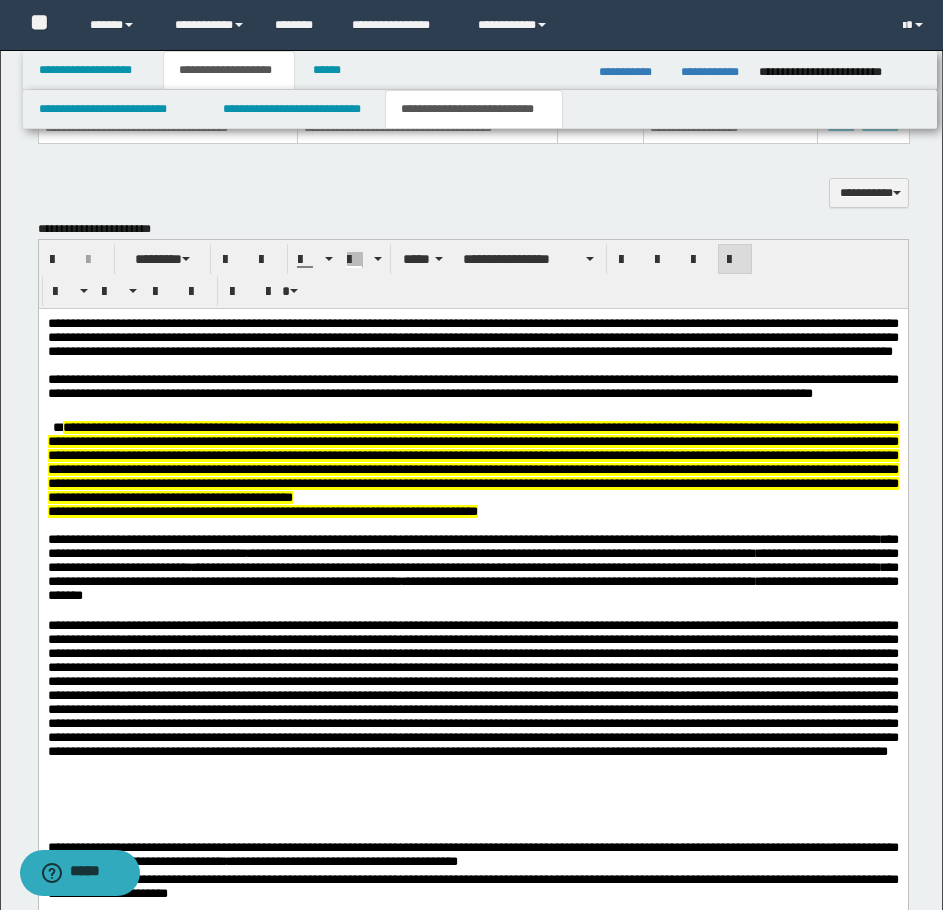click on "**********" at bounding box center [472, 385] 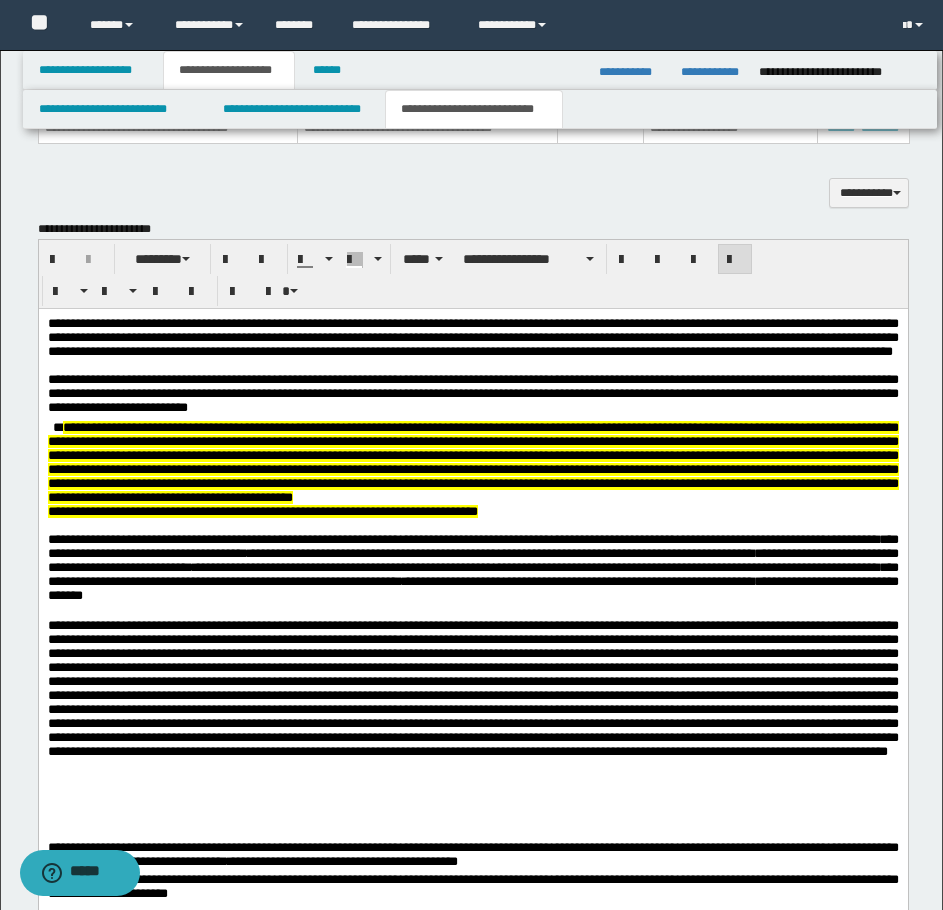 click on "**********" at bounding box center (472, 392) 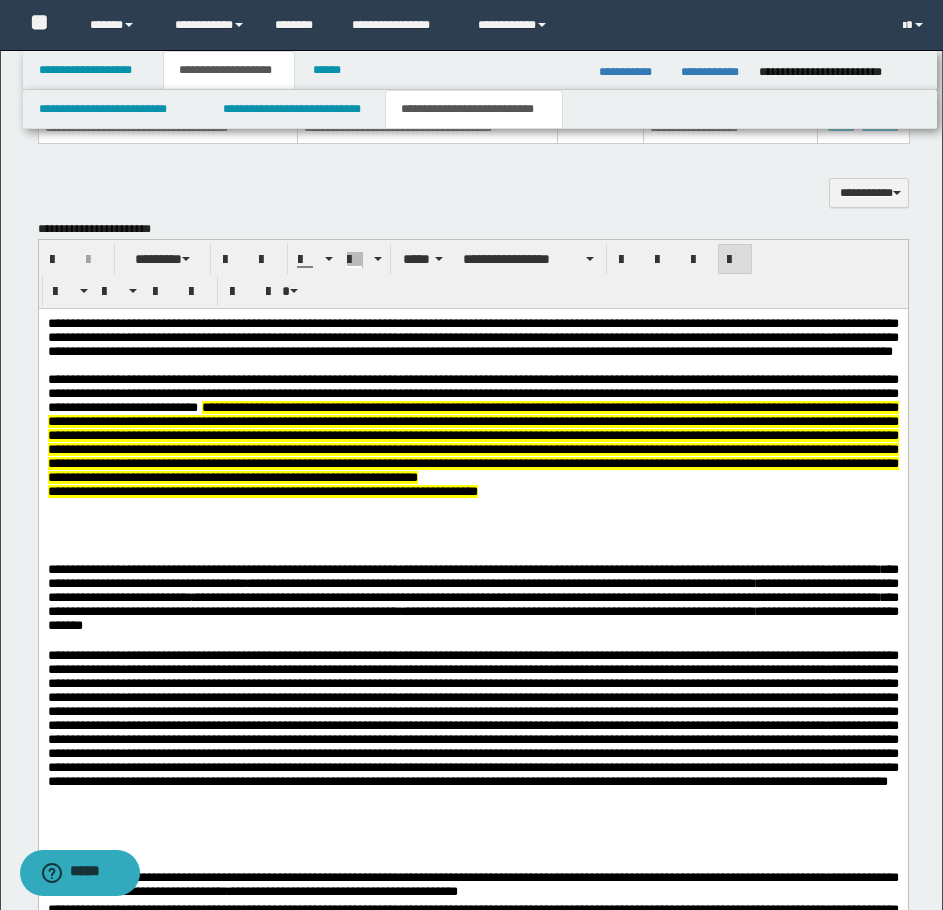 click on "**********" at bounding box center [472, 441] 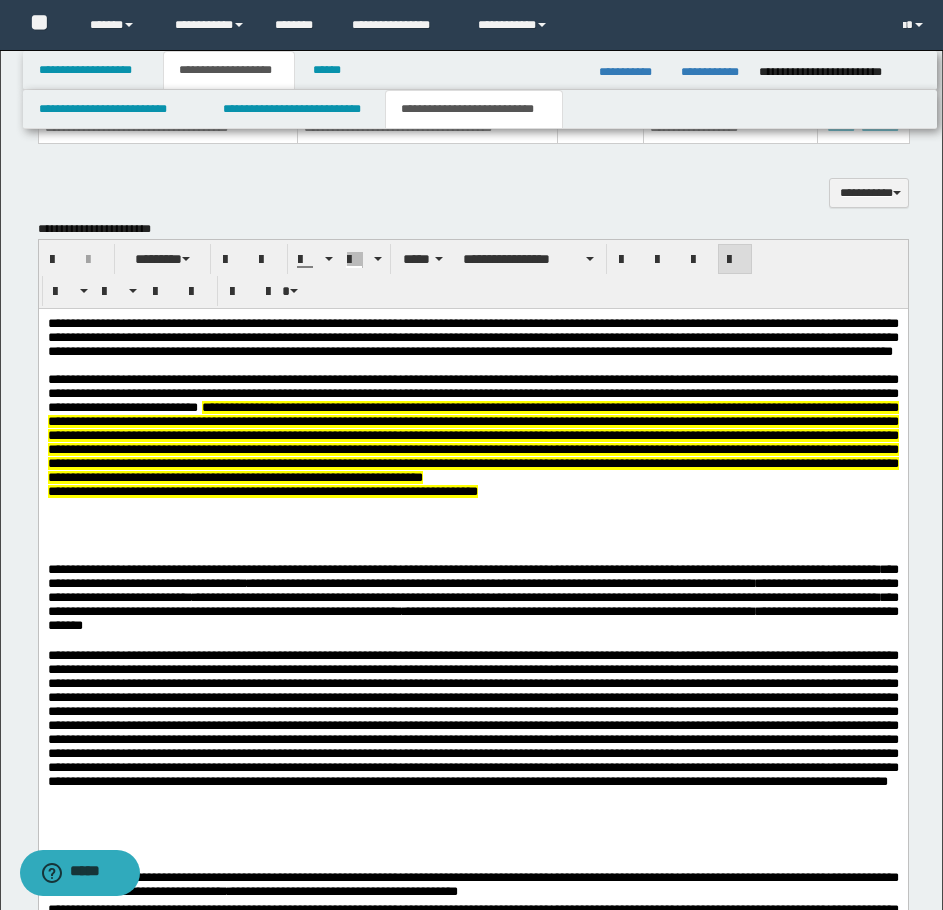 click on "**********" at bounding box center [472, 441] 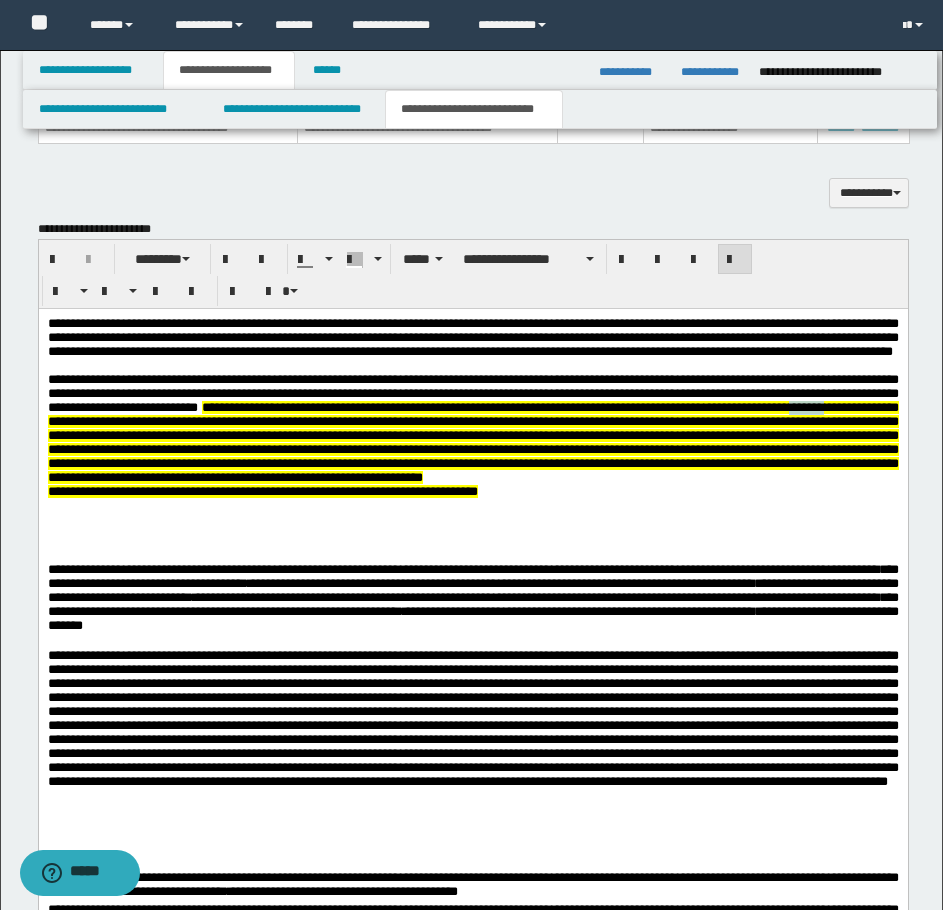 drag, startPoint x: 469, startPoint y: 453, endPoint x: 510, endPoint y: 453, distance: 41 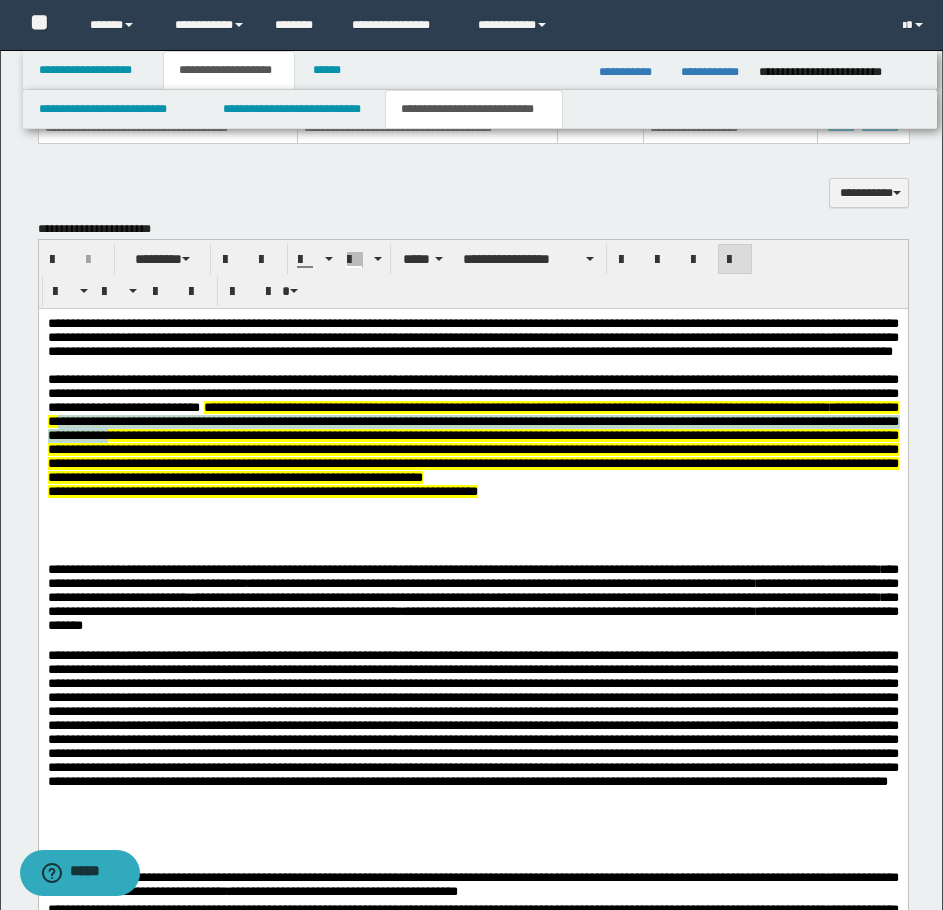 drag, startPoint x: 622, startPoint y: 452, endPoint x: 830, endPoint y: 466, distance: 208.47063 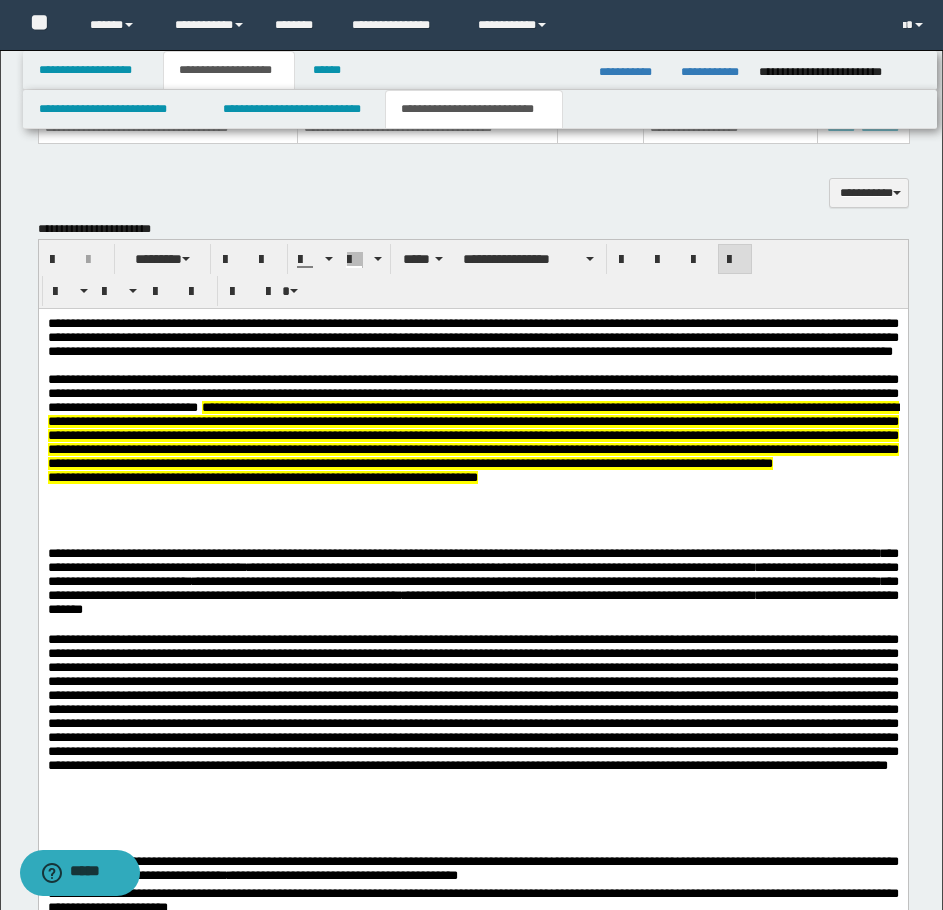 click on "**********" at bounding box center [472, 434] 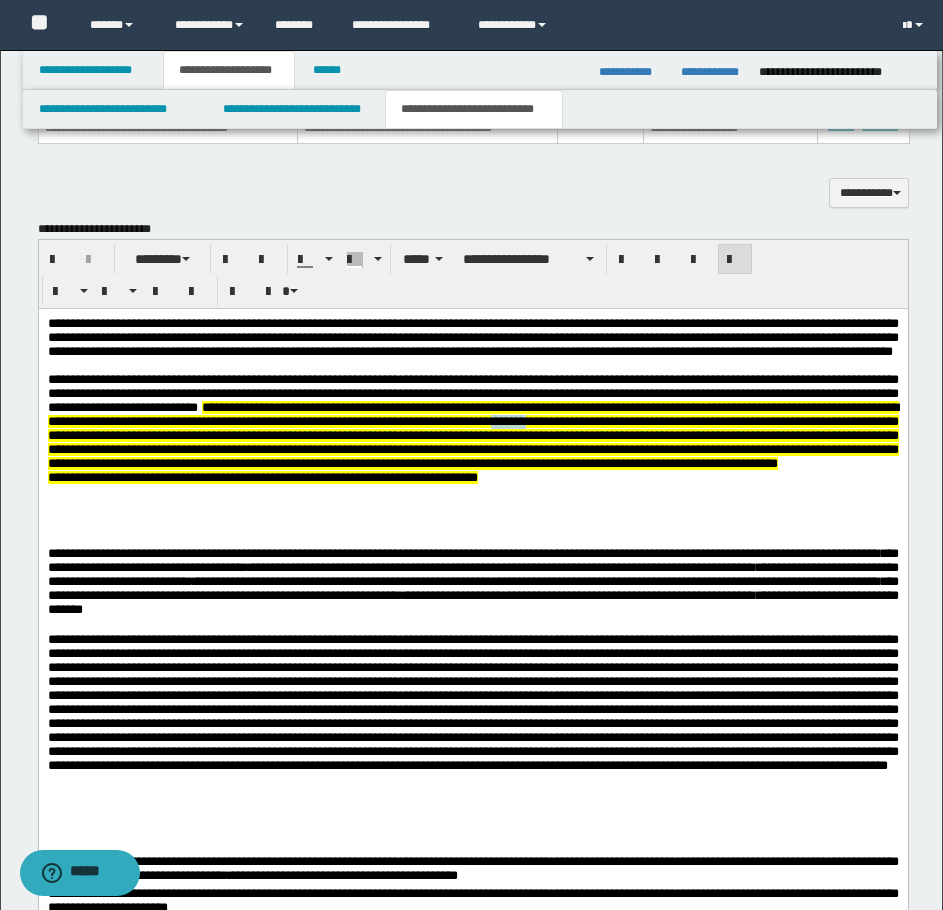 drag, startPoint x: 271, startPoint y: 466, endPoint x: 316, endPoint y: 466, distance: 45 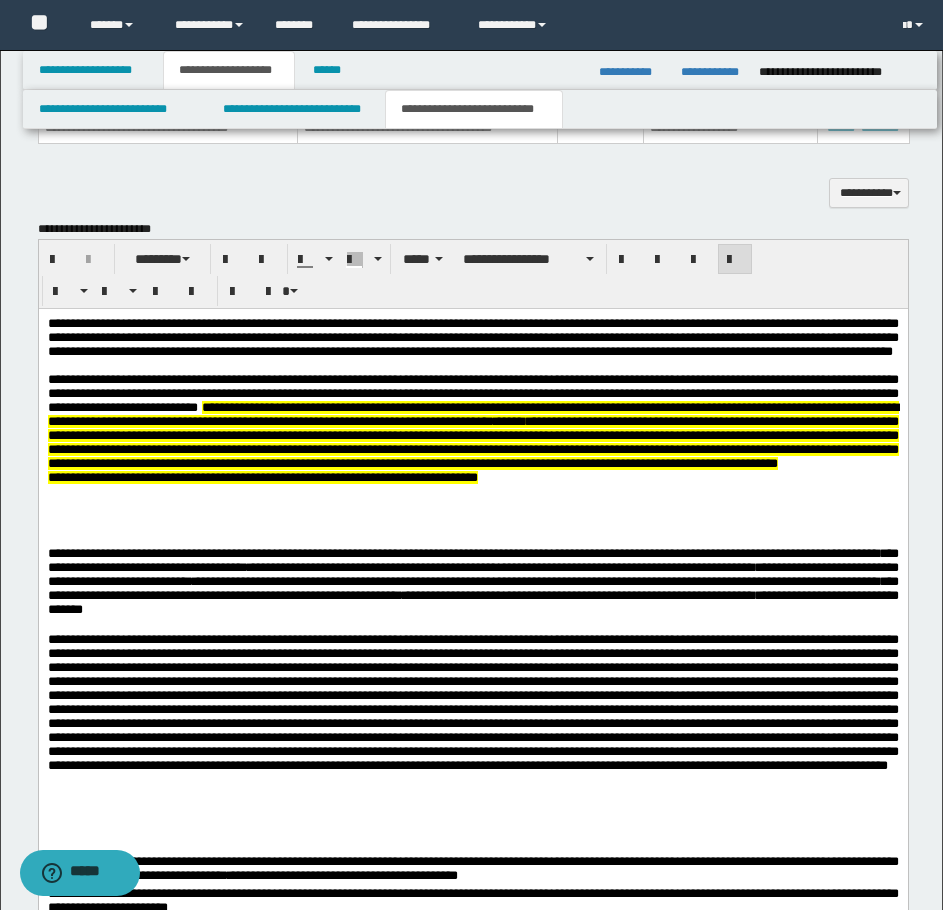 drag, startPoint x: 530, startPoint y: 467, endPoint x: 542, endPoint y: 534, distance: 68.06615 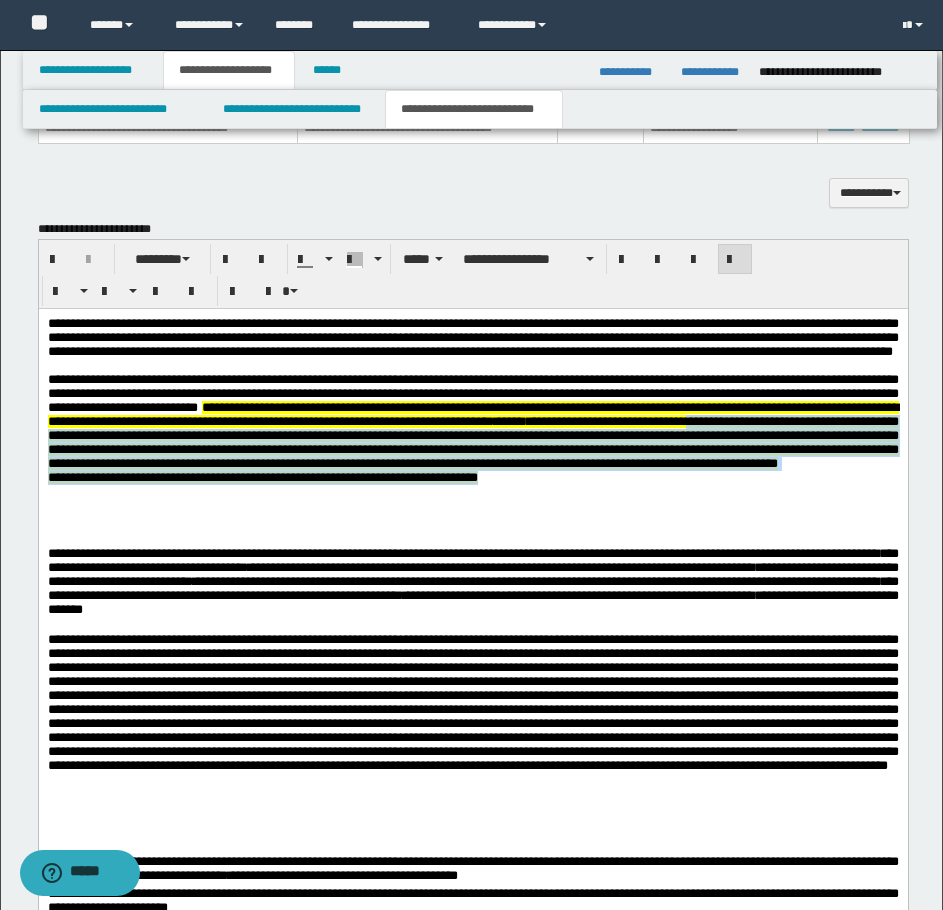 drag, startPoint x: 527, startPoint y: 468, endPoint x: 577, endPoint y: 547, distance: 93.49332 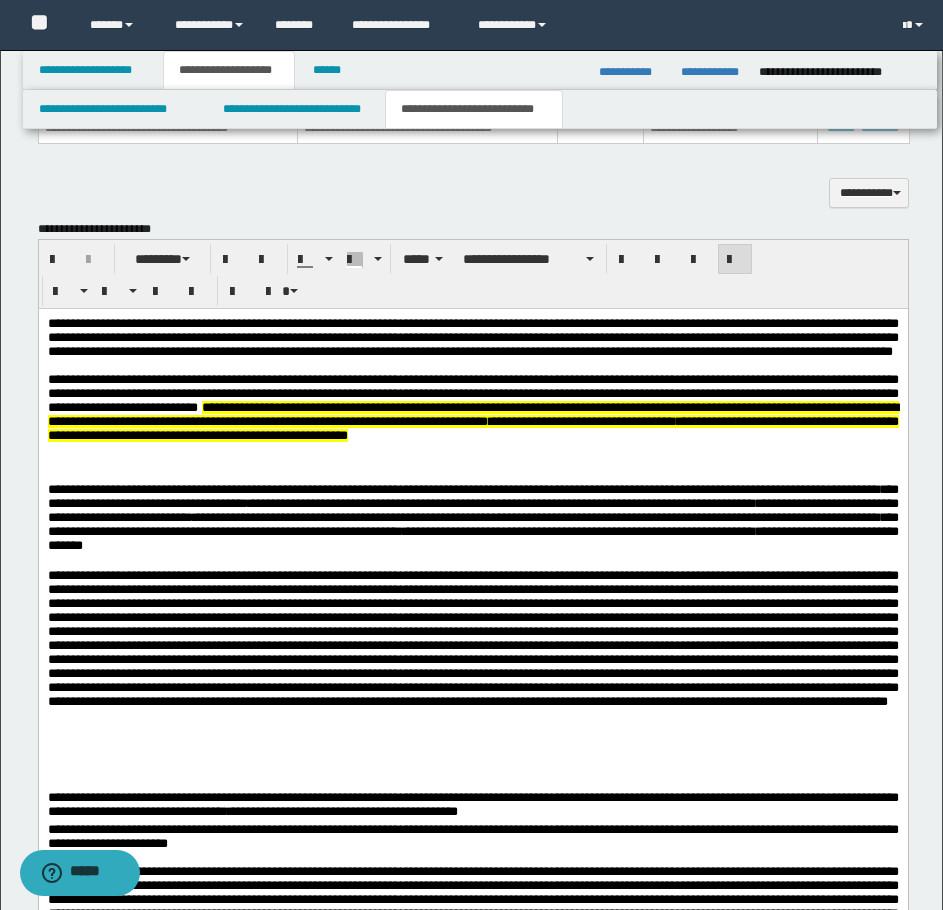 click on "**********" at bounding box center [472, 420] 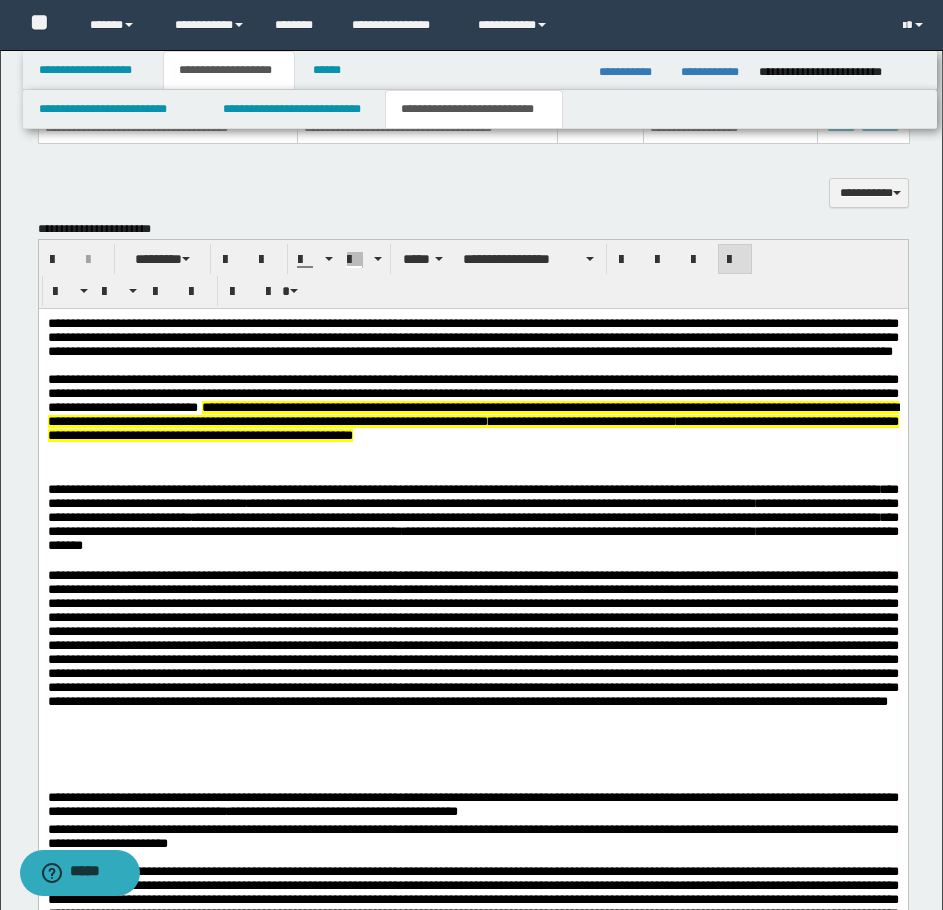 click on "**********" at bounding box center (472, 420) 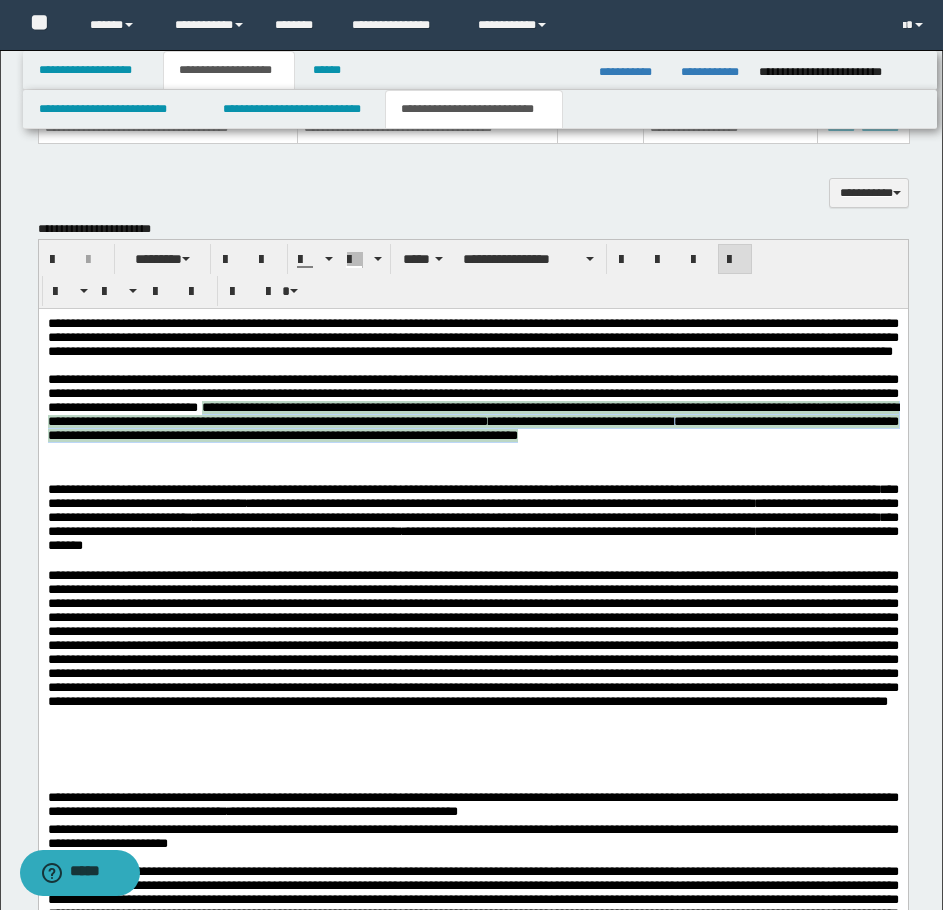 drag, startPoint x: 580, startPoint y: 437, endPoint x: 586, endPoint y: 484, distance: 47.38143 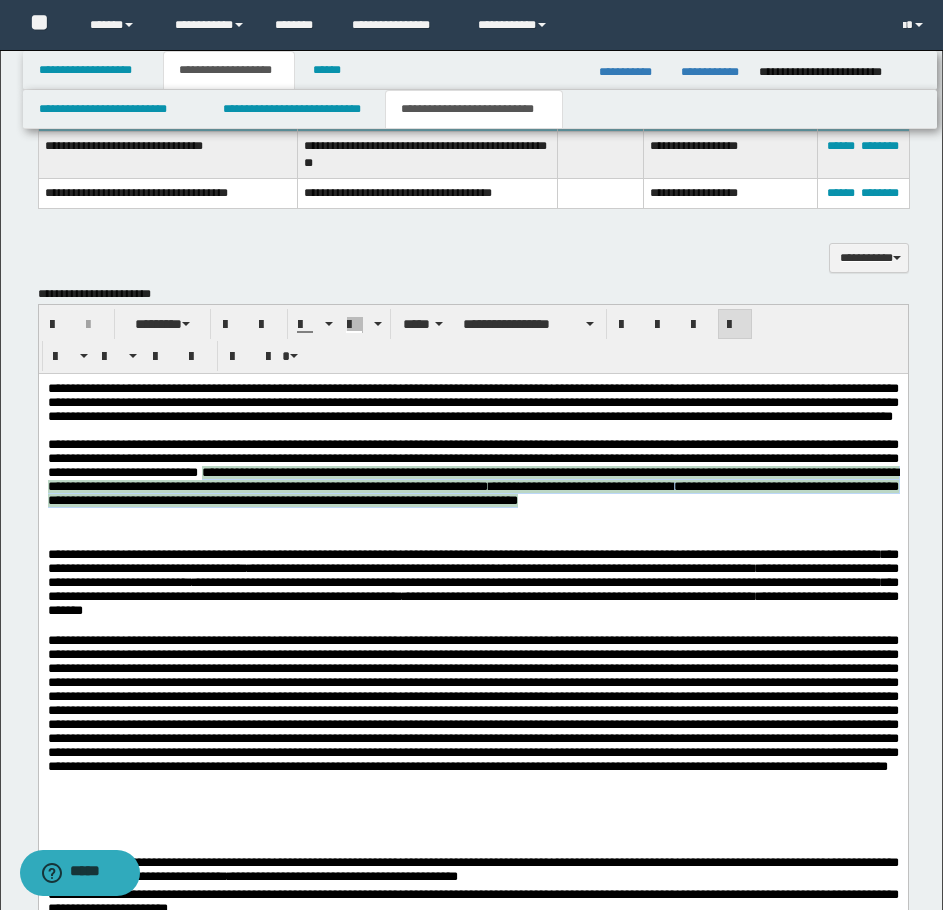 scroll, scrollTop: 1328, scrollLeft: 0, axis: vertical 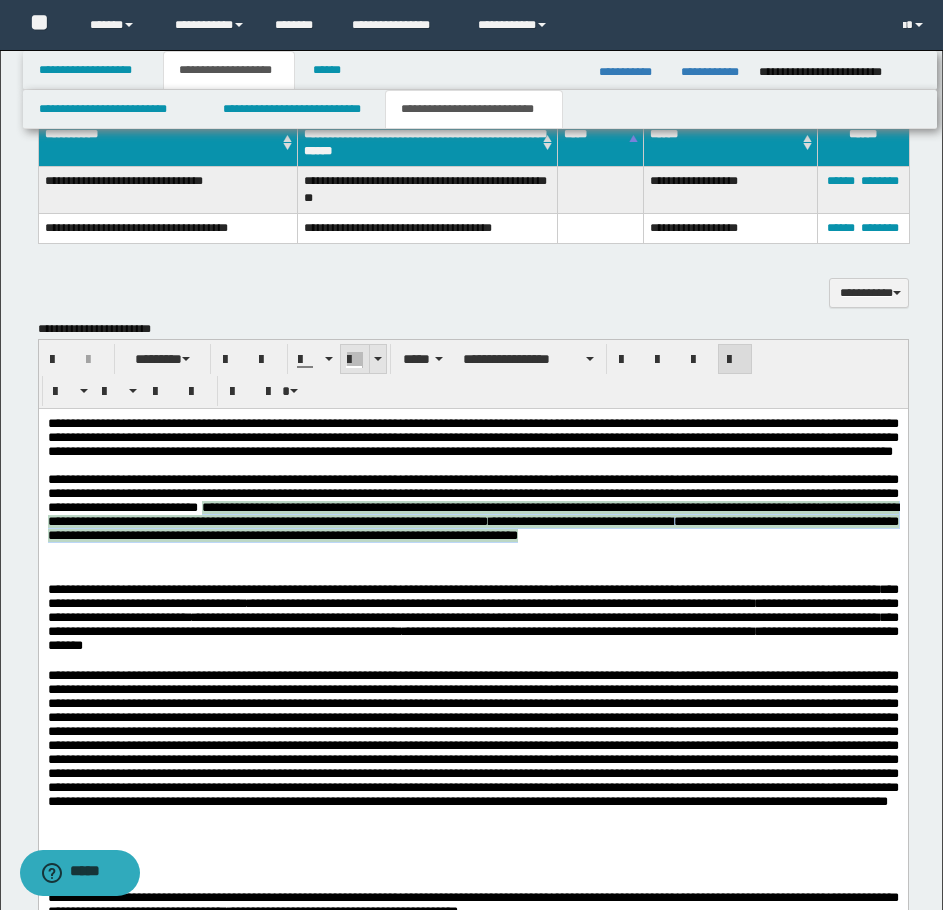 click at bounding box center [378, 359] 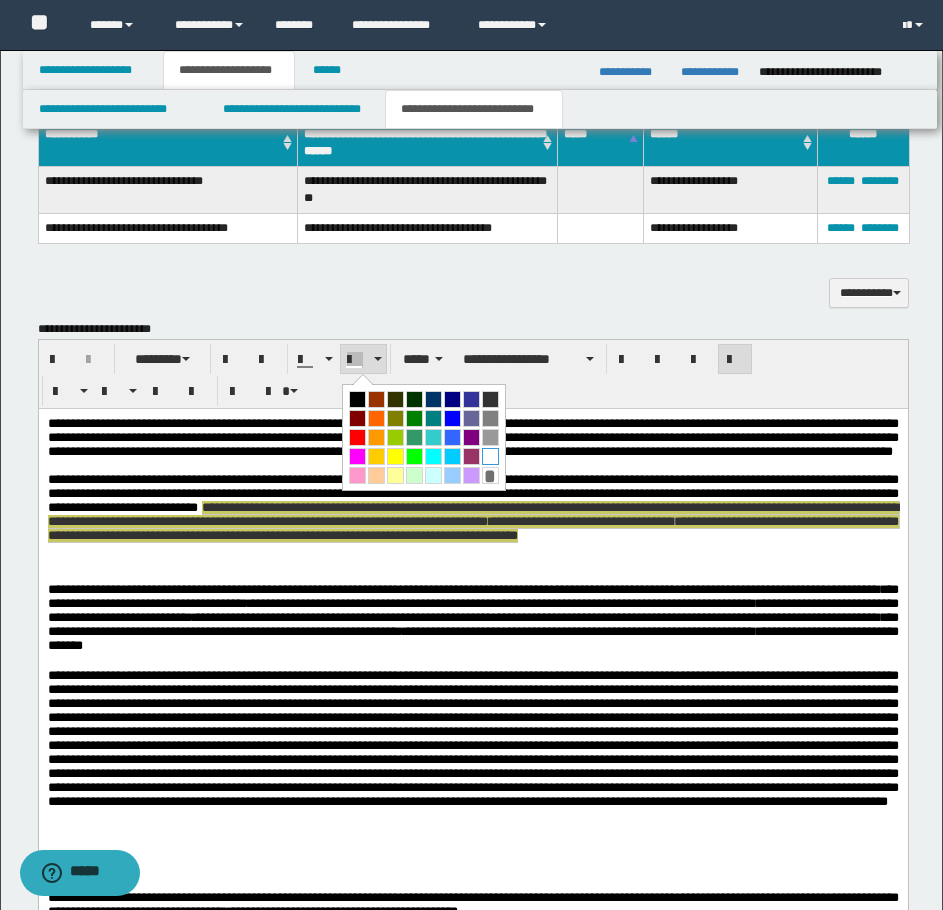 click at bounding box center (490, 456) 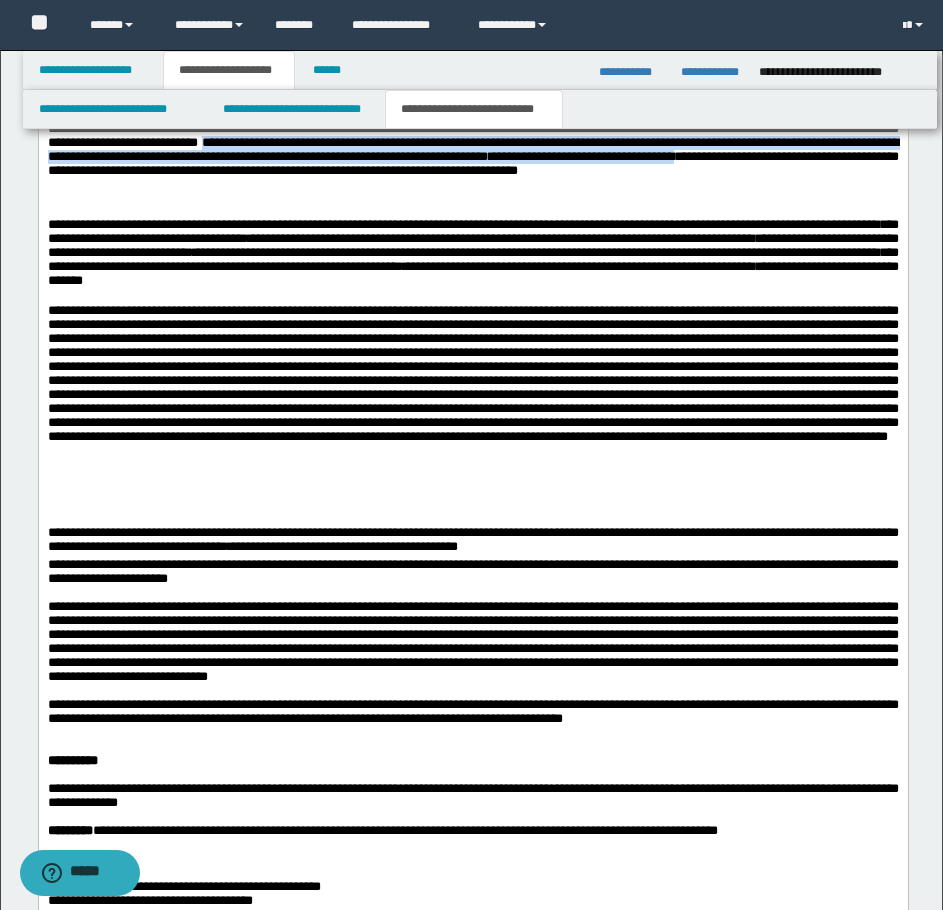 scroll, scrollTop: 1728, scrollLeft: 0, axis: vertical 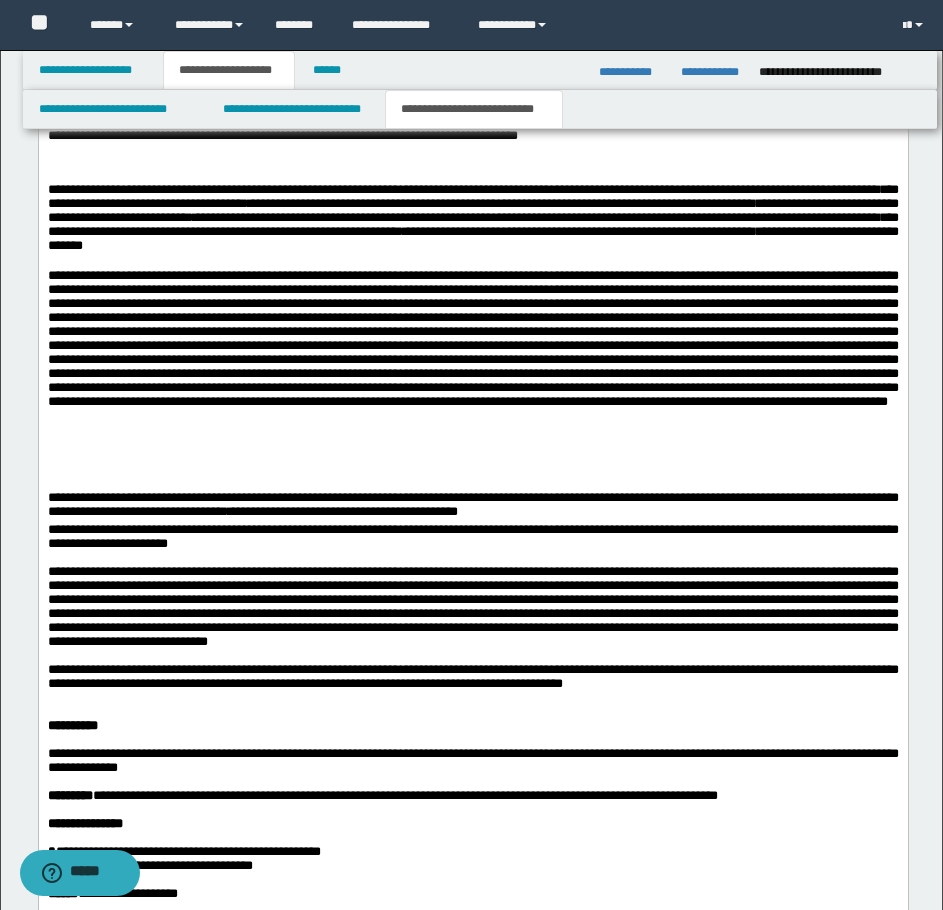 click on "**********" at bounding box center (472, 506) 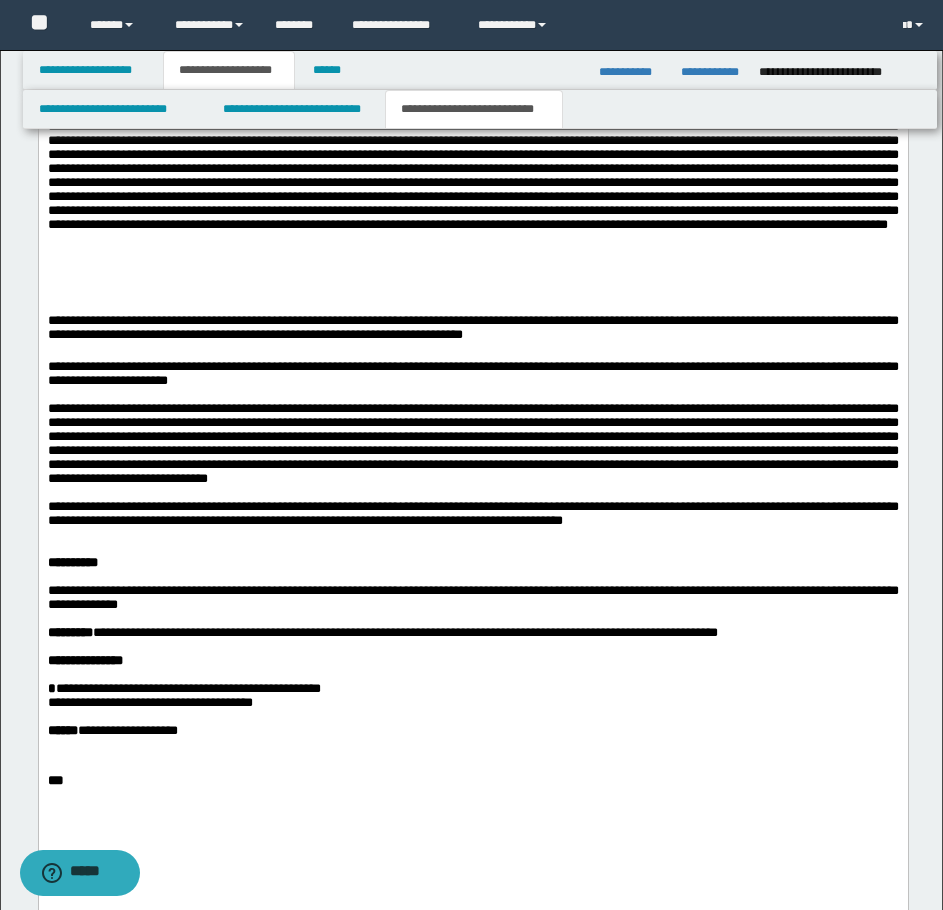 scroll, scrollTop: 2028, scrollLeft: 0, axis: vertical 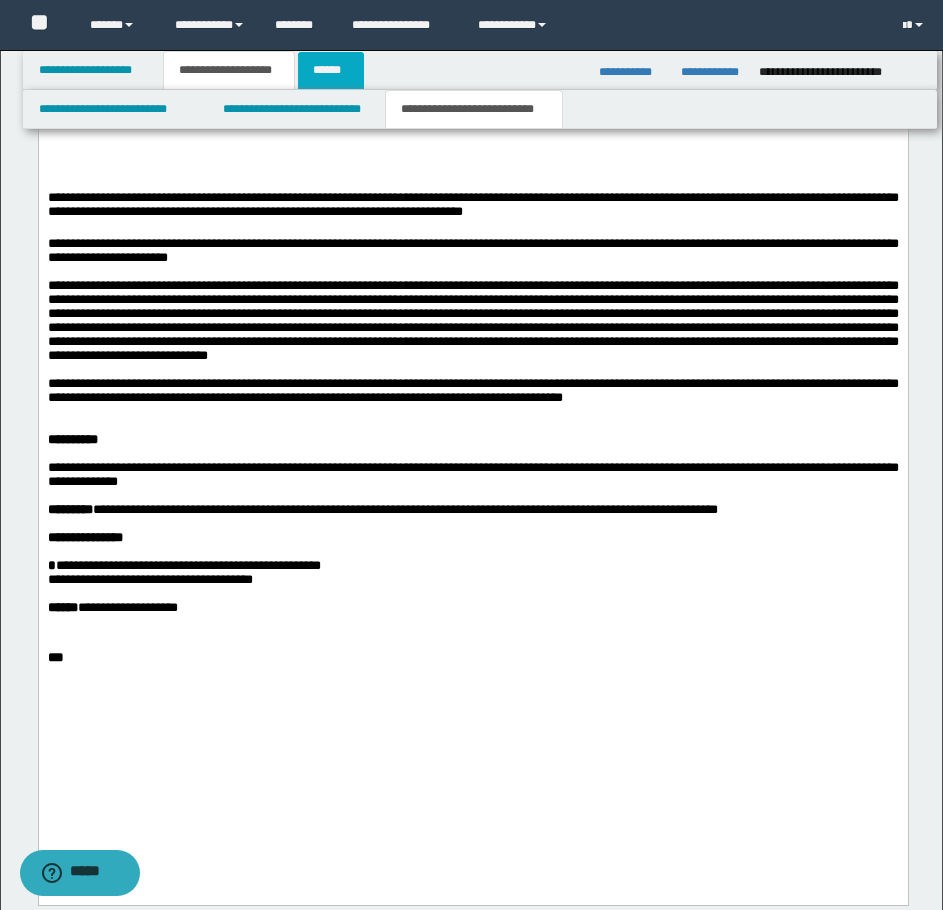 click on "******" at bounding box center [331, 70] 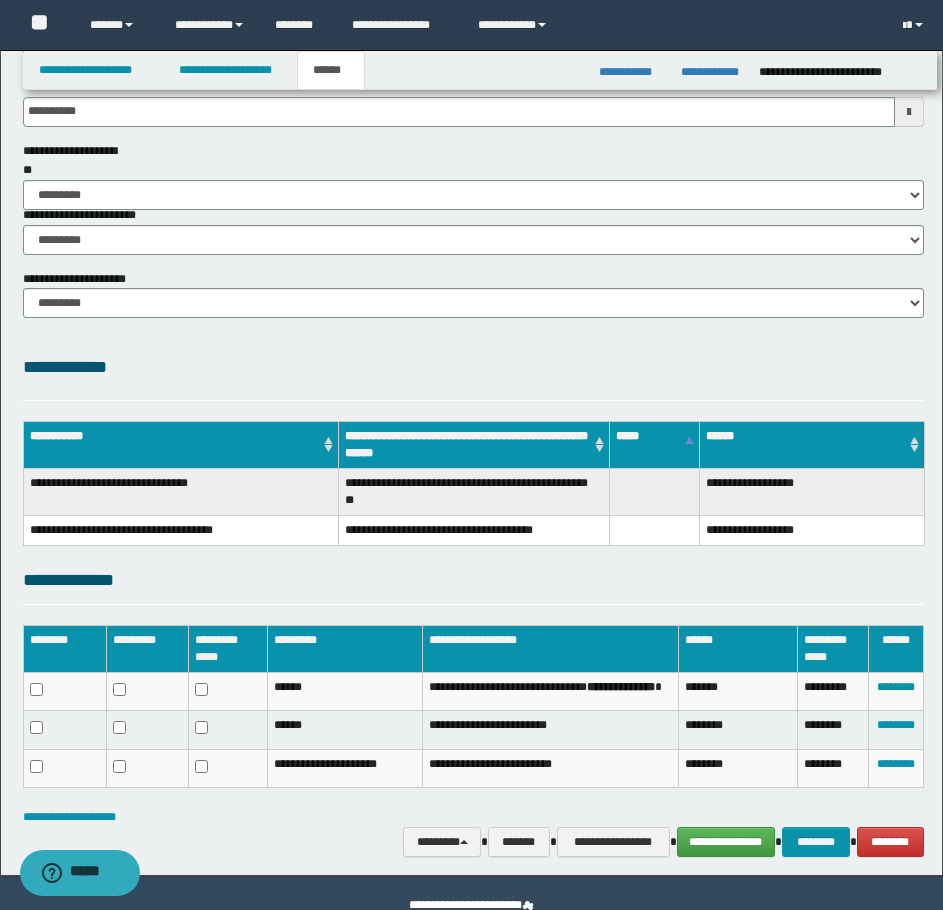 scroll, scrollTop: 289, scrollLeft: 0, axis: vertical 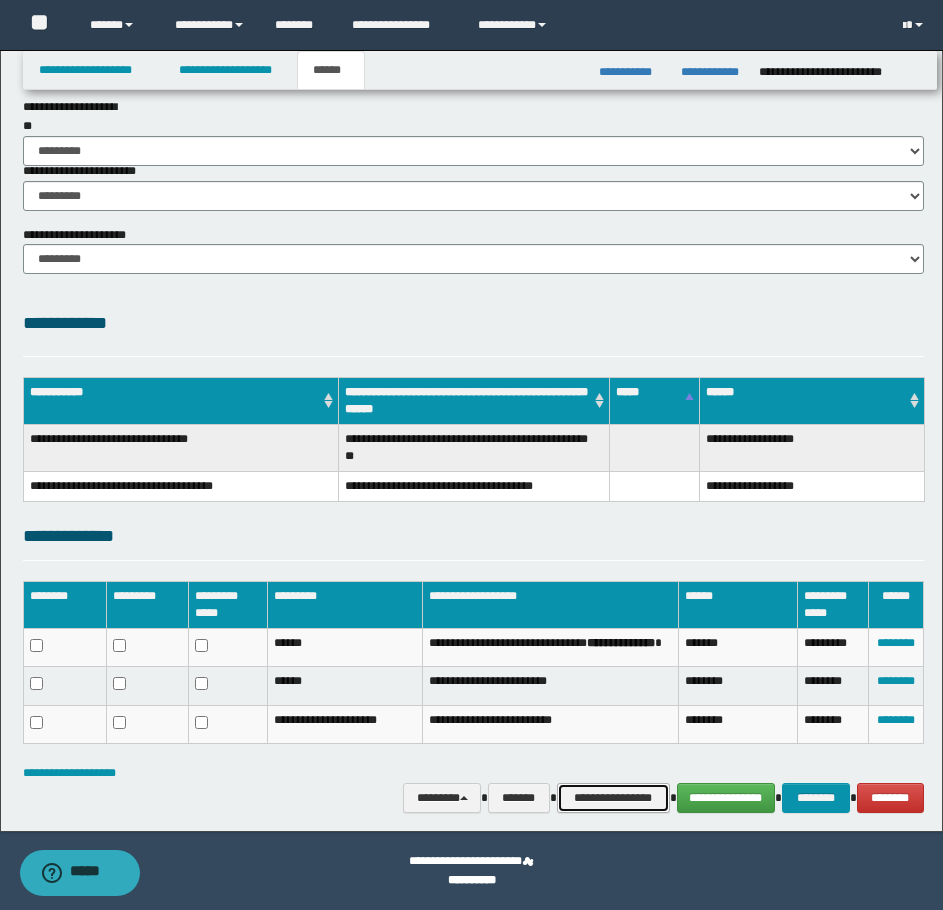 click on "**********" at bounding box center (613, 798) 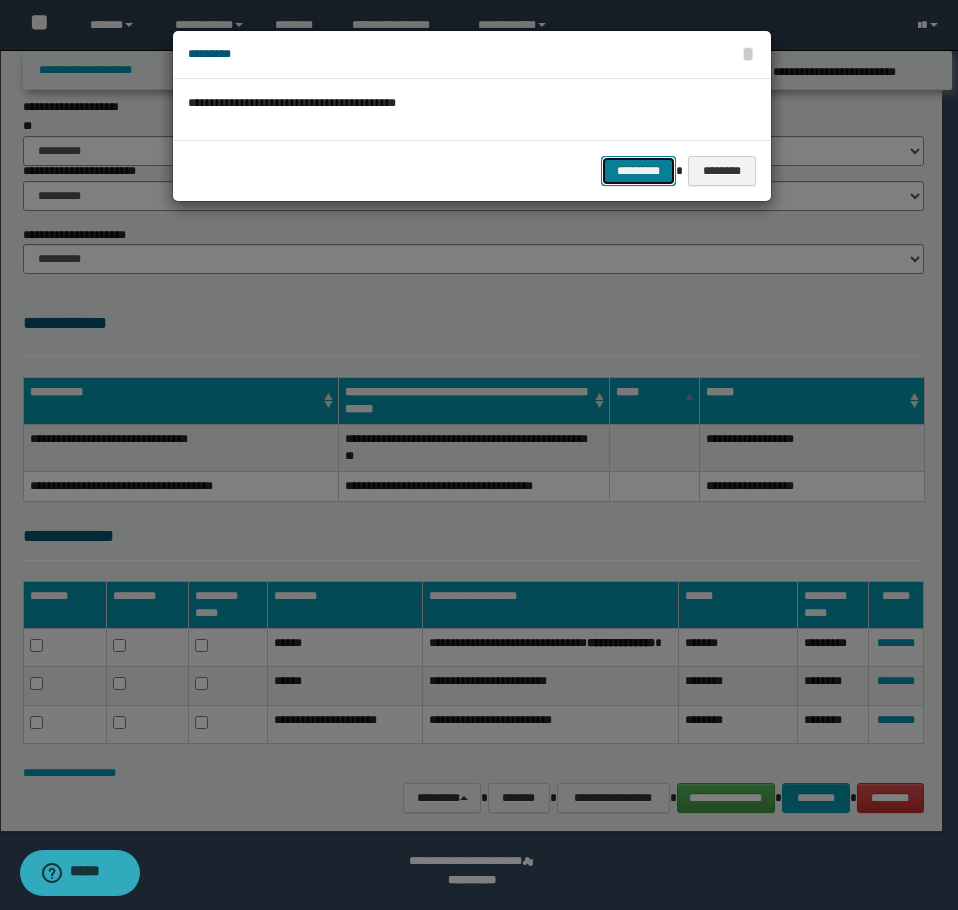 click on "*********" at bounding box center (638, 171) 